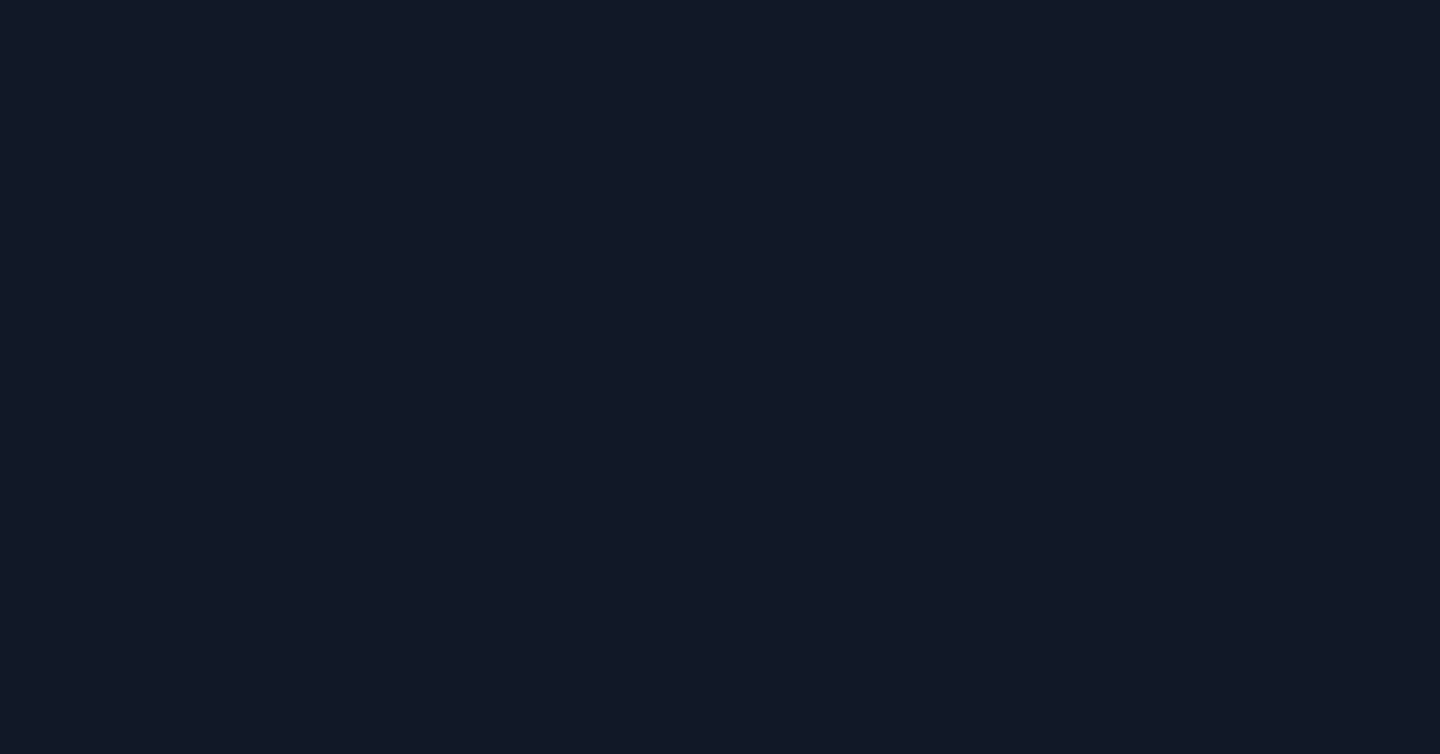 scroll, scrollTop: 0, scrollLeft: 0, axis: both 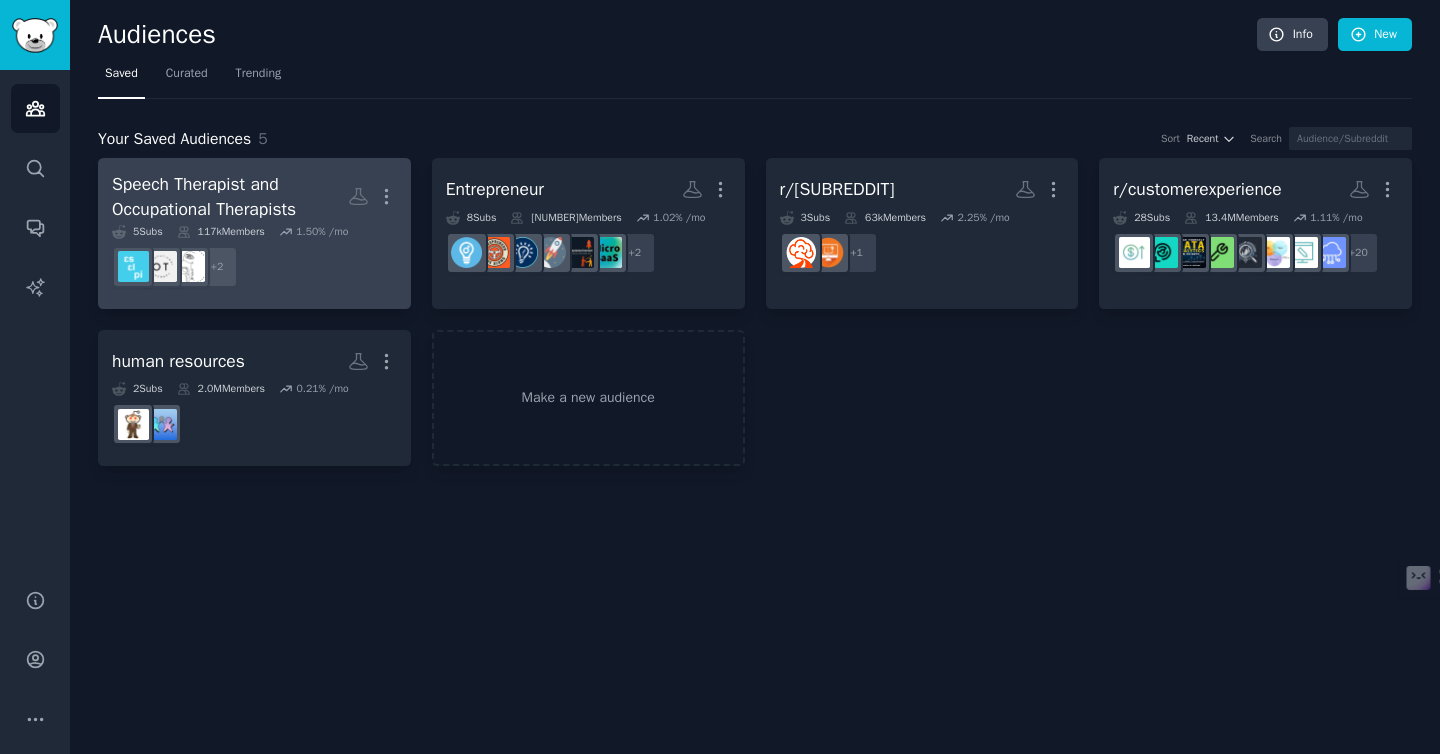 click on "Speech Therapist and Occupational Therapists" at bounding box center [230, 196] 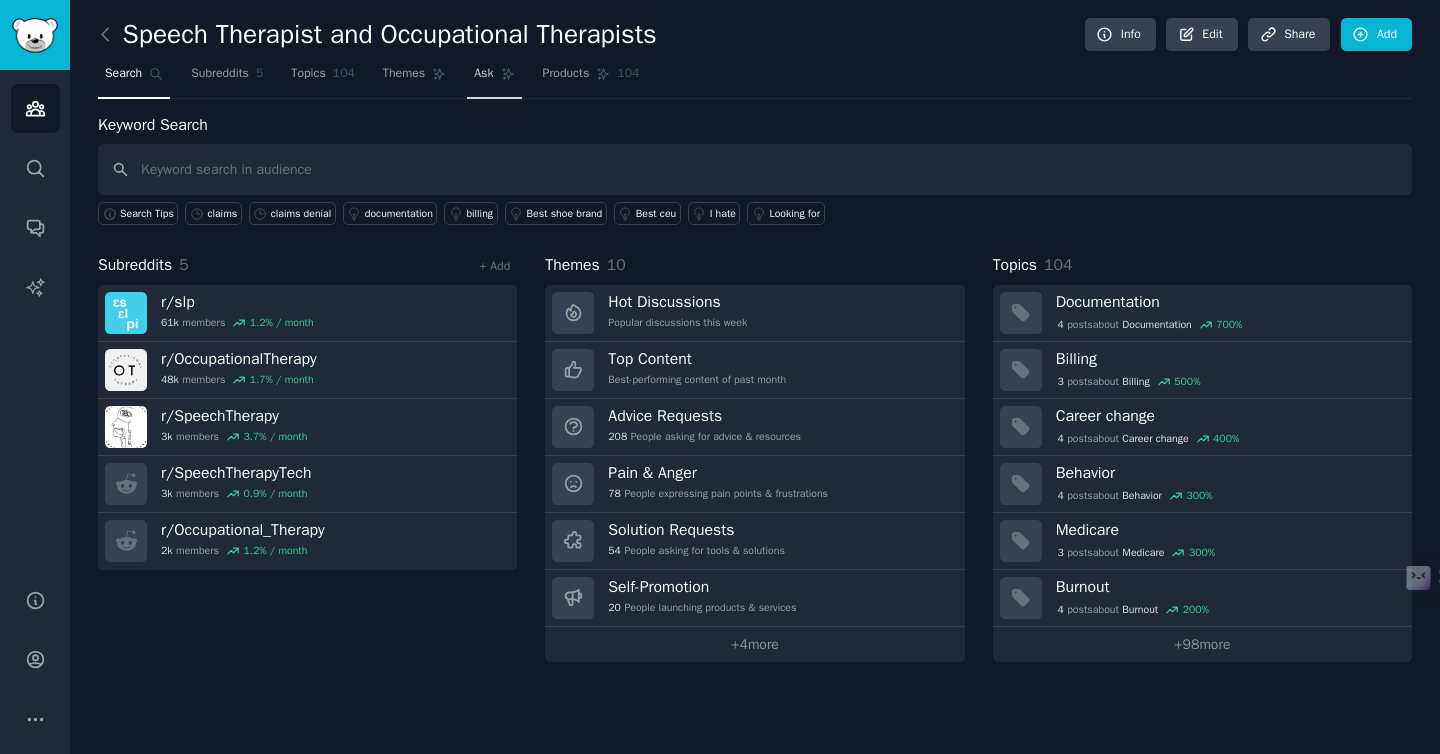 click on "Ask" at bounding box center [483, 74] 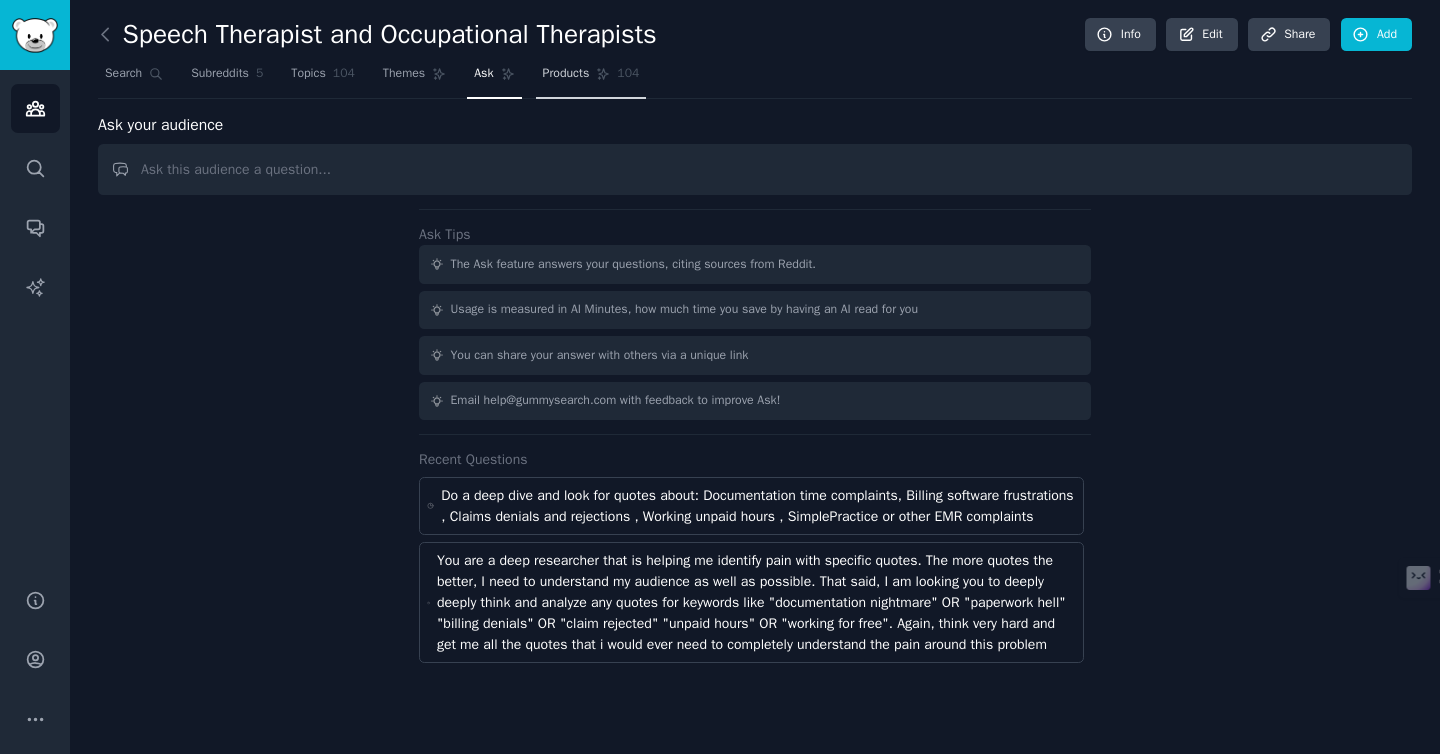 click on "Products" at bounding box center [566, 74] 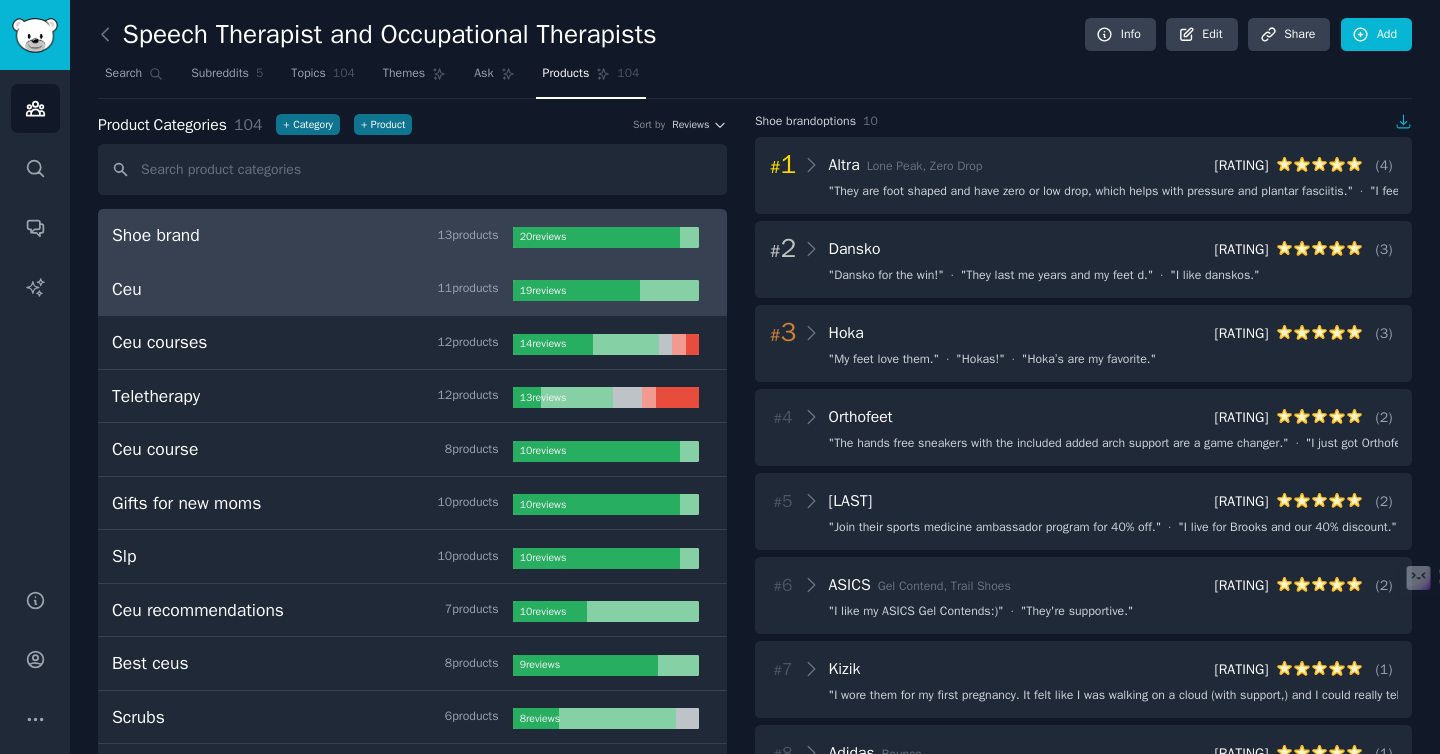 click on "Ceu 11  product s 19  review s" at bounding box center (412, 290) 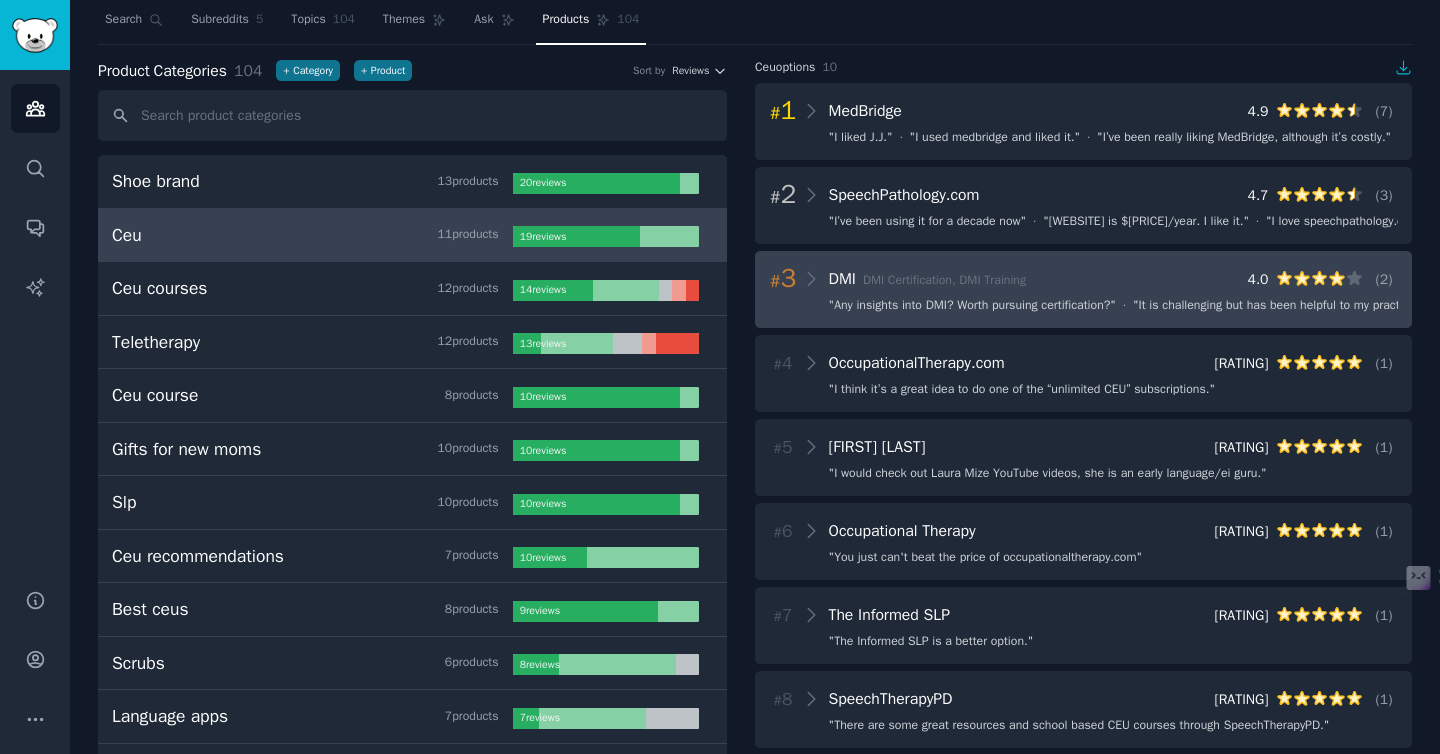 scroll, scrollTop: 0, scrollLeft: 0, axis: both 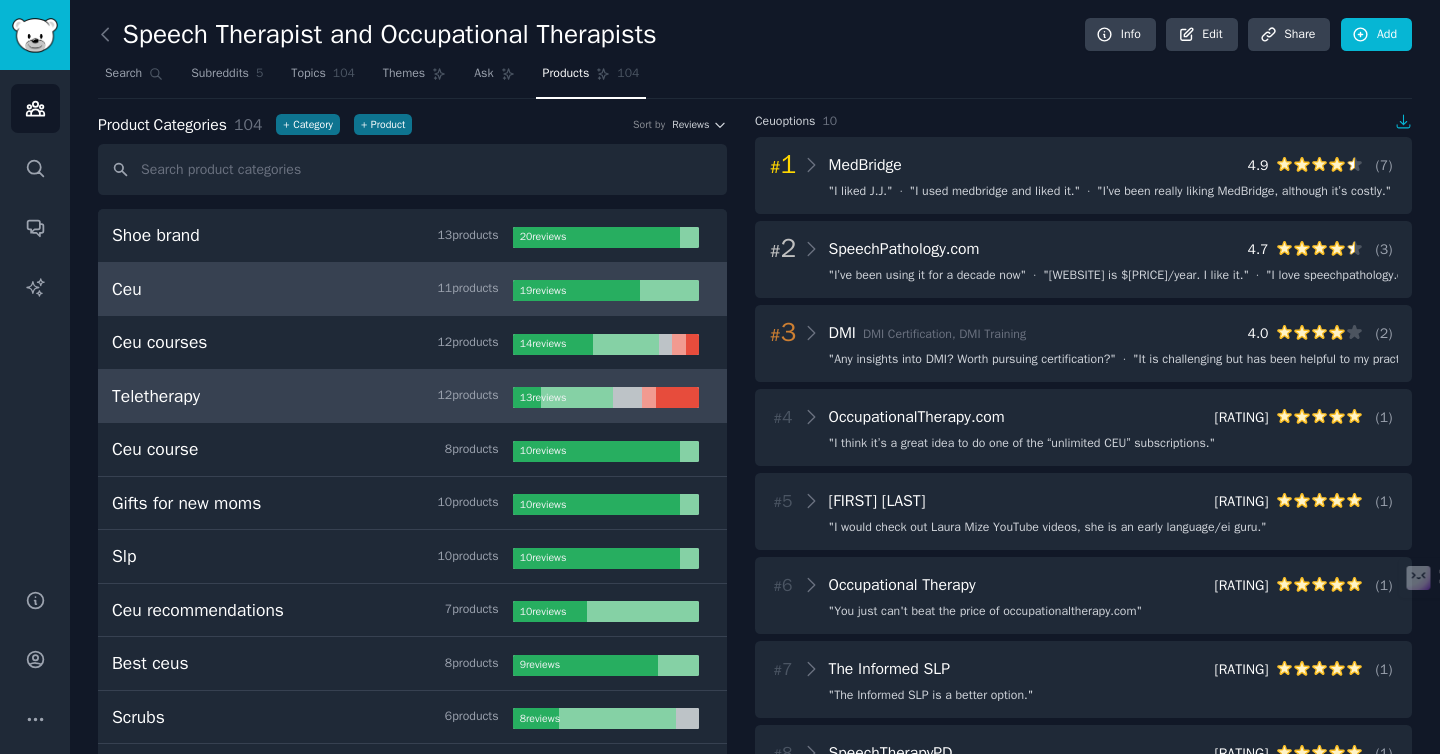 click on "Teletherapy 12  product s 13  review s" at bounding box center [412, 397] 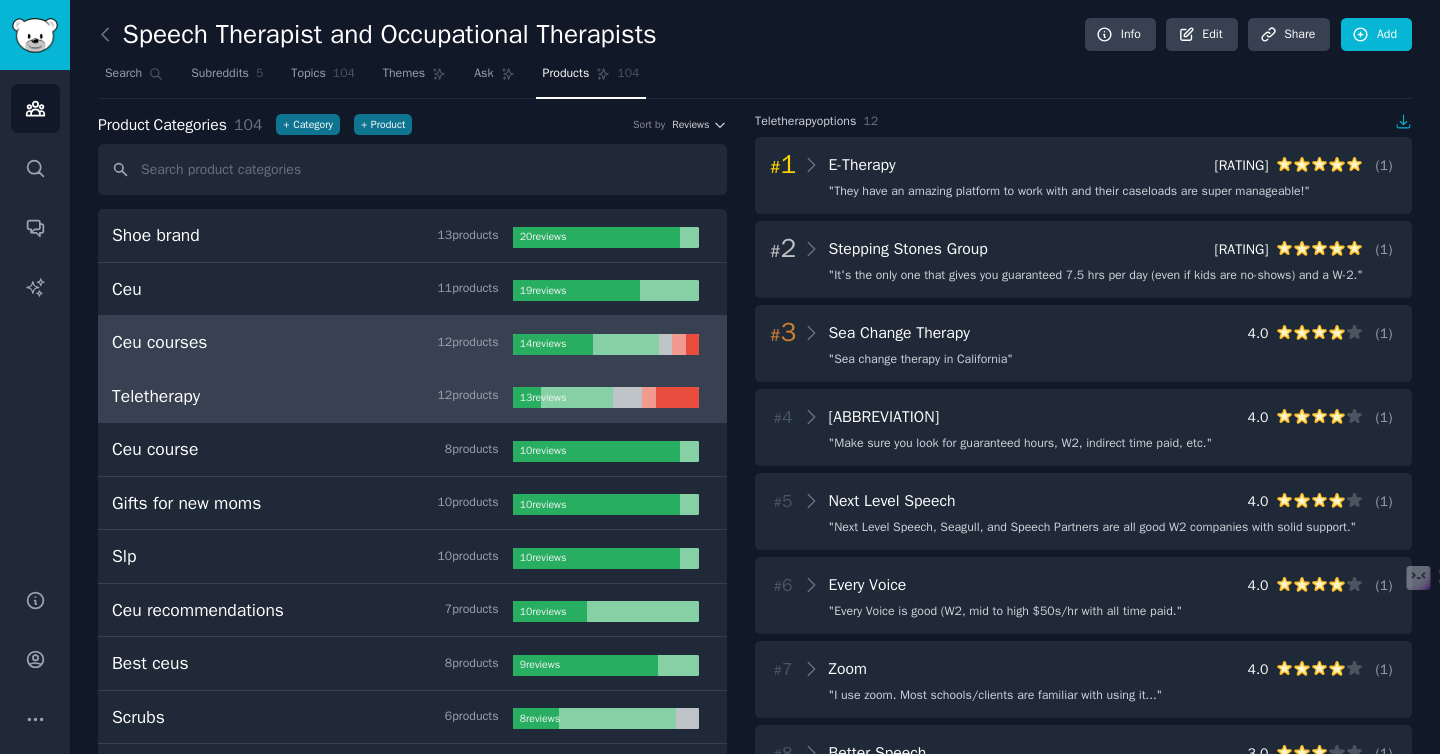click on "Ceu courses 12  product s" at bounding box center [312, 342] 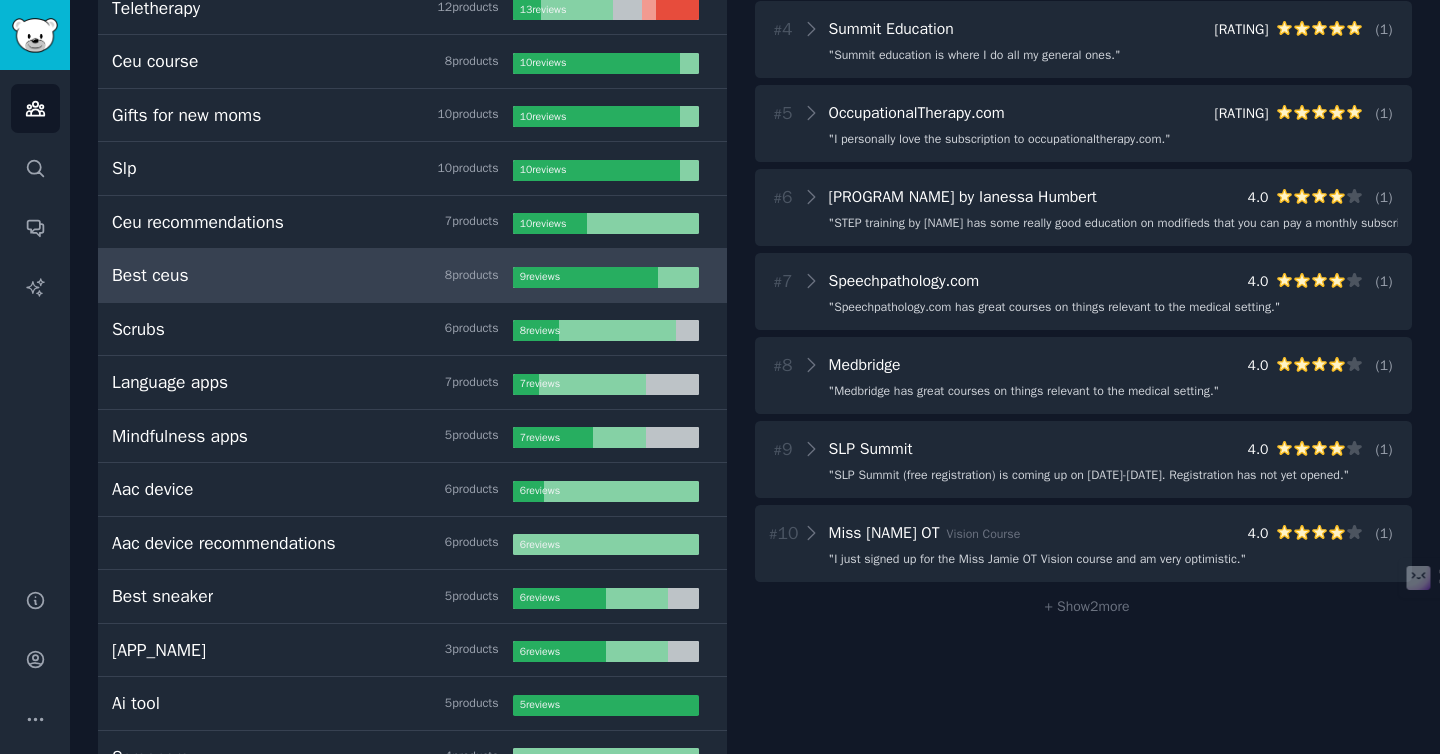 scroll, scrollTop: 436, scrollLeft: 0, axis: vertical 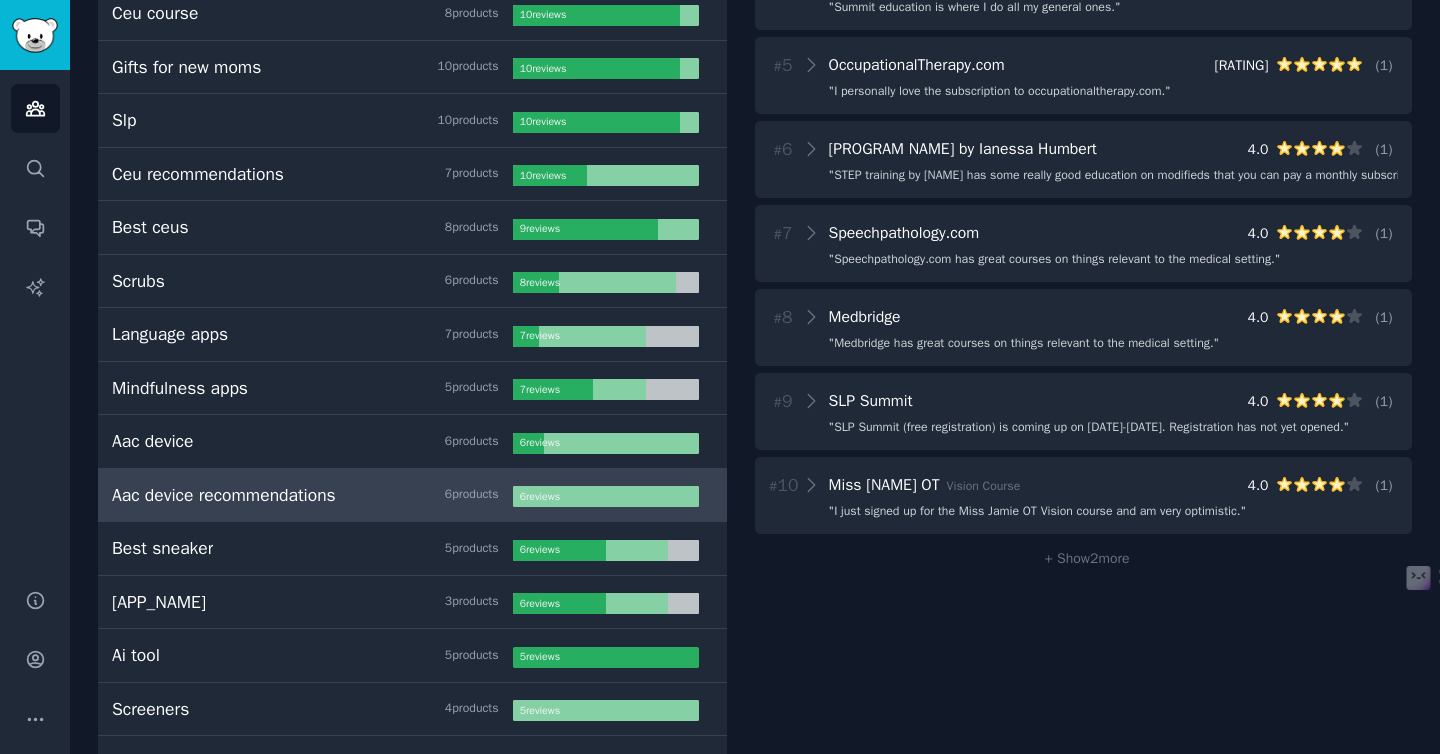 click on "[NUMBER] product s" at bounding box center (472, 495) 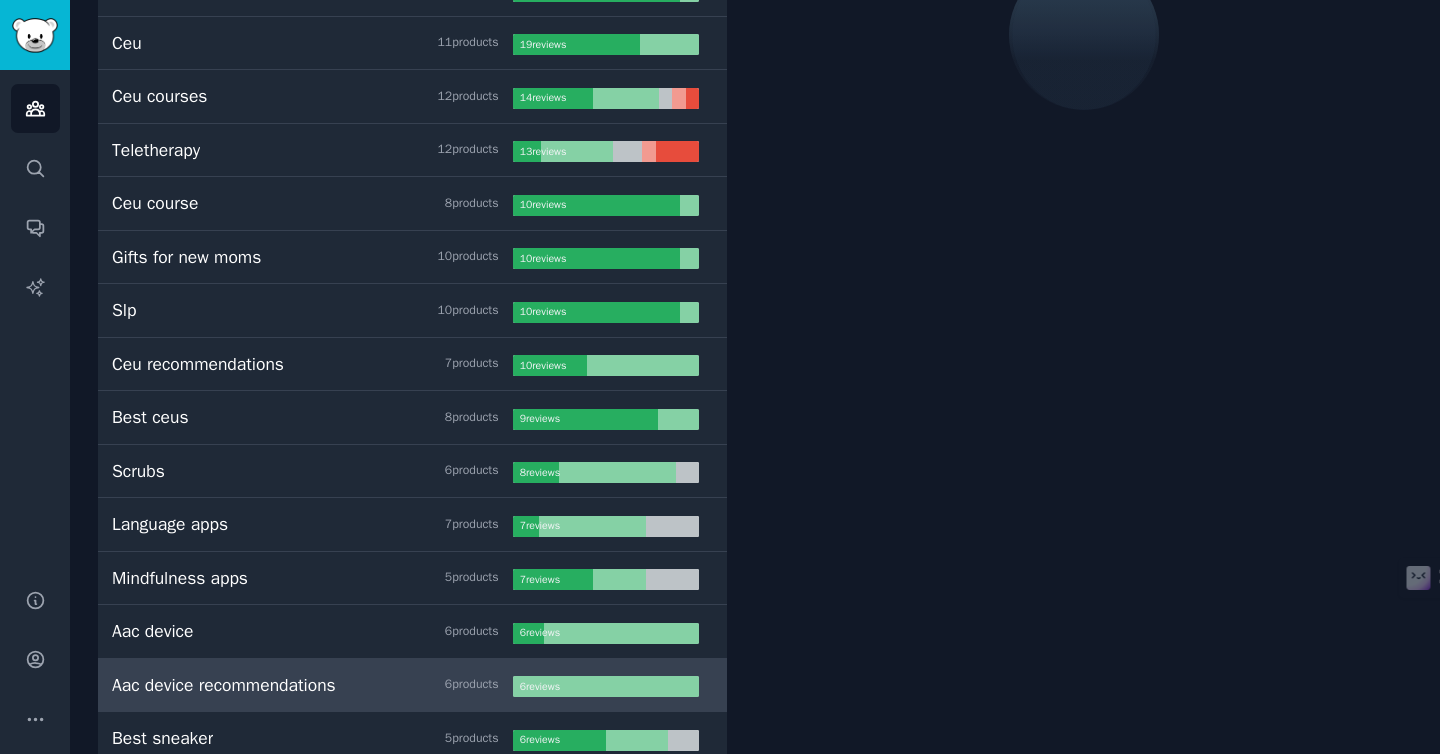 scroll, scrollTop: 112, scrollLeft: 0, axis: vertical 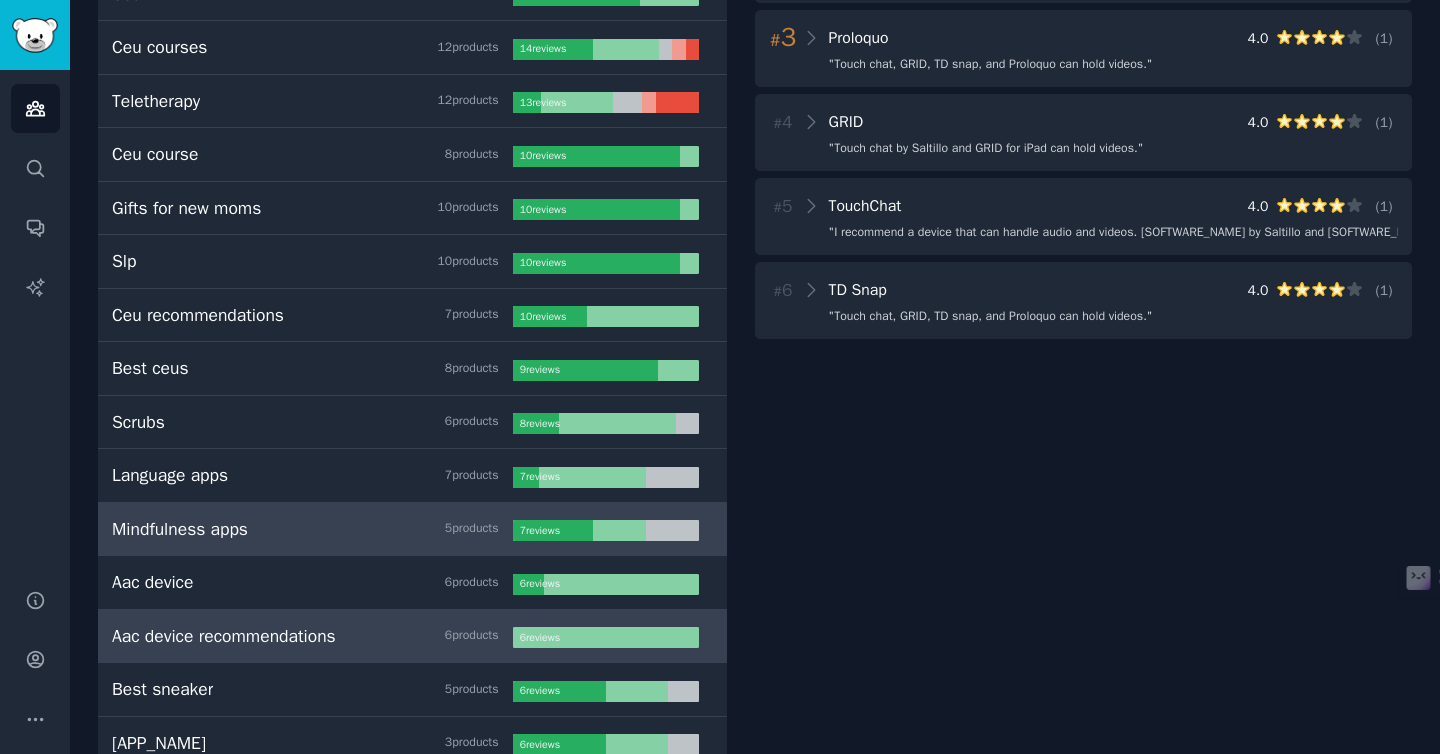 click on "Mindfulness apps 5  product s" at bounding box center [312, 529] 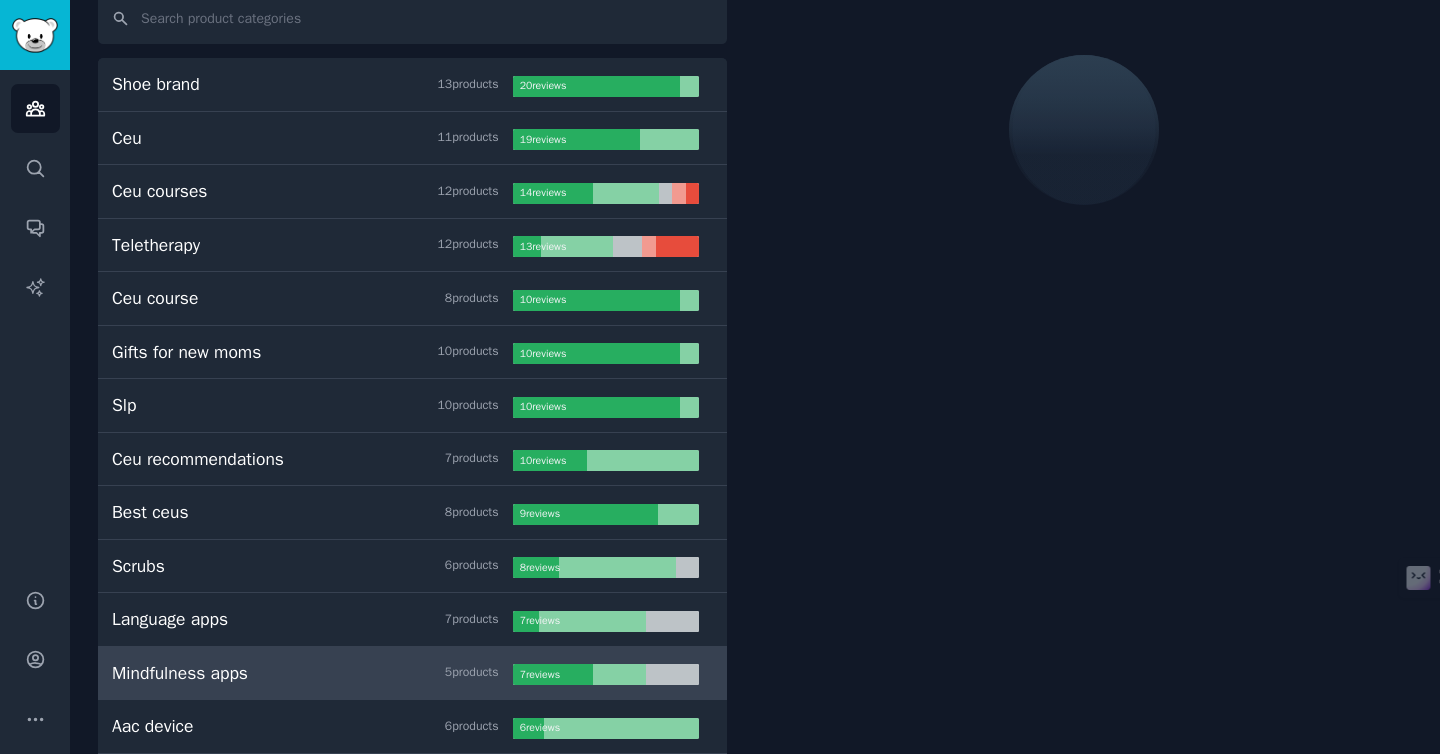 scroll, scrollTop: 112, scrollLeft: 0, axis: vertical 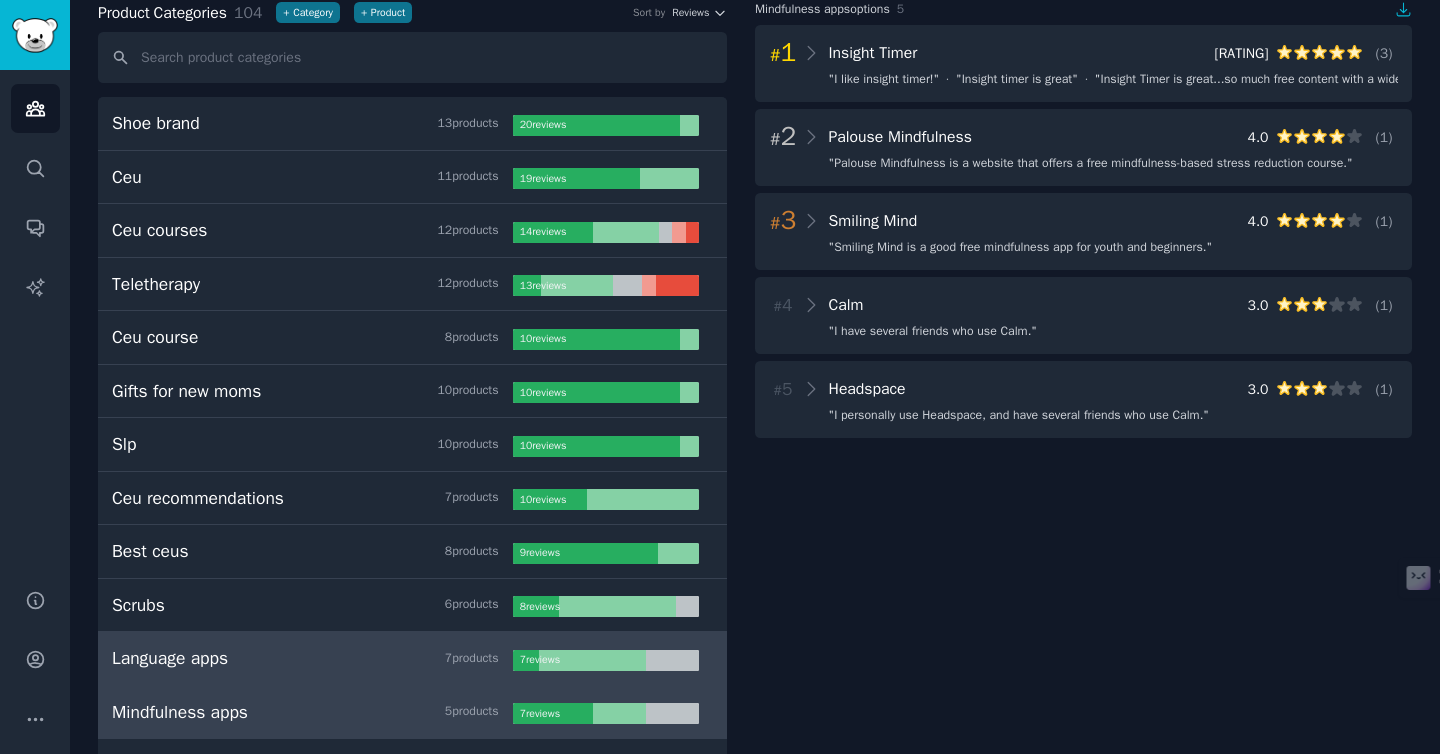click on "Language apps 7  product s 7  review s" at bounding box center [412, 659] 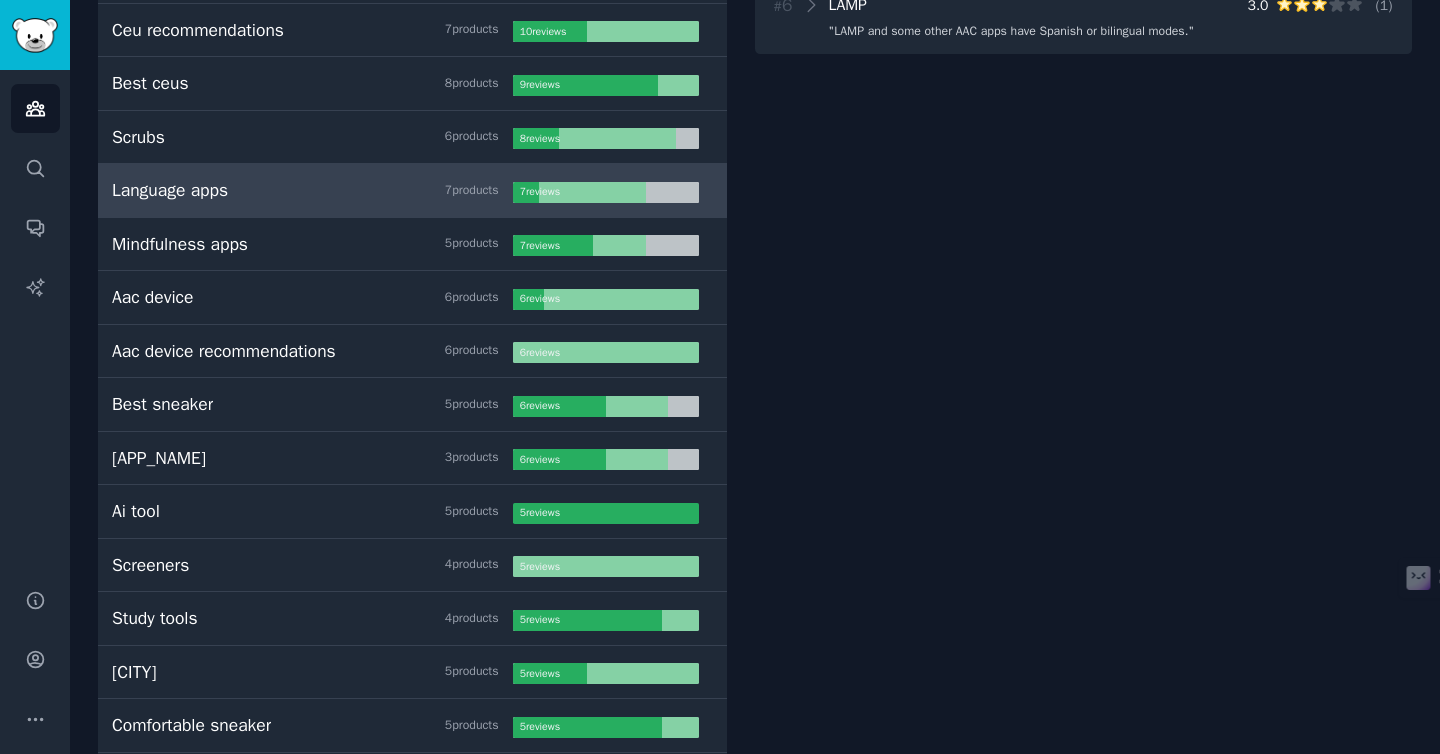 scroll, scrollTop: 738, scrollLeft: 0, axis: vertical 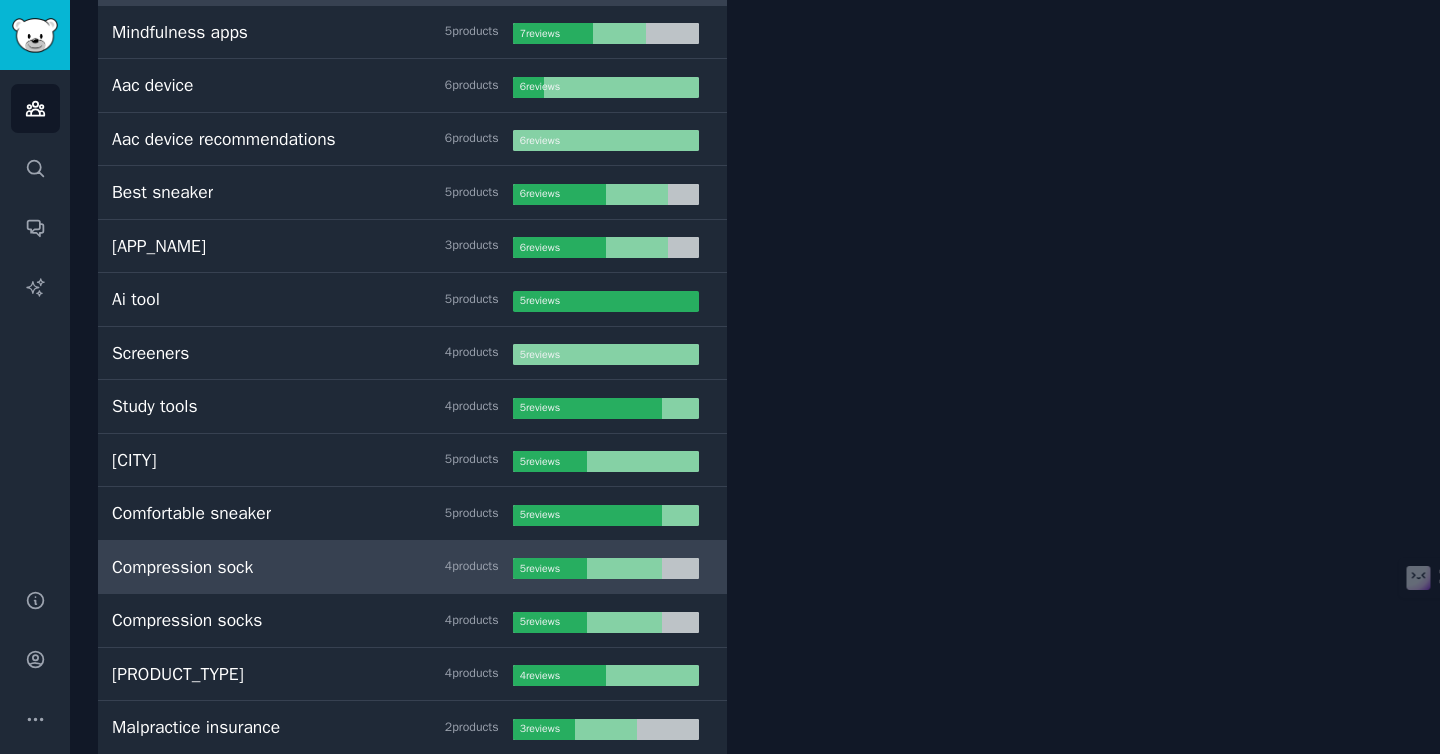 click on "Compression sock 4  product s" at bounding box center [312, 567] 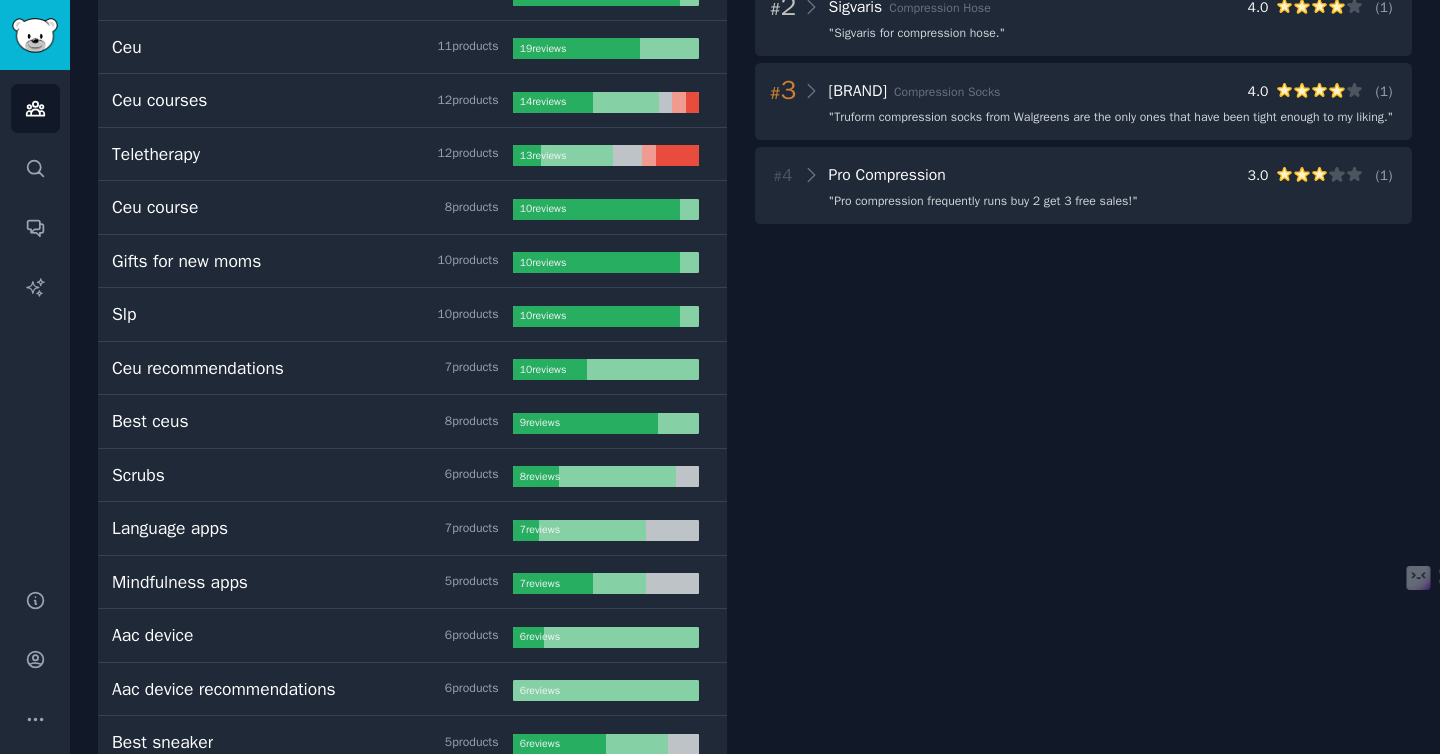 scroll, scrollTop: 0, scrollLeft: 0, axis: both 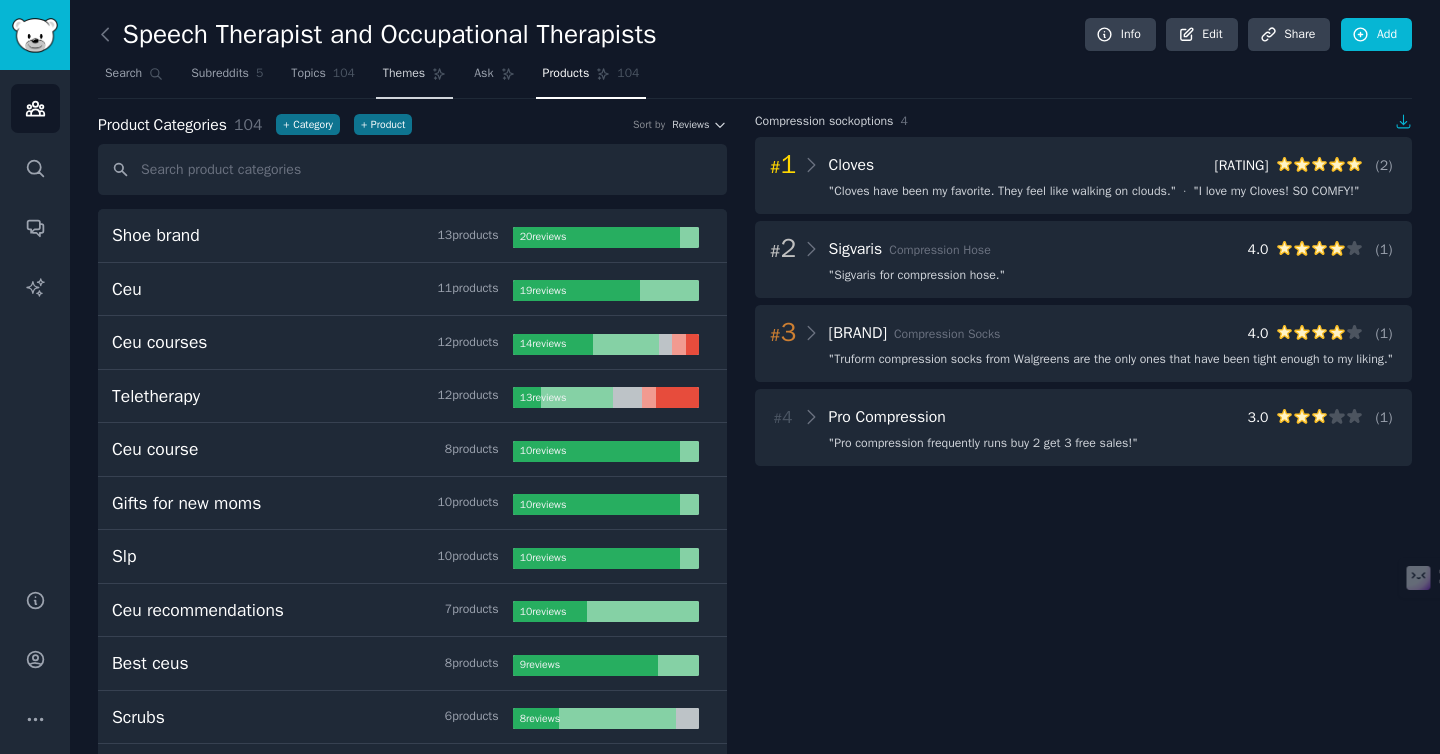 click on "Themes" at bounding box center [404, 74] 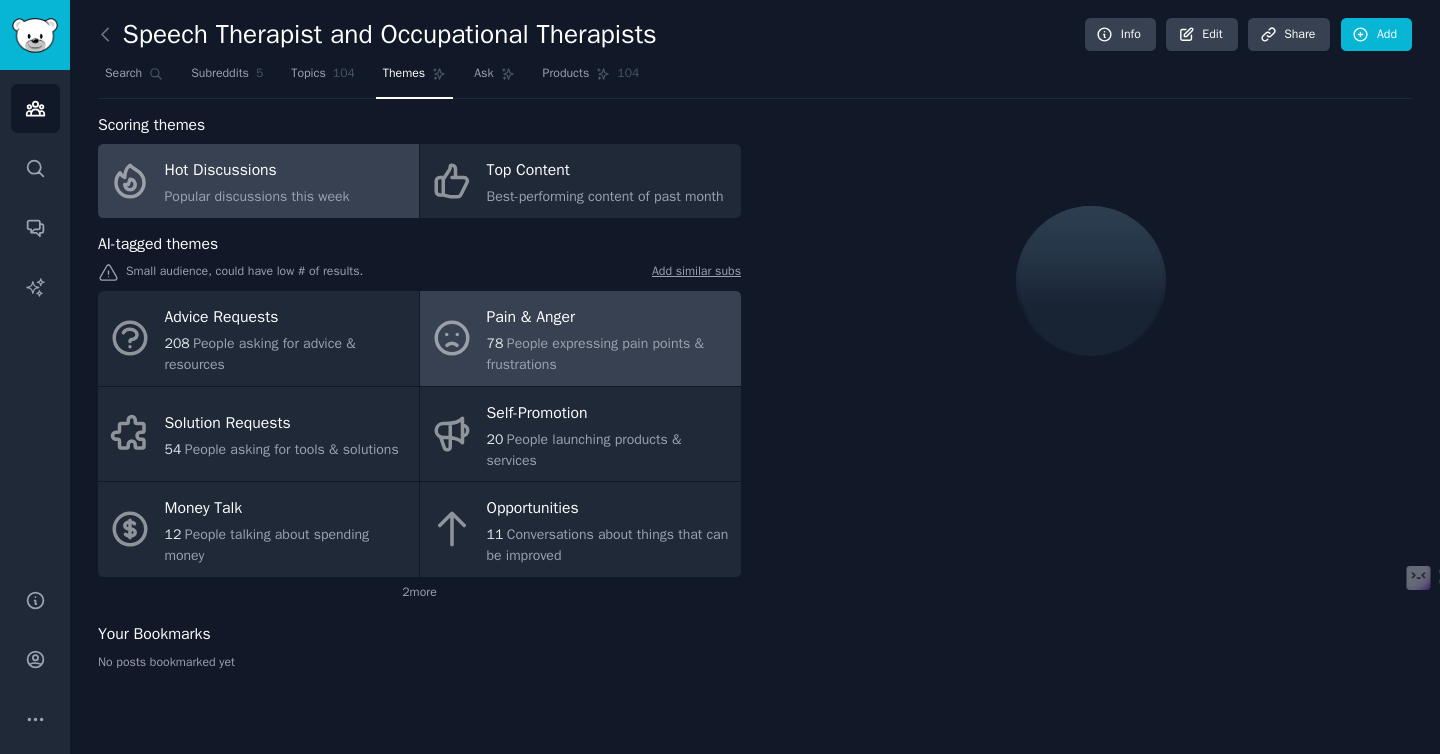 click on "People expressing pain points & frustrations" at bounding box center [595, 354] 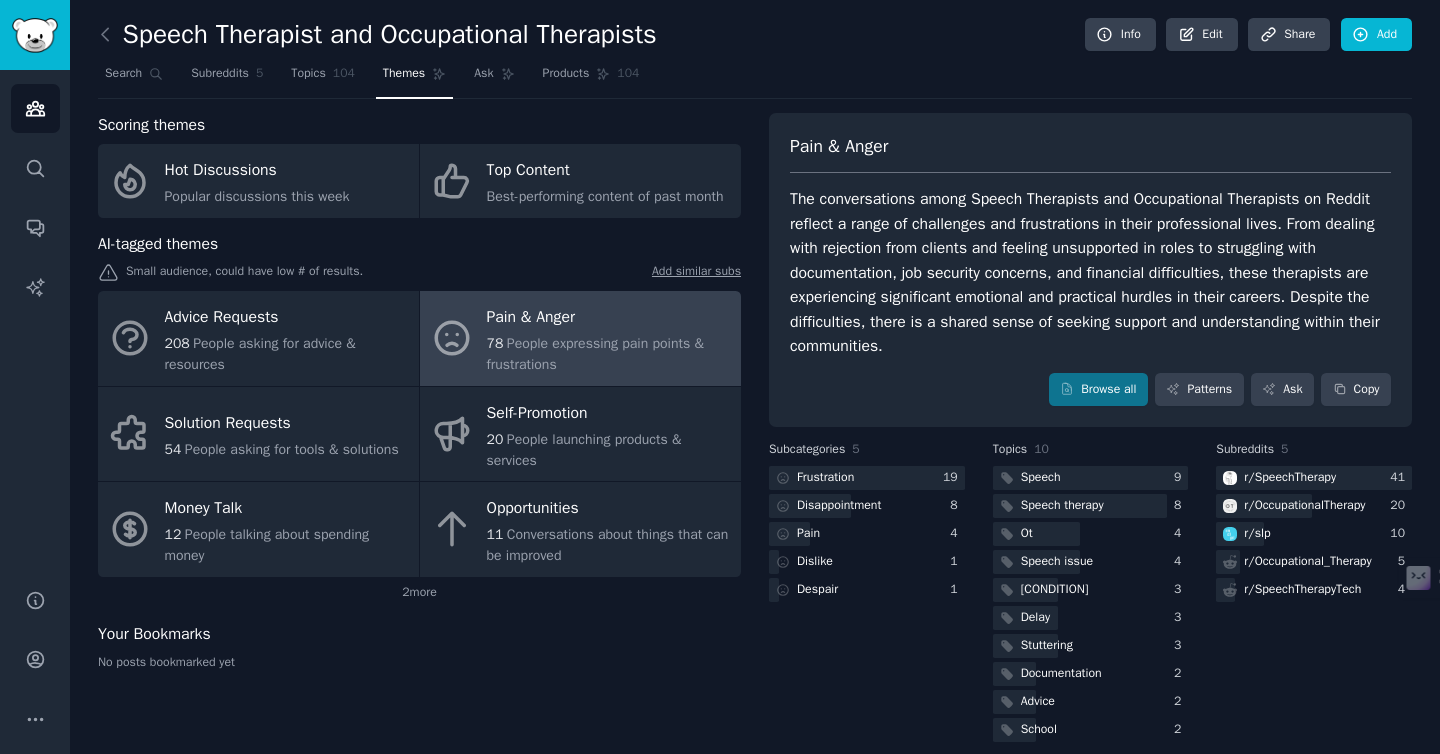 scroll, scrollTop: 19, scrollLeft: 0, axis: vertical 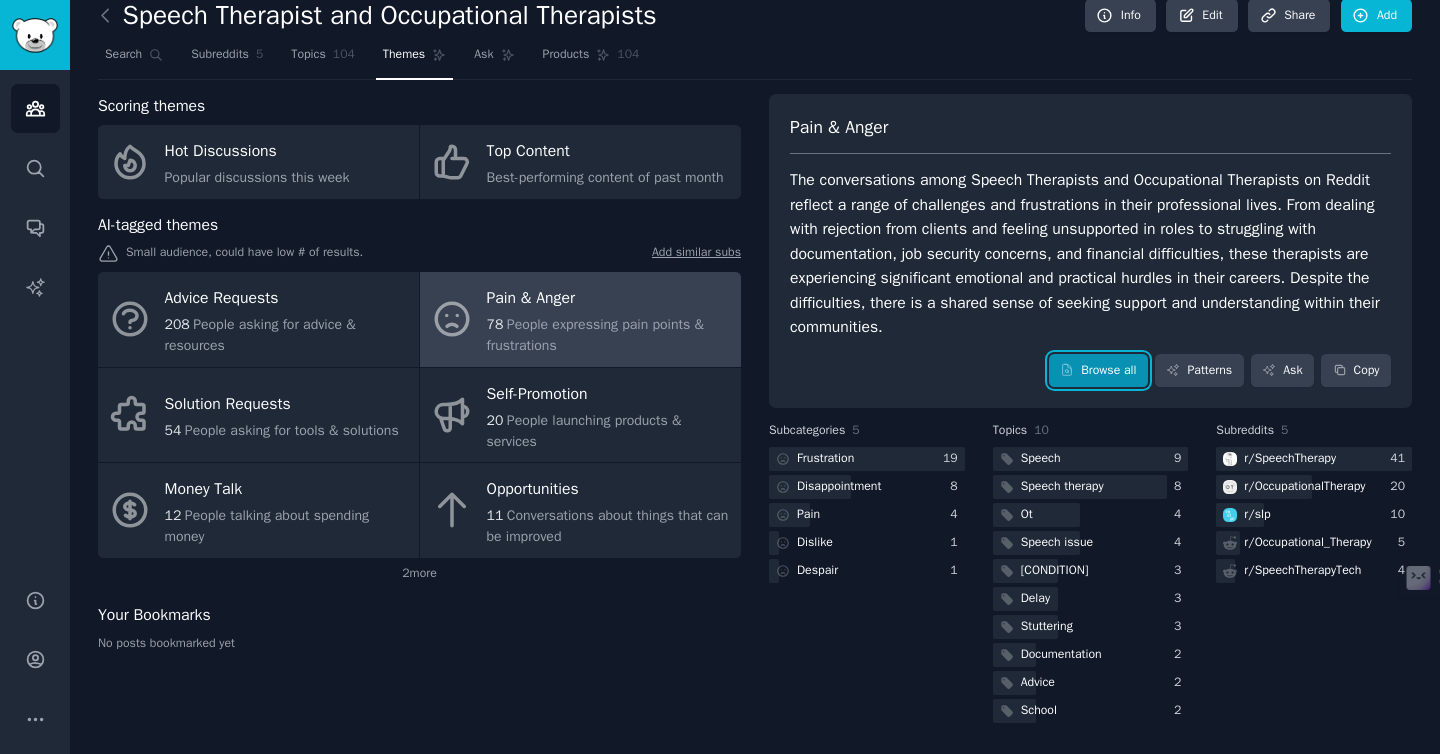 click on "Browse all" at bounding box center [1098, 371] 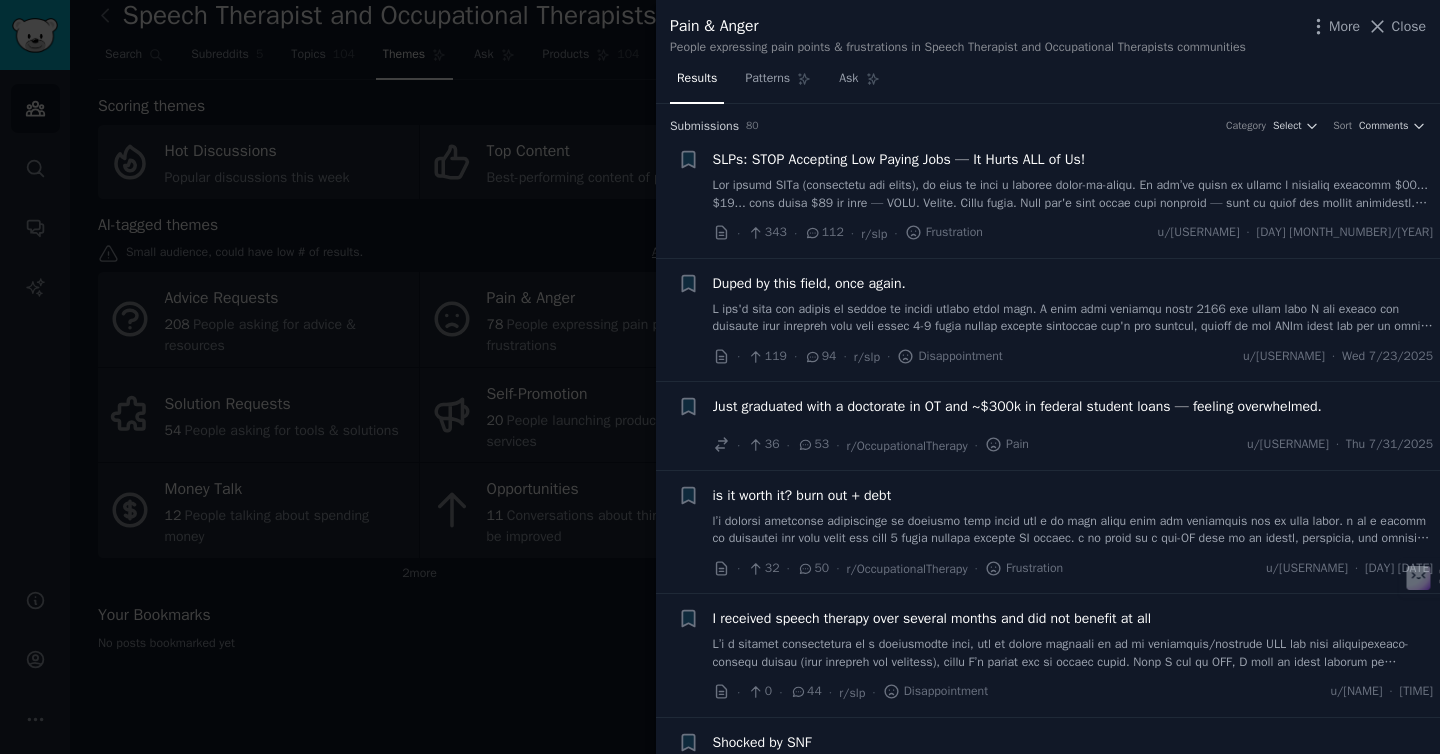 click on "Pain & Anger People expressing pain points & frustrations in Speech Therapist and Occupational Therapists communities More Close" at bounding box center (1048, 31) 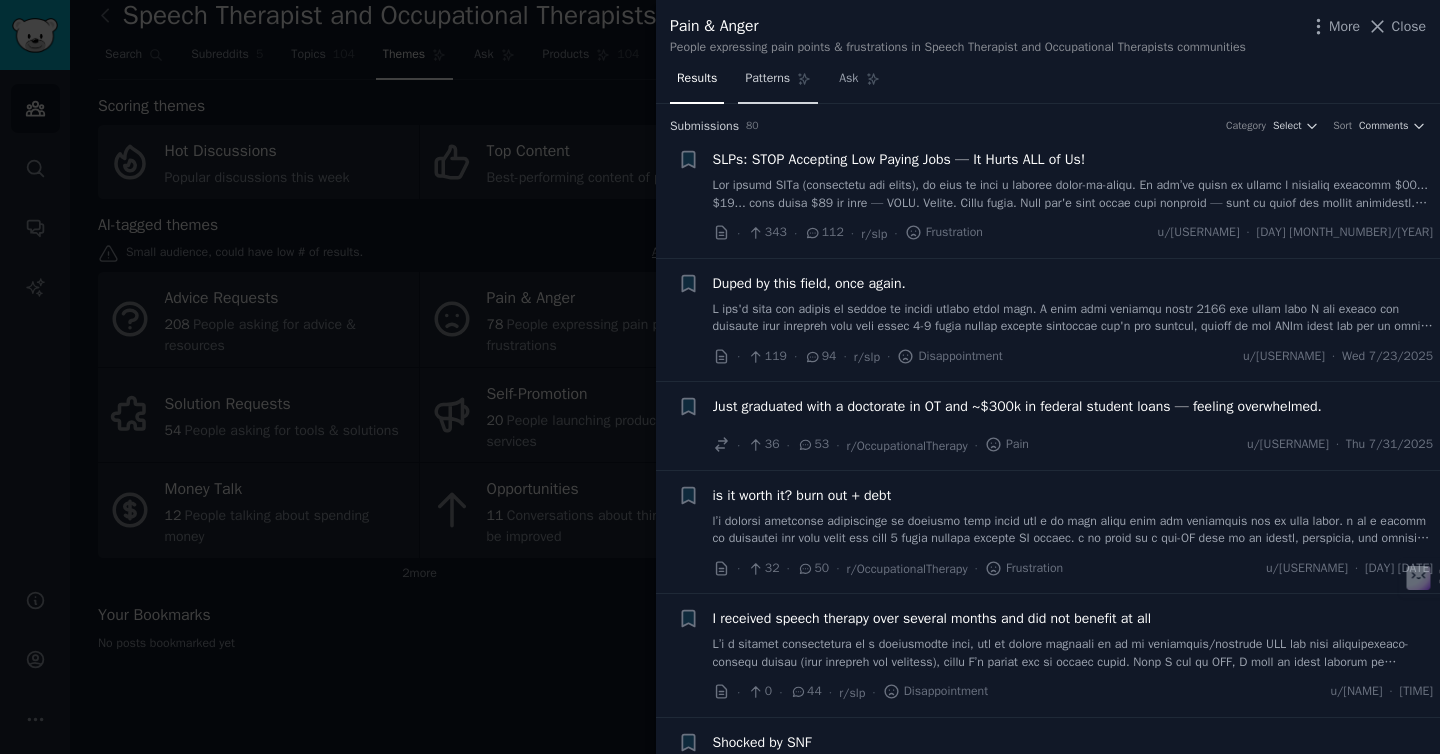 click on "Patterns" at bounding box center (778, 83) 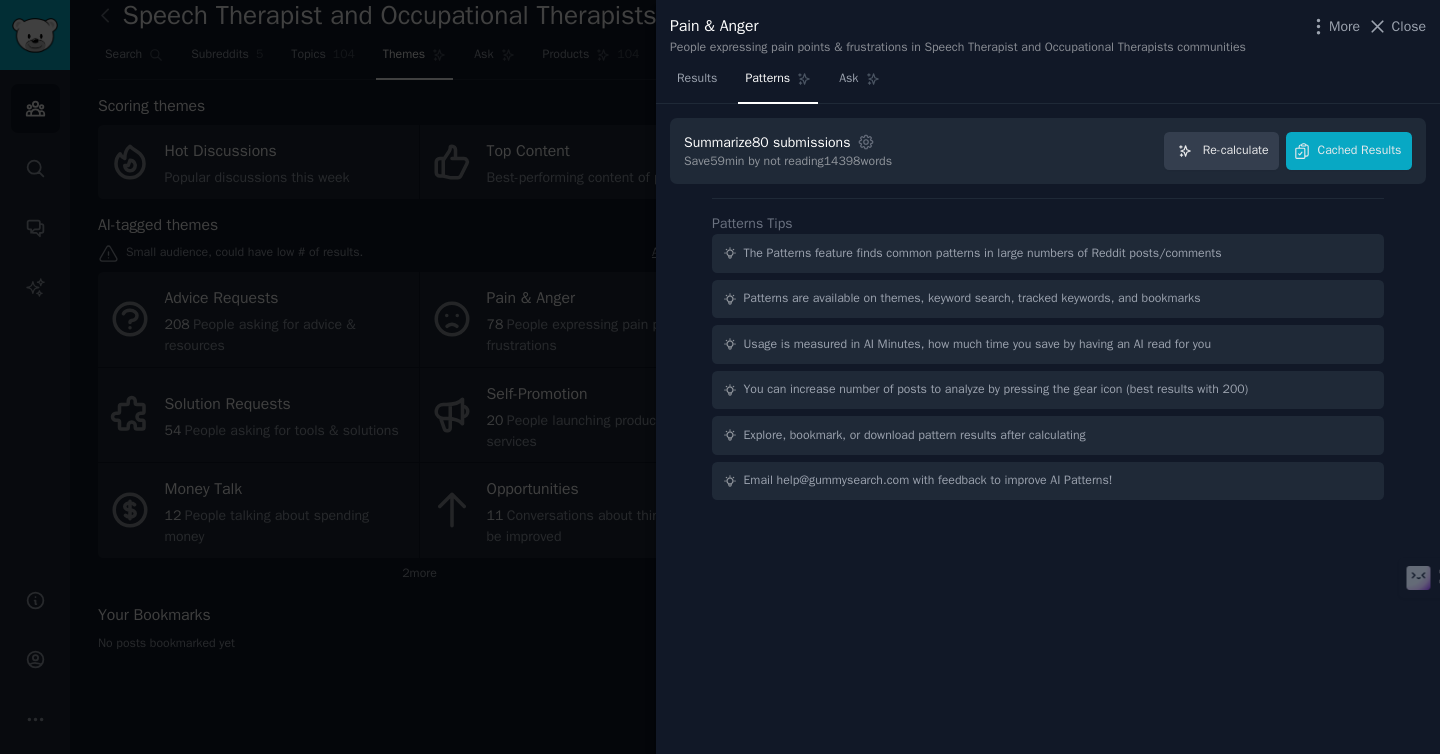 click at bounding box center (720, 377) 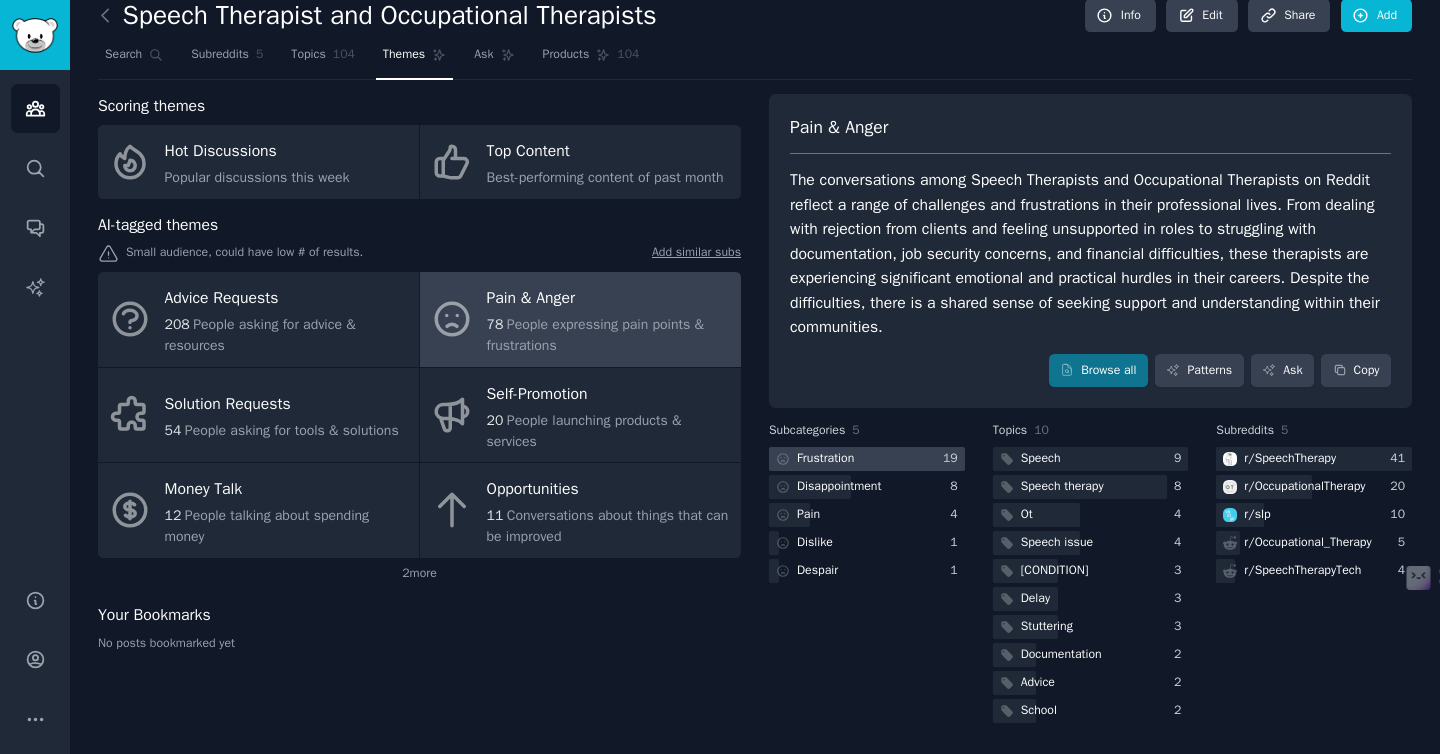 click at bounding box center [867, 459] 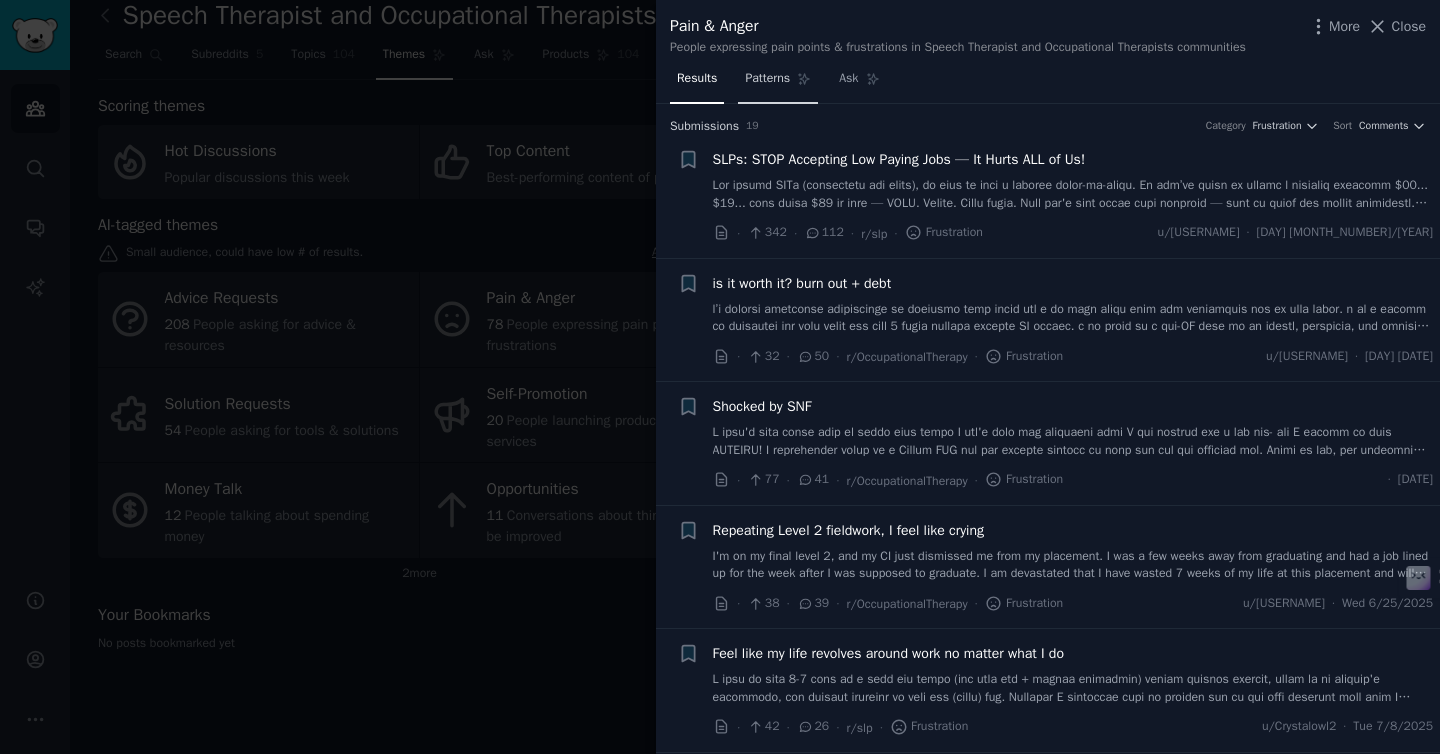 click on "Patterns" at bounding box center (767, 79) 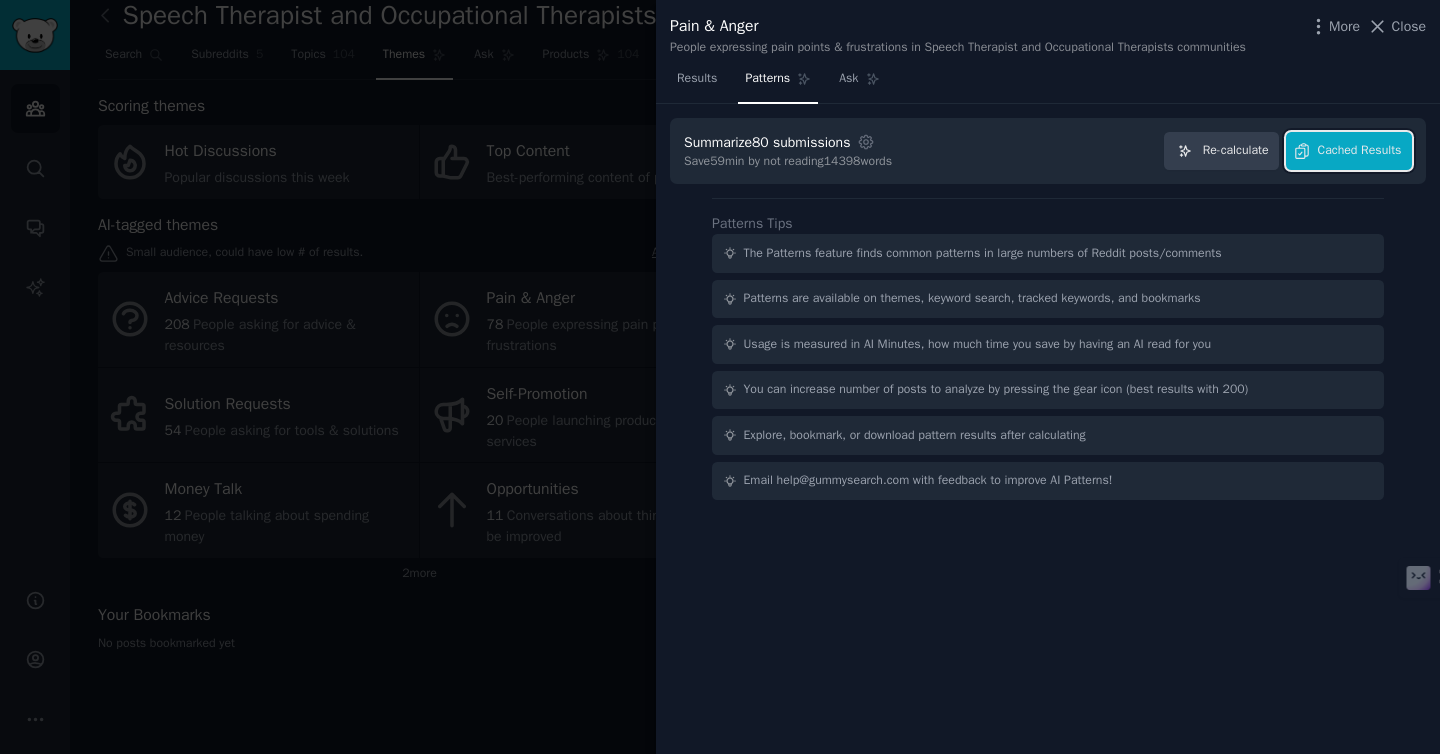 drag, startPoint x: 1350, startPoint y: 180, endPoint x: 1287, endPoint y: 211, distance: 70.21396 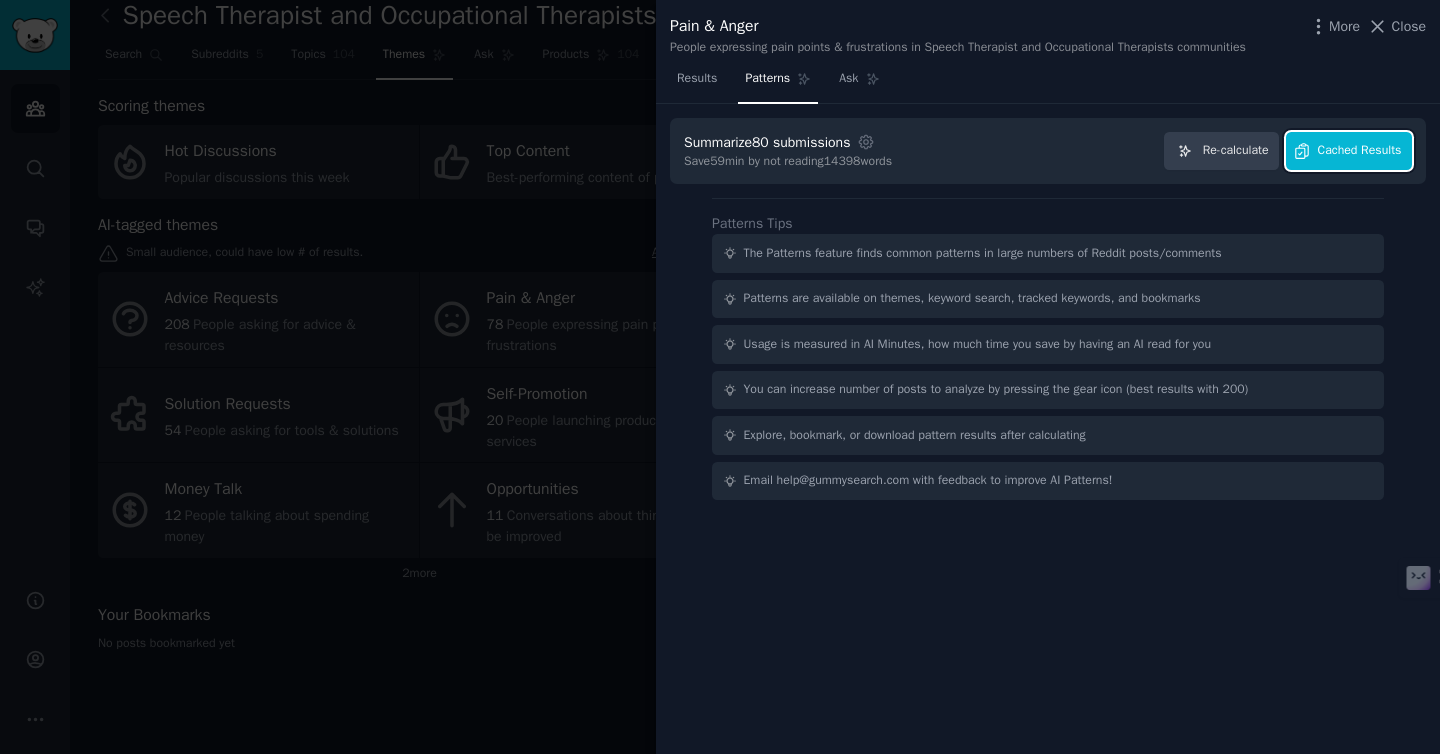 click on "Cached Results" at bounding box center (1349, 151) 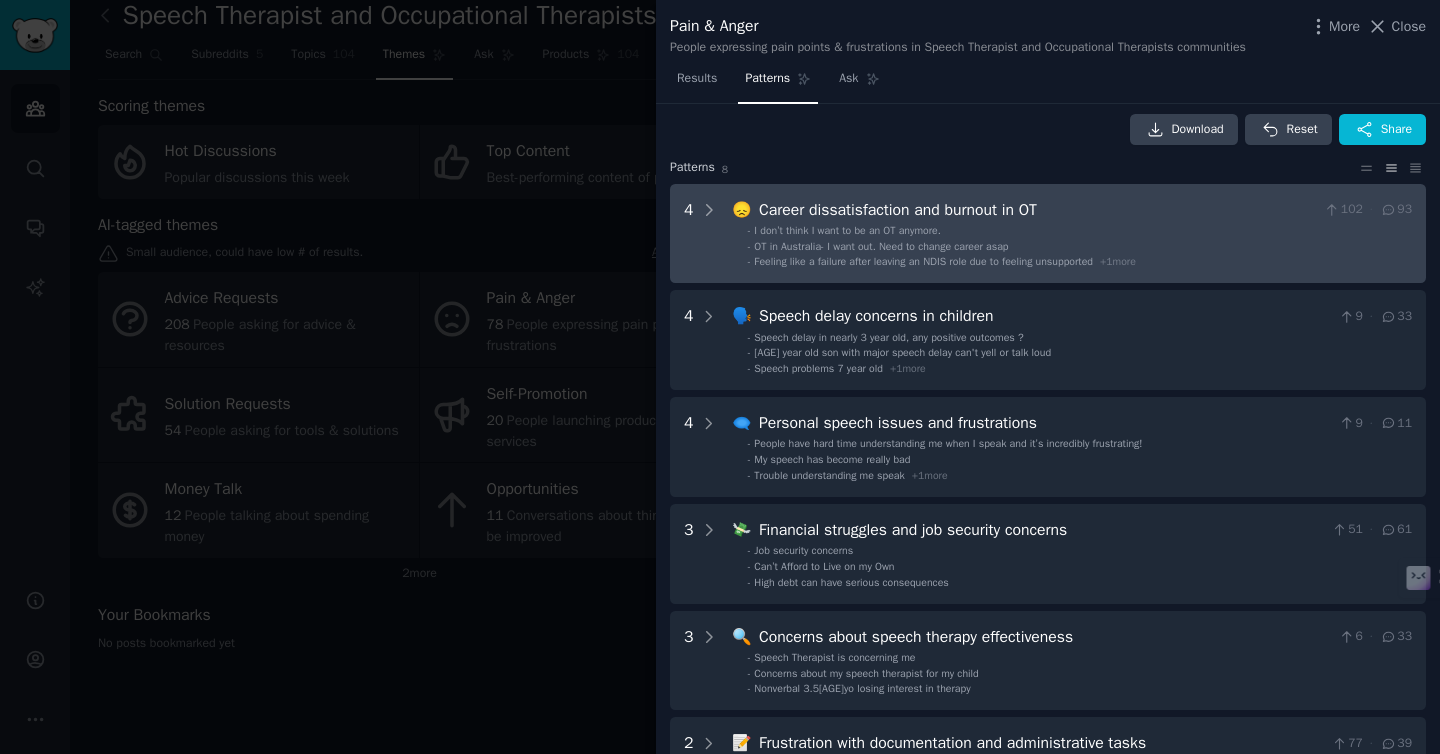 scroll, scrollTop: 19, scrollLeft: 0, axis: vertical 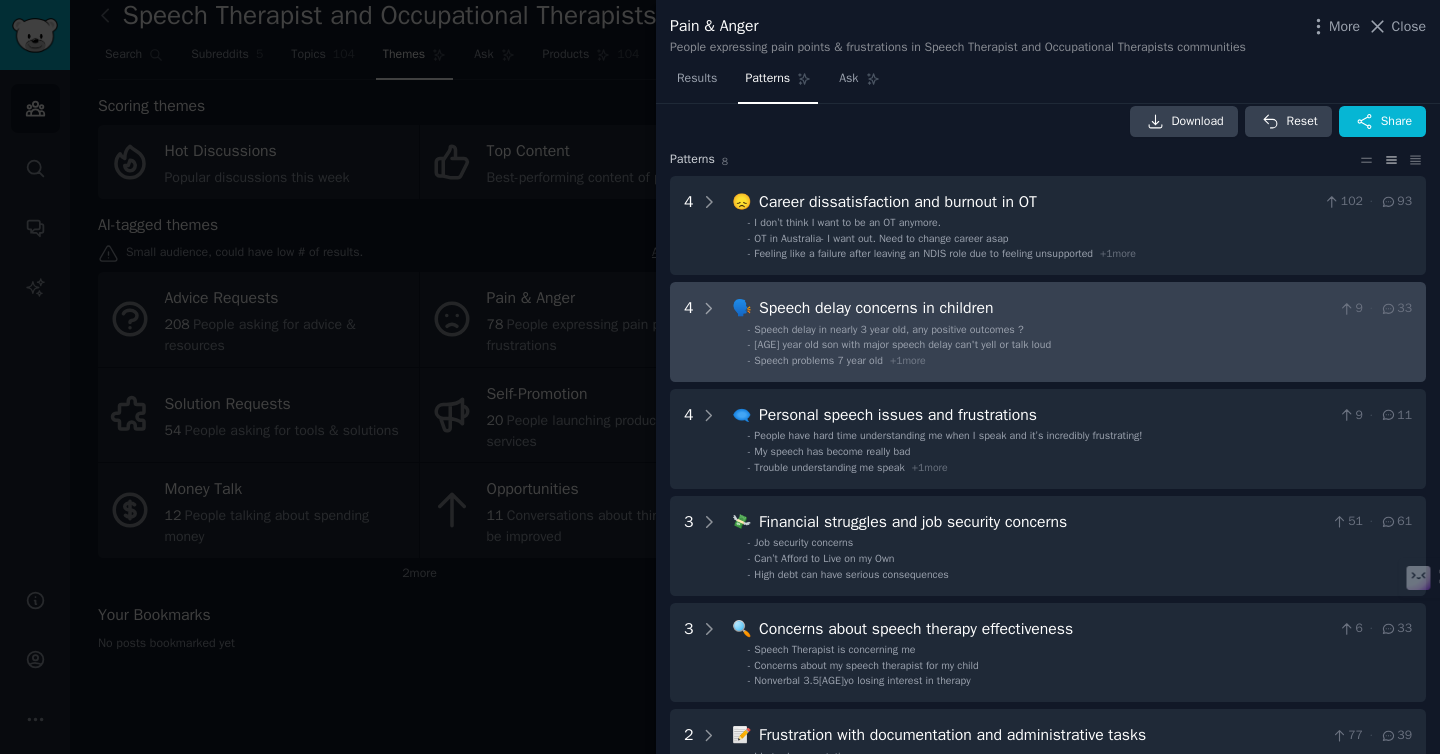 click on "4" at bounding box center [701, 332] 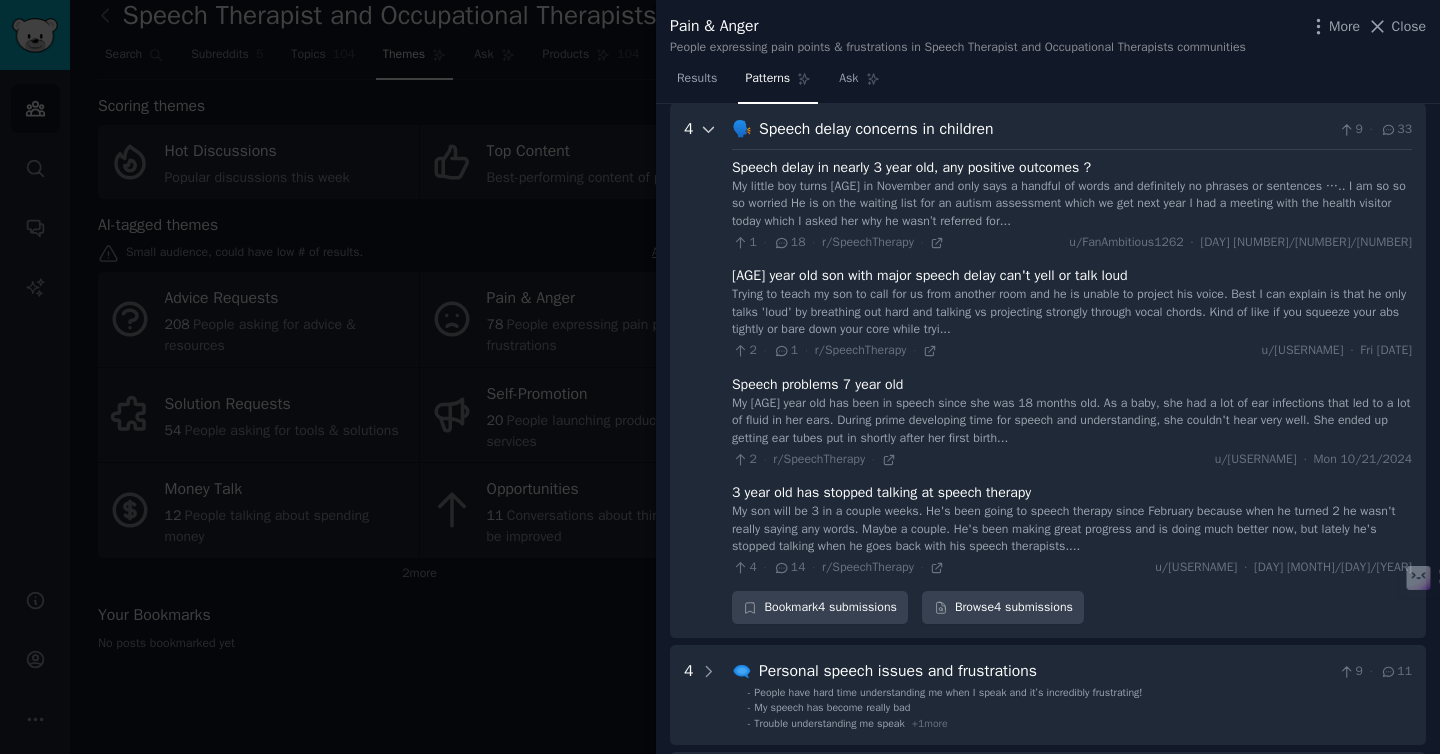 scroll, scrollTop: 151, scrollLeft: 0, axis: vertical 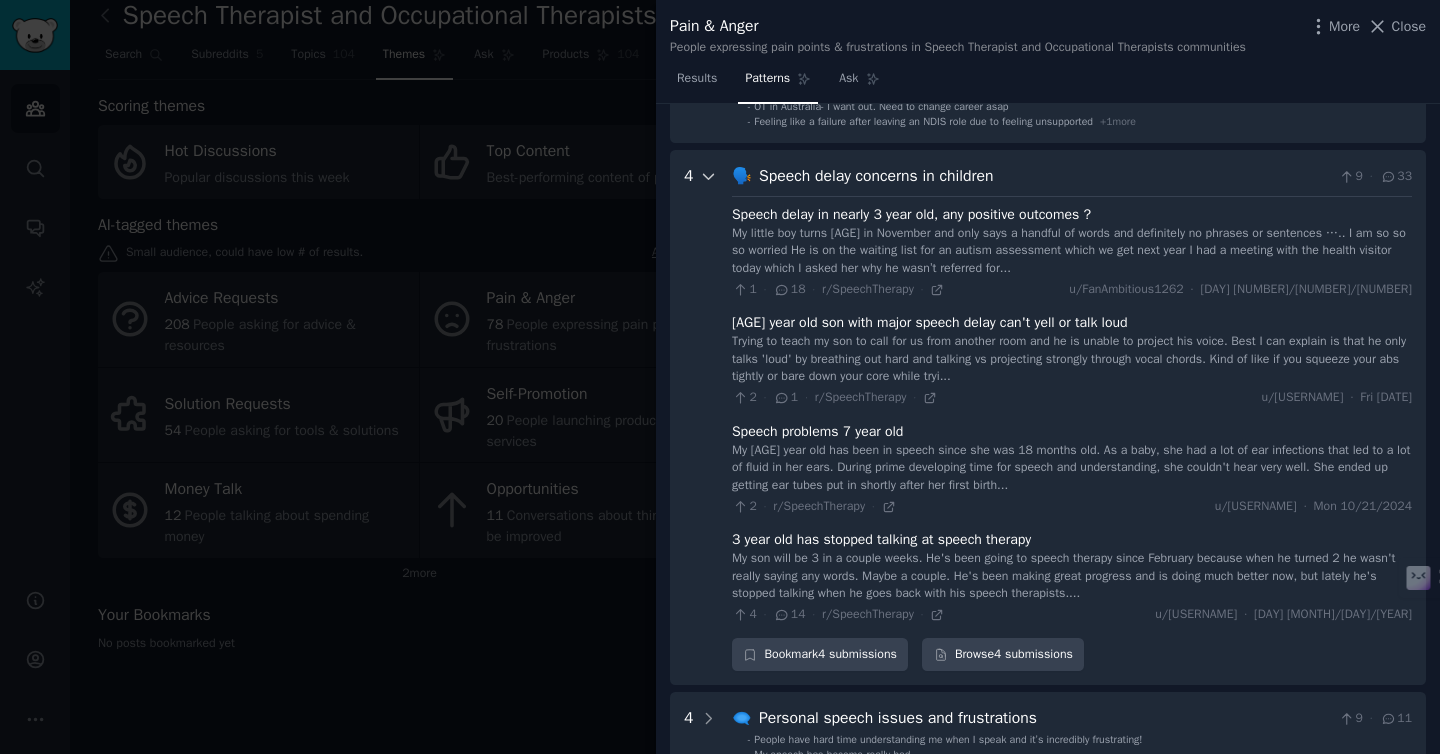 click at bounding box center [709, 417] 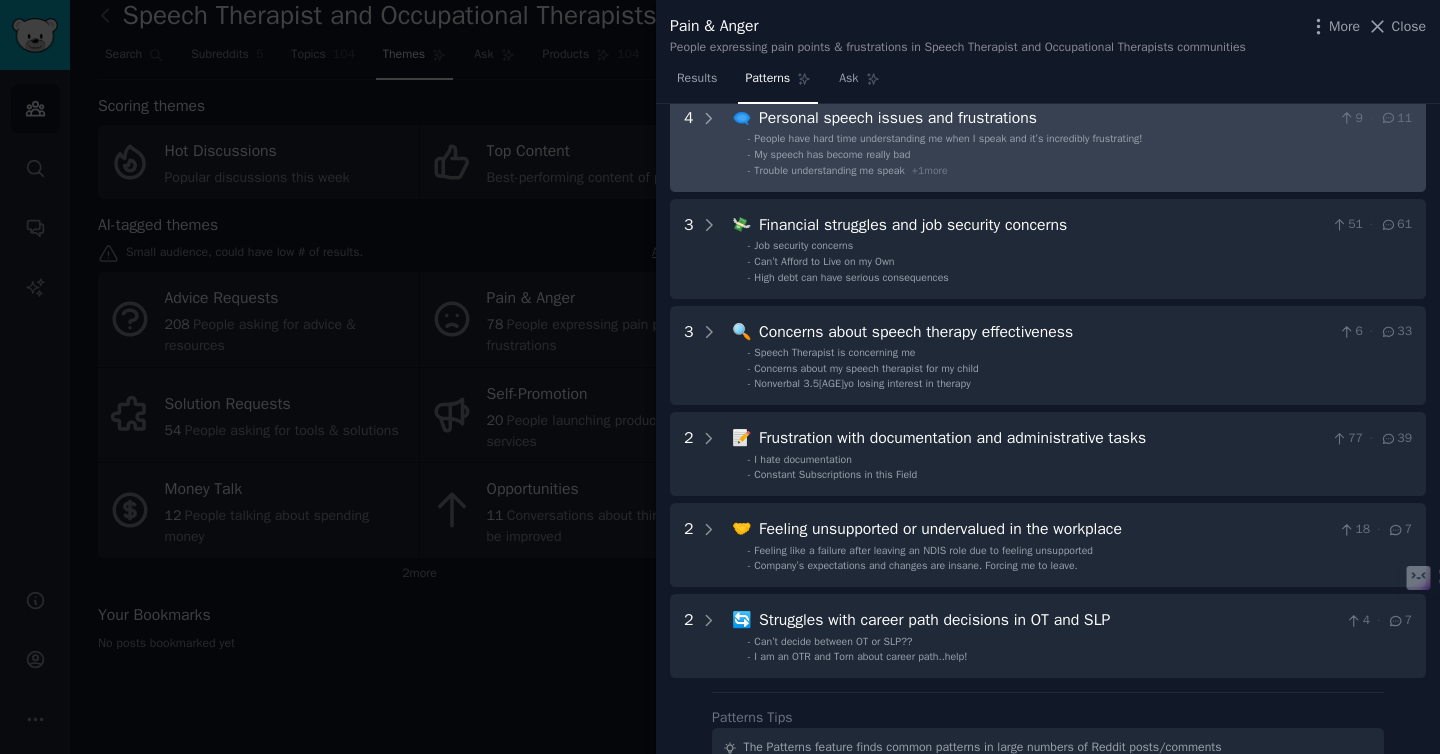 scroll, scrollTop: 326, scrollLeft: 0, axis: vertical 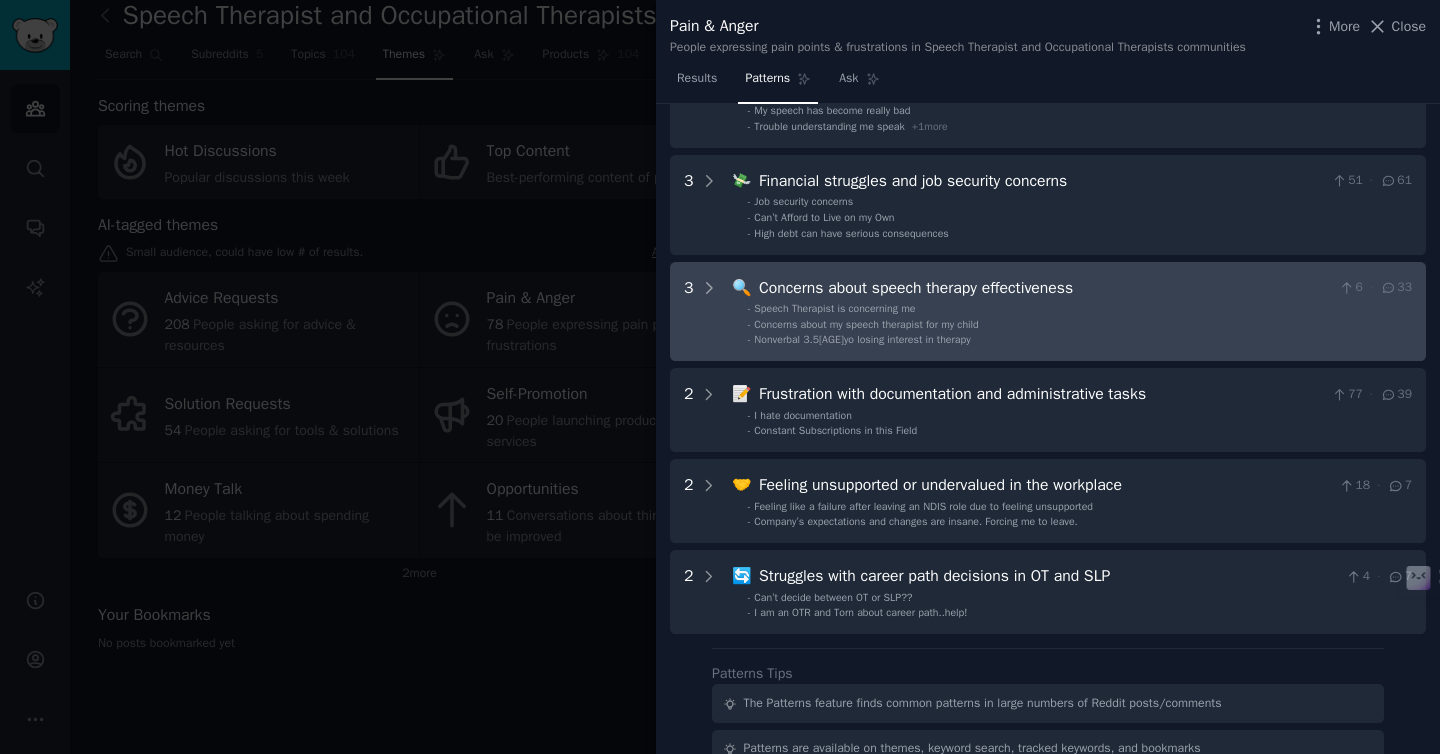 click on "3" at bounding box center [701, 312] 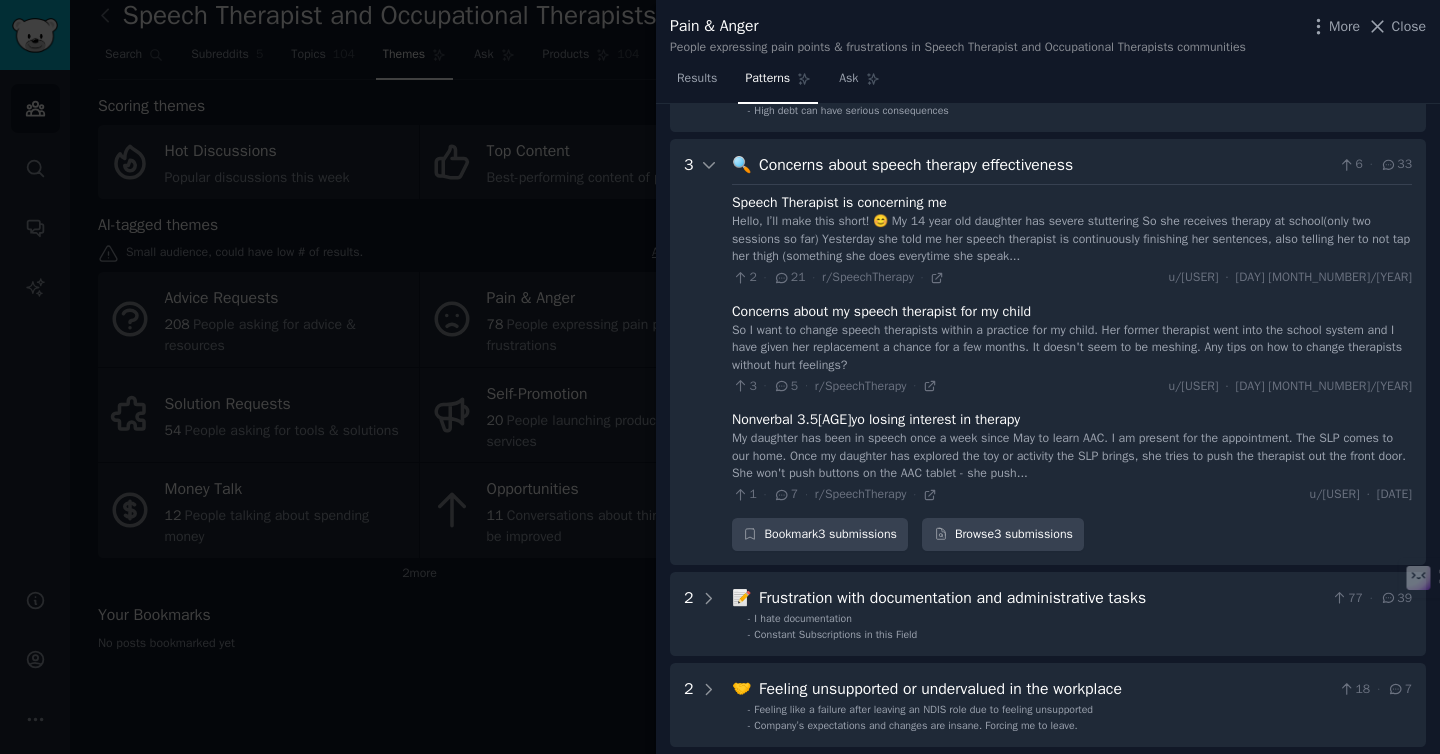 scroll, scrollTop: 518, scrollLeft: 0, axis: vertical 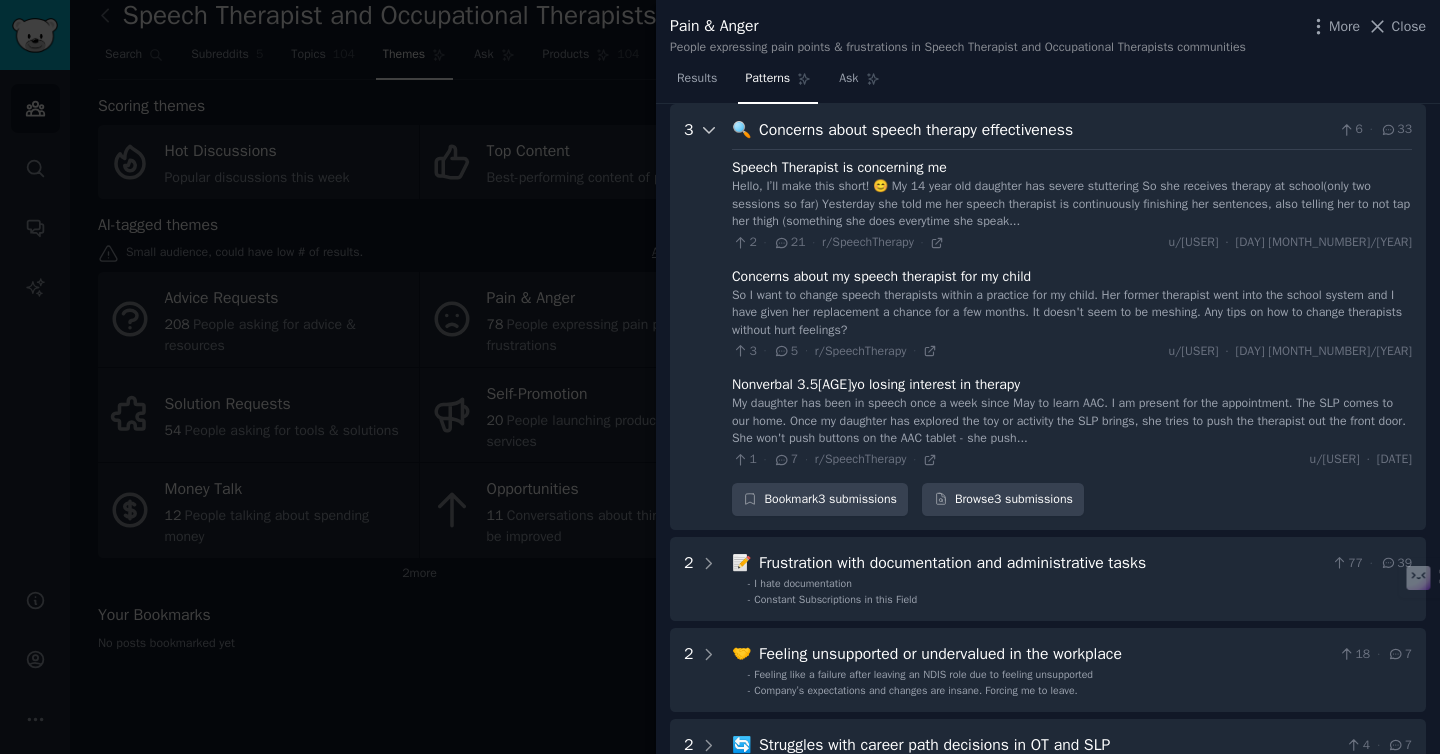 click 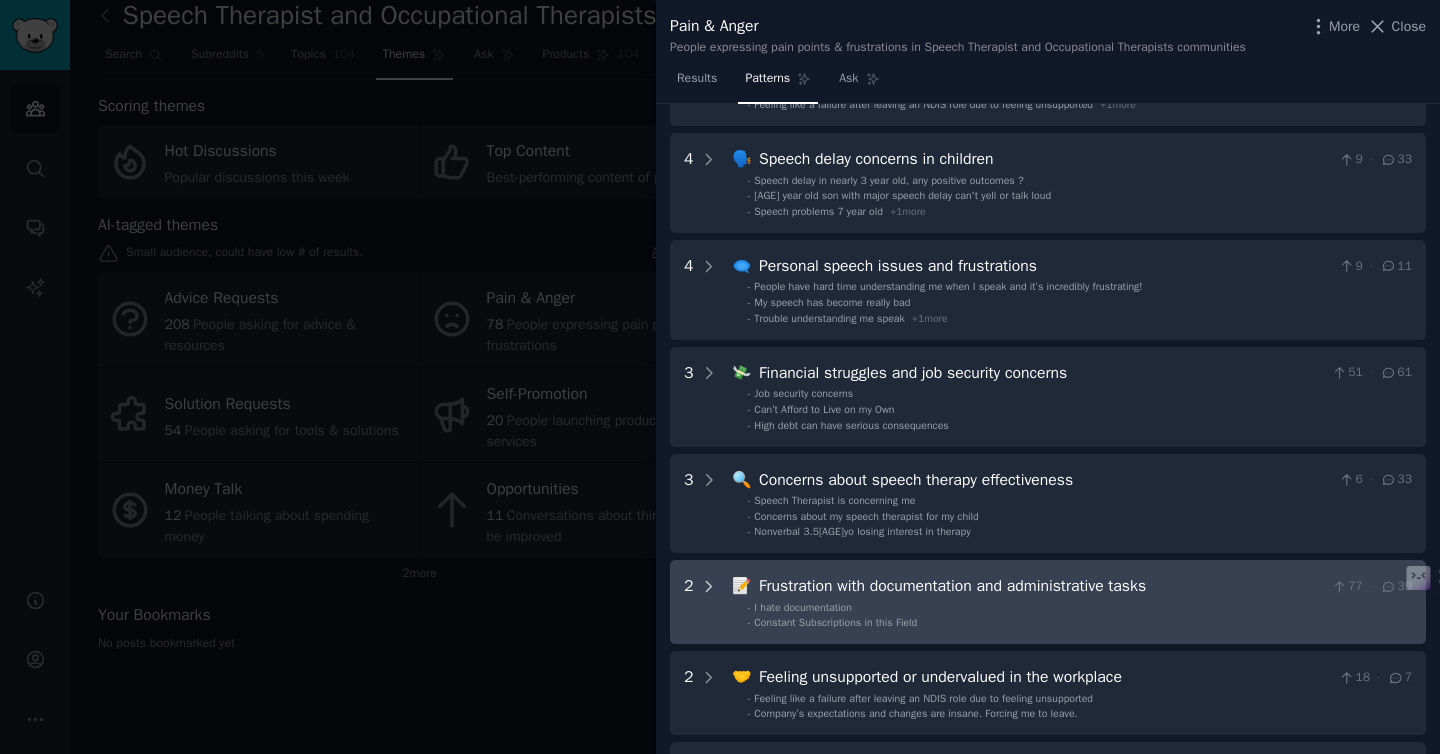 scroll, scrollTop: 0, scrollLeft: 0, axis: both 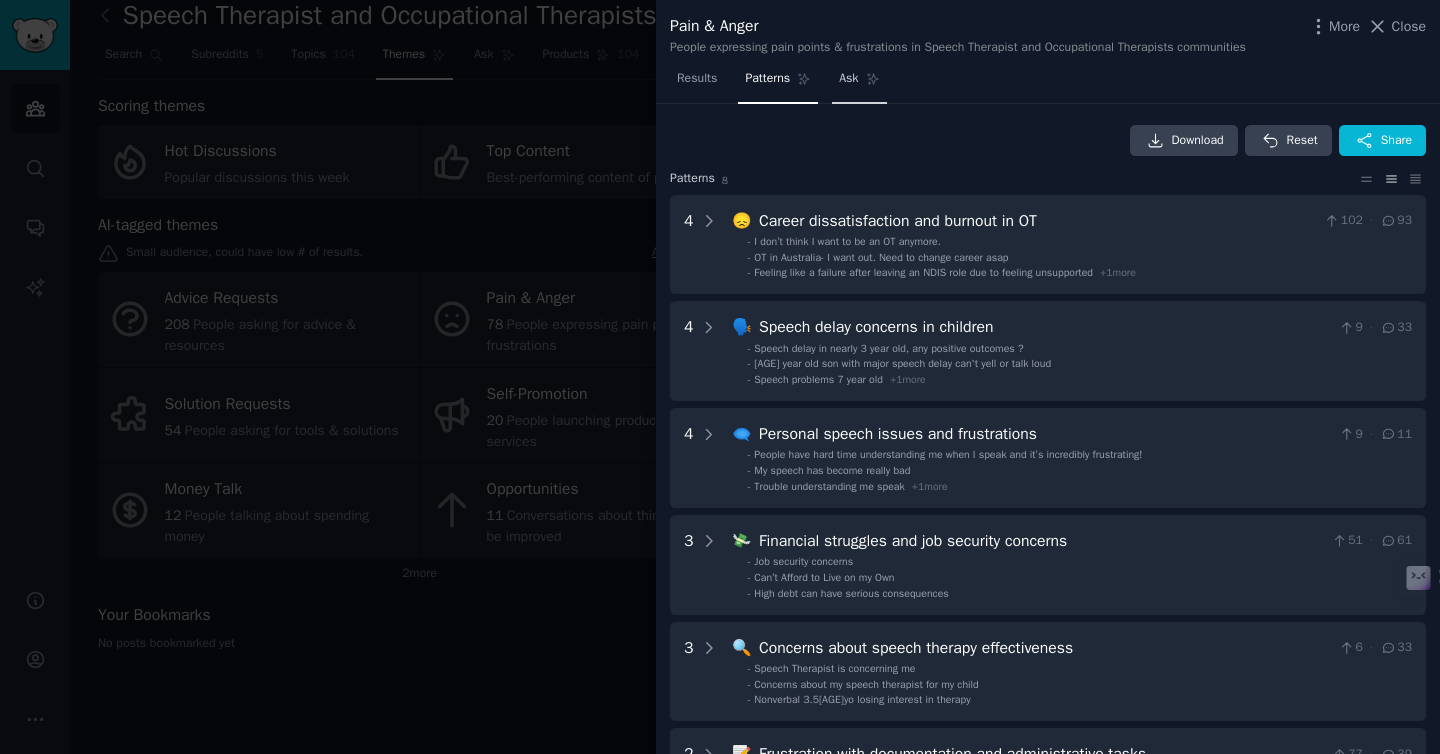 click on "Ask" at bounding box center [859, 83] 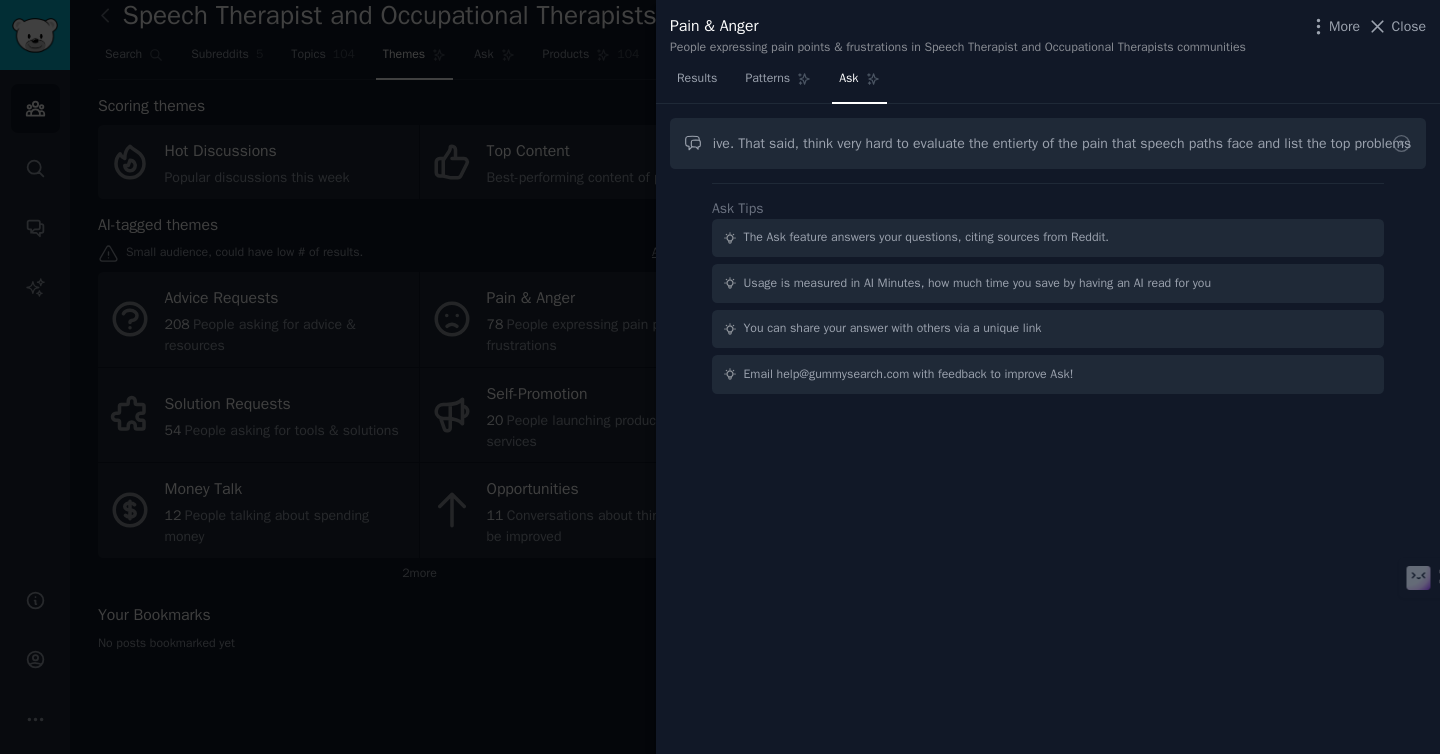 scroll, scrollTop: 0, scrollLeft: 1710, axis: horizontal 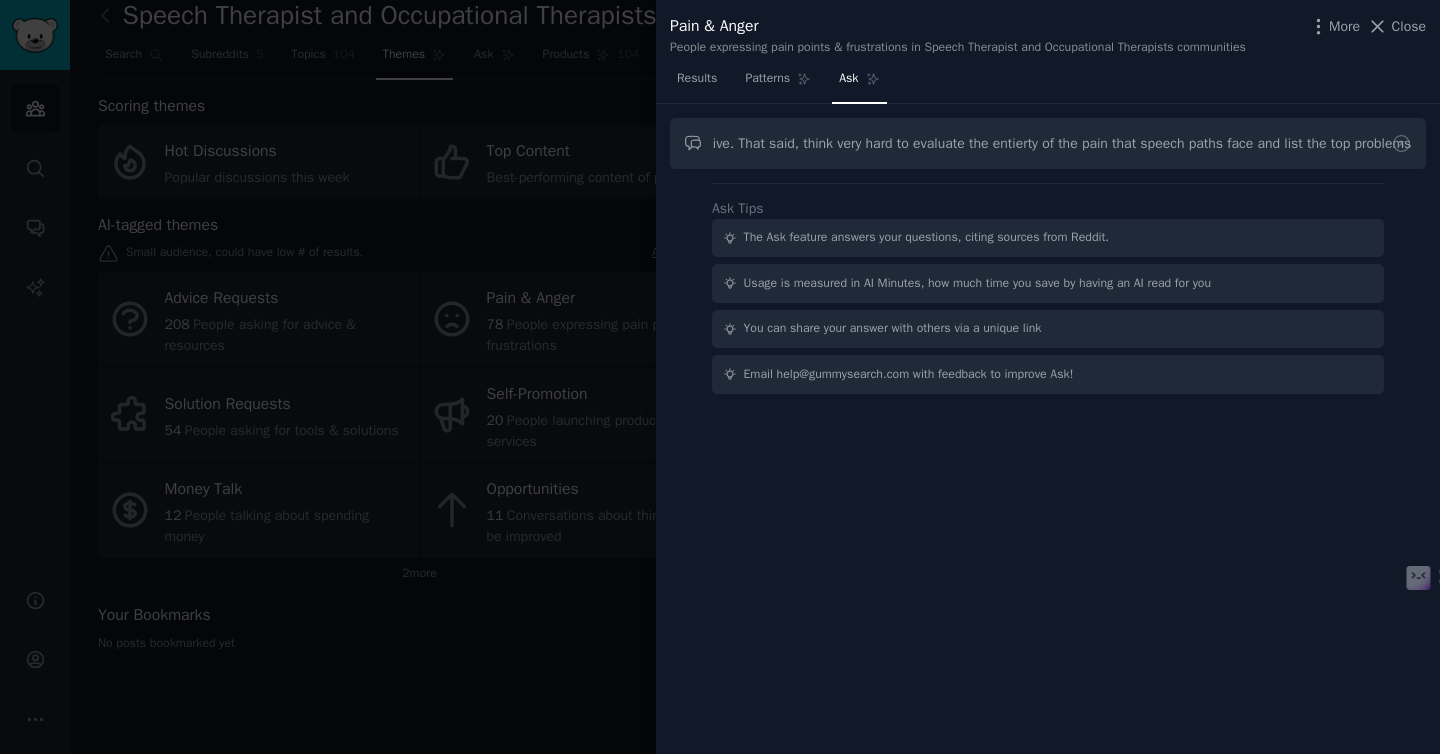 type on "You are the best market researcher in the world, and you are best at finding problems that solve severe problems for people, that are so severe with so limited alternatives that people constantly complain about it and comments commiserate but have no alternative. That said, think very hard to evaluate the entierty of the pain that speech paths face and list the top problems" 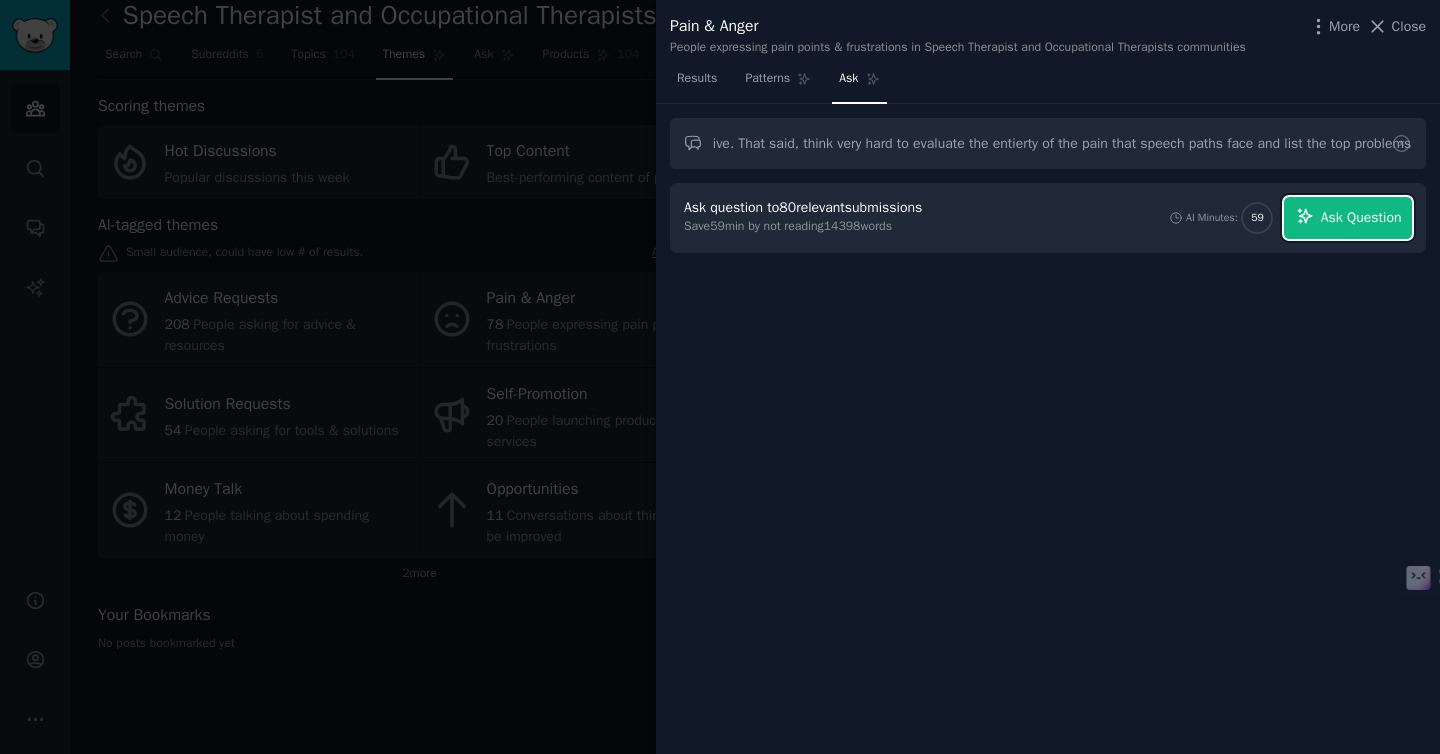 scroll, scrollTop: 0, scrollLeft: 0, axis: both 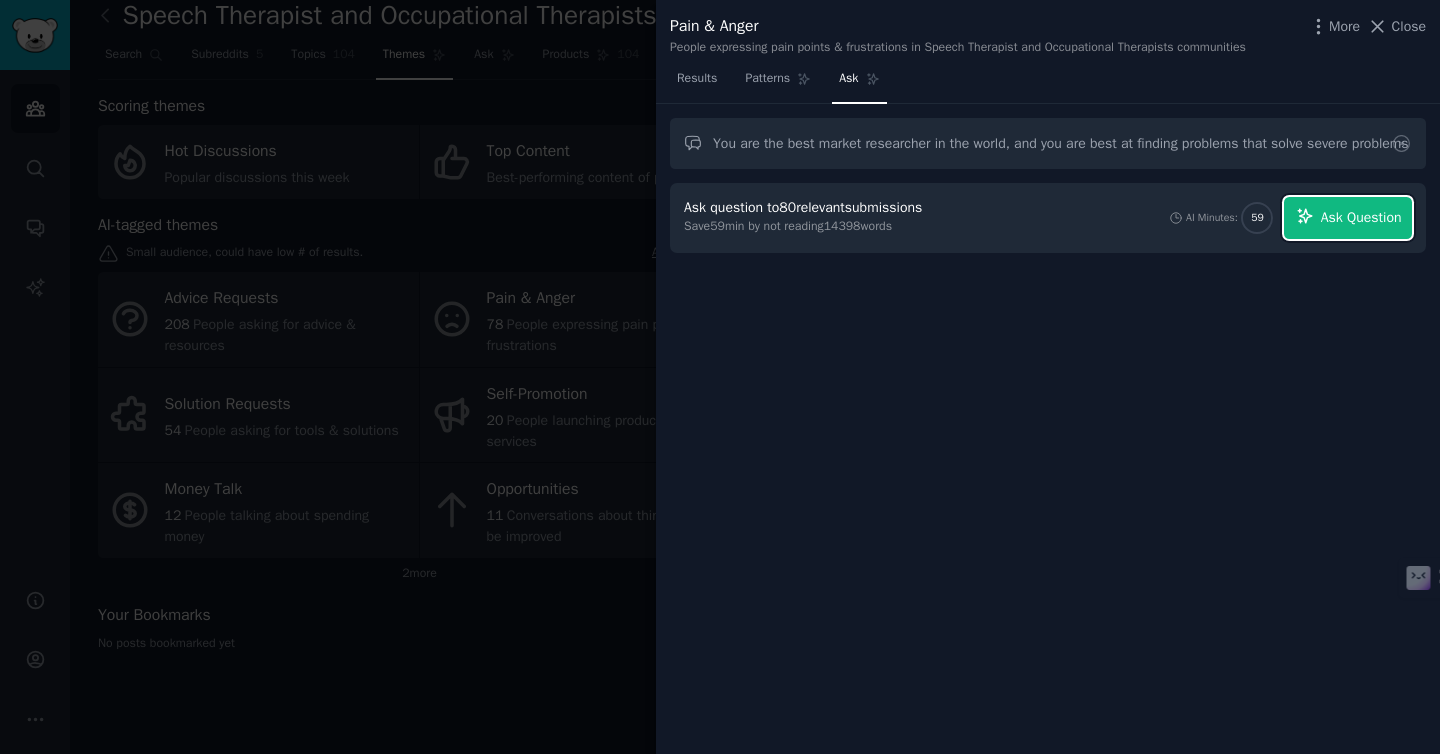 click on "Ask Question" at bounding box center (1361, 217) 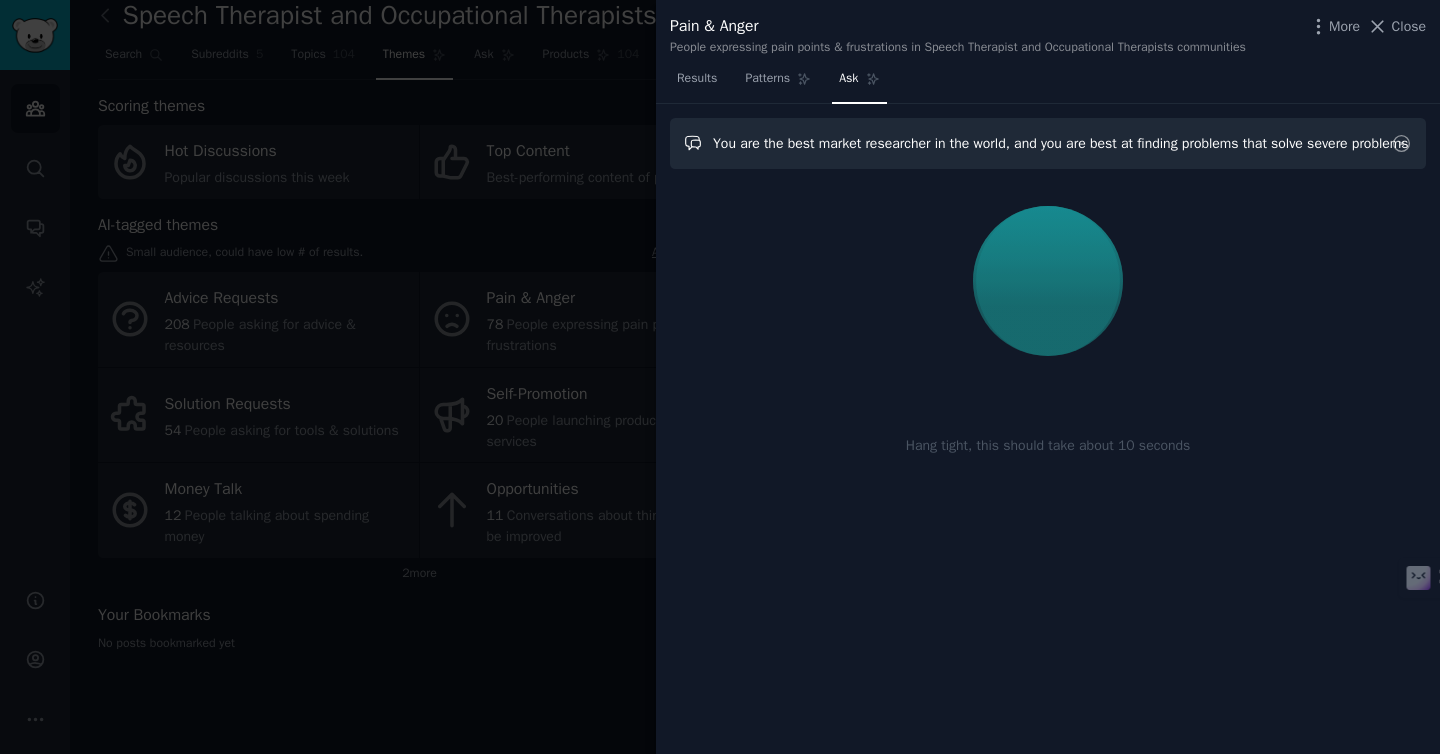 click on "You are the best market researcher in the world, and you are best at finding problems that solve severe problems for people, that are so severe with so limited alternatives that people constantly complain about it and comments commiserate but have no alternative. That said, think very hard to evaluate the entierty of the pain that speech paths face and list the top problems" at bounding box center (1048, 143) 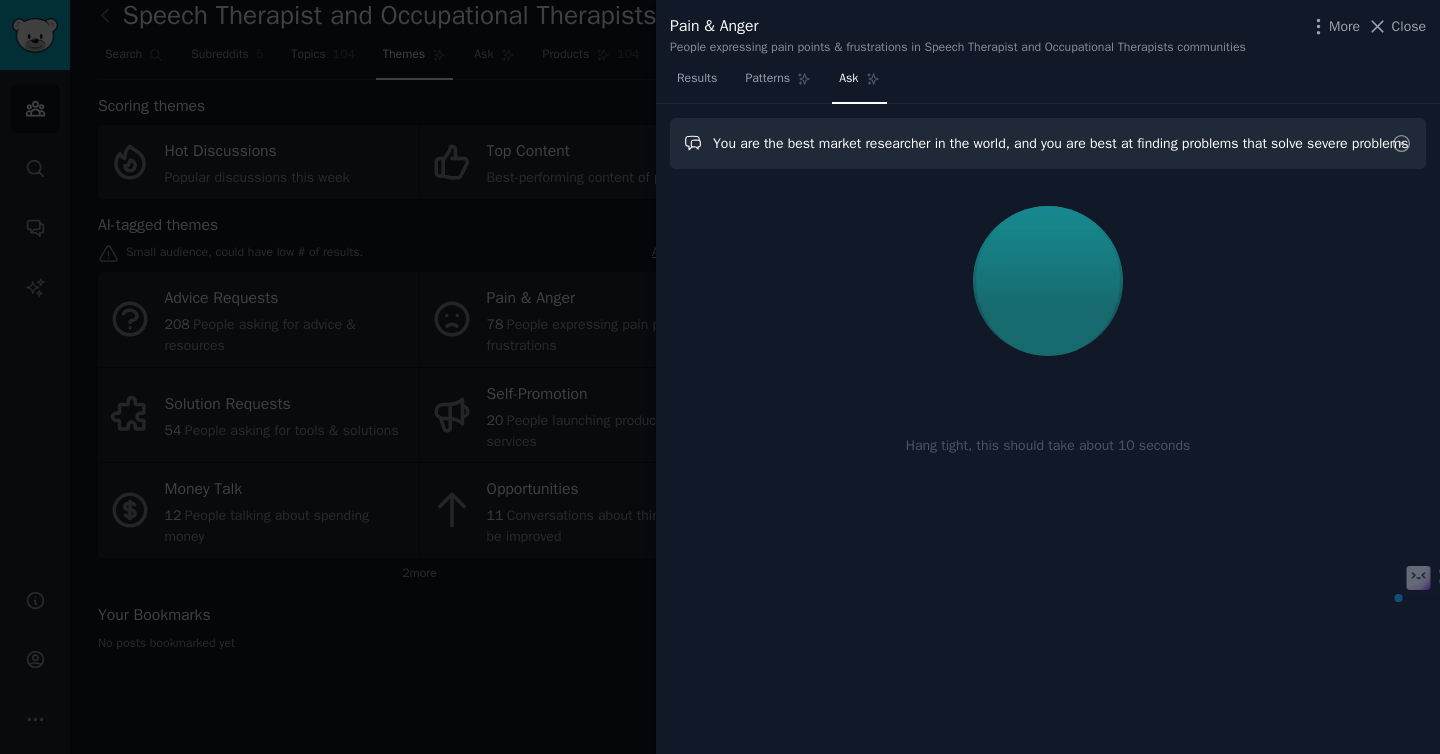 click on "You are the best market researcher in the world, and you are best at finding problems that solve severe problems for people, that are so severe with so limited alternatives that people constantly complain about it and comments commiserate but have no alternative. That said, think very hard to evaluate the entierty of the pain that speech paths face and list the top problems" at bounding box center [1048, 143] 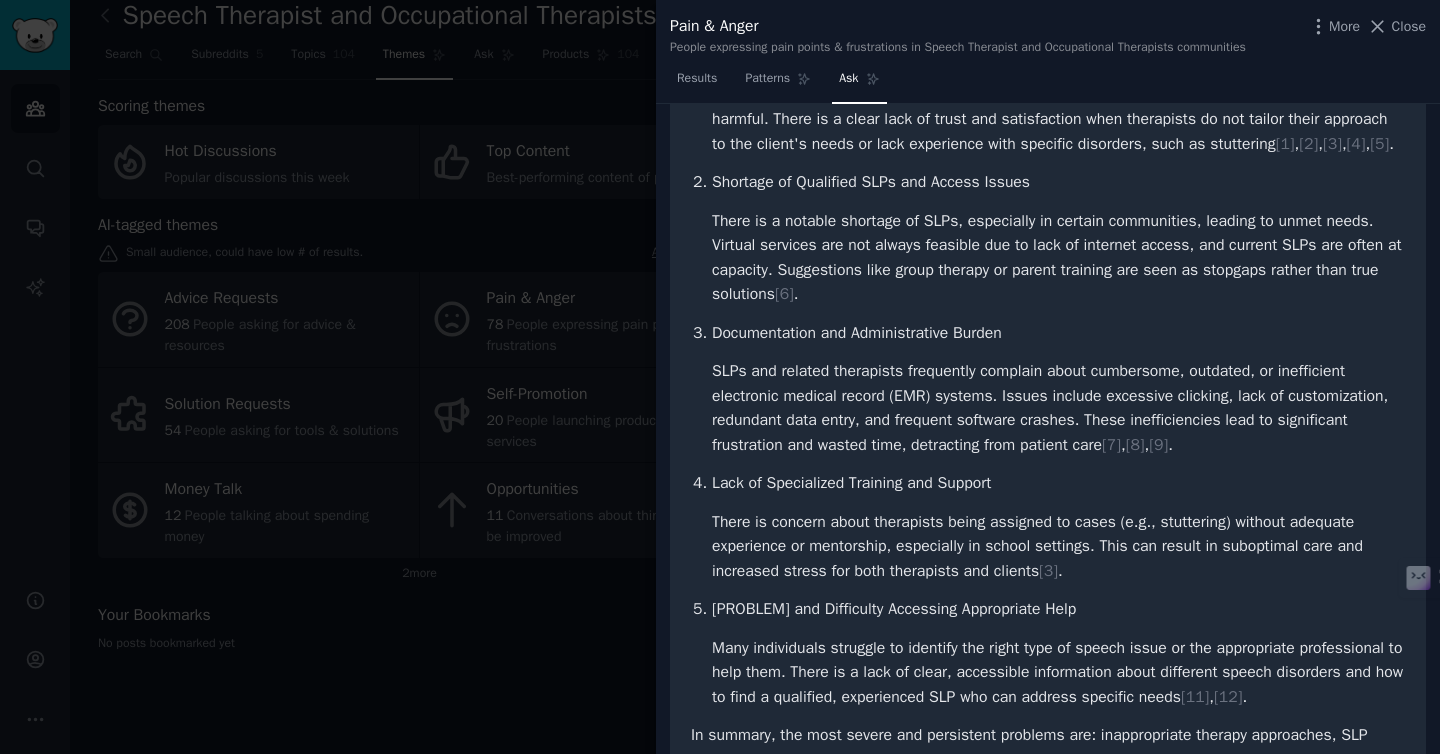 scroll, scrollTop: 458, scrollLeft: 0, axis: vertical 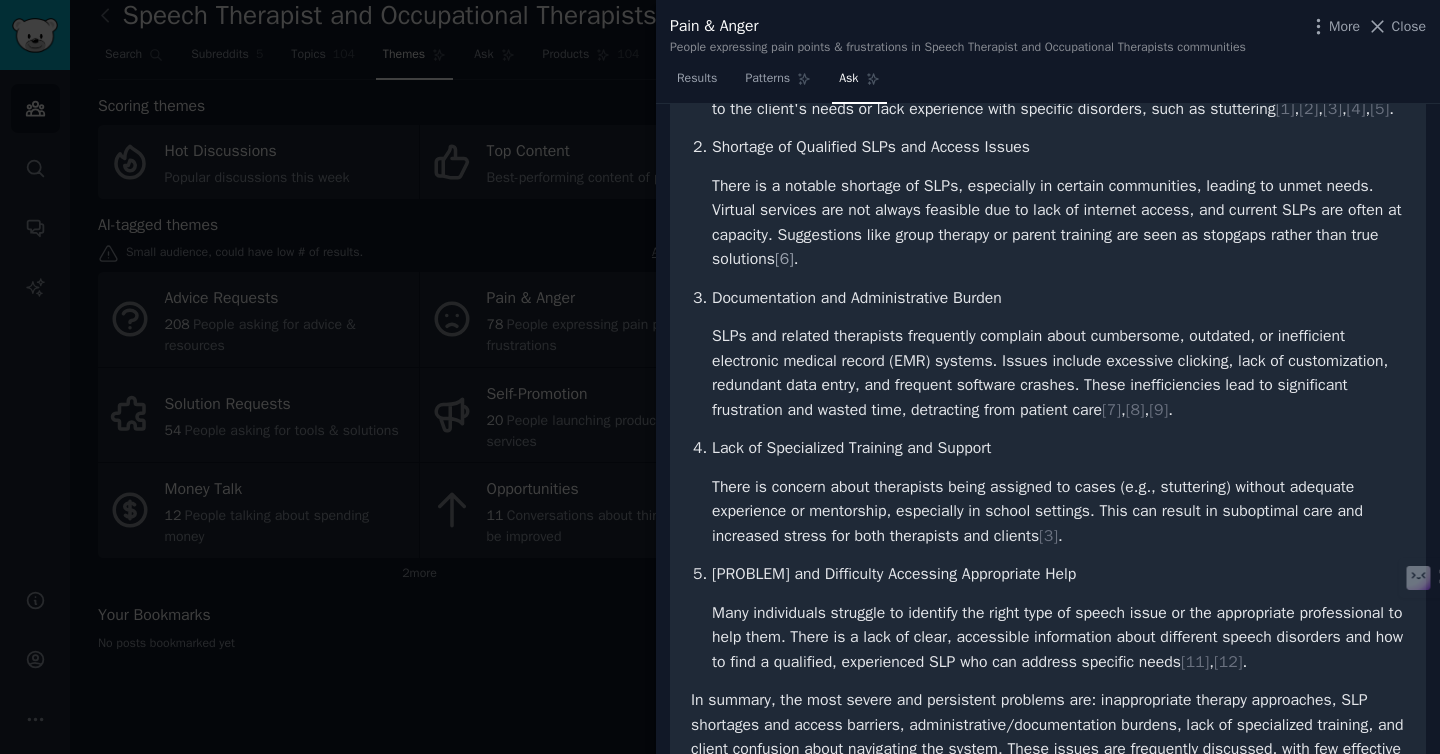 click on "[ 6 ]" at bounding box center [784, 259] 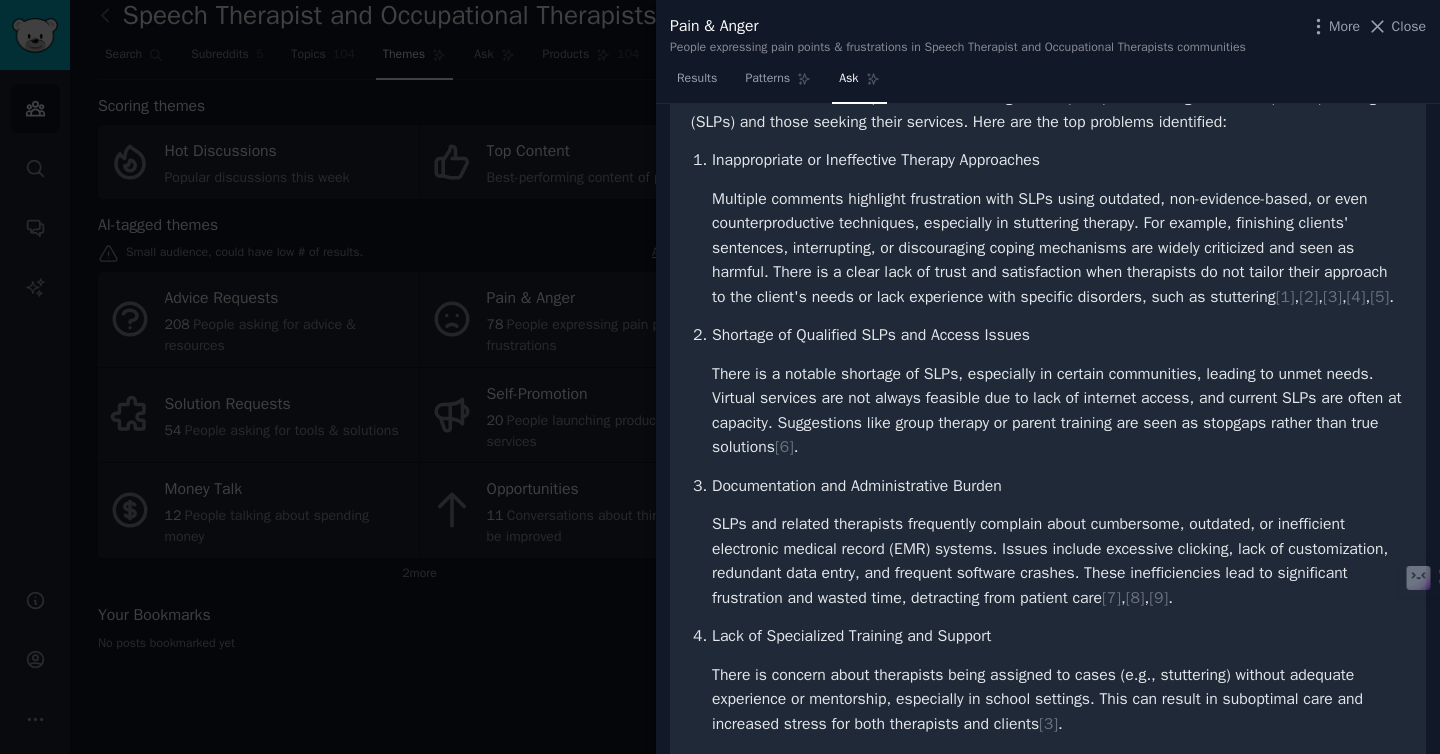 scroll, scrollTop: 0, scrollLeft: 0, axis: both 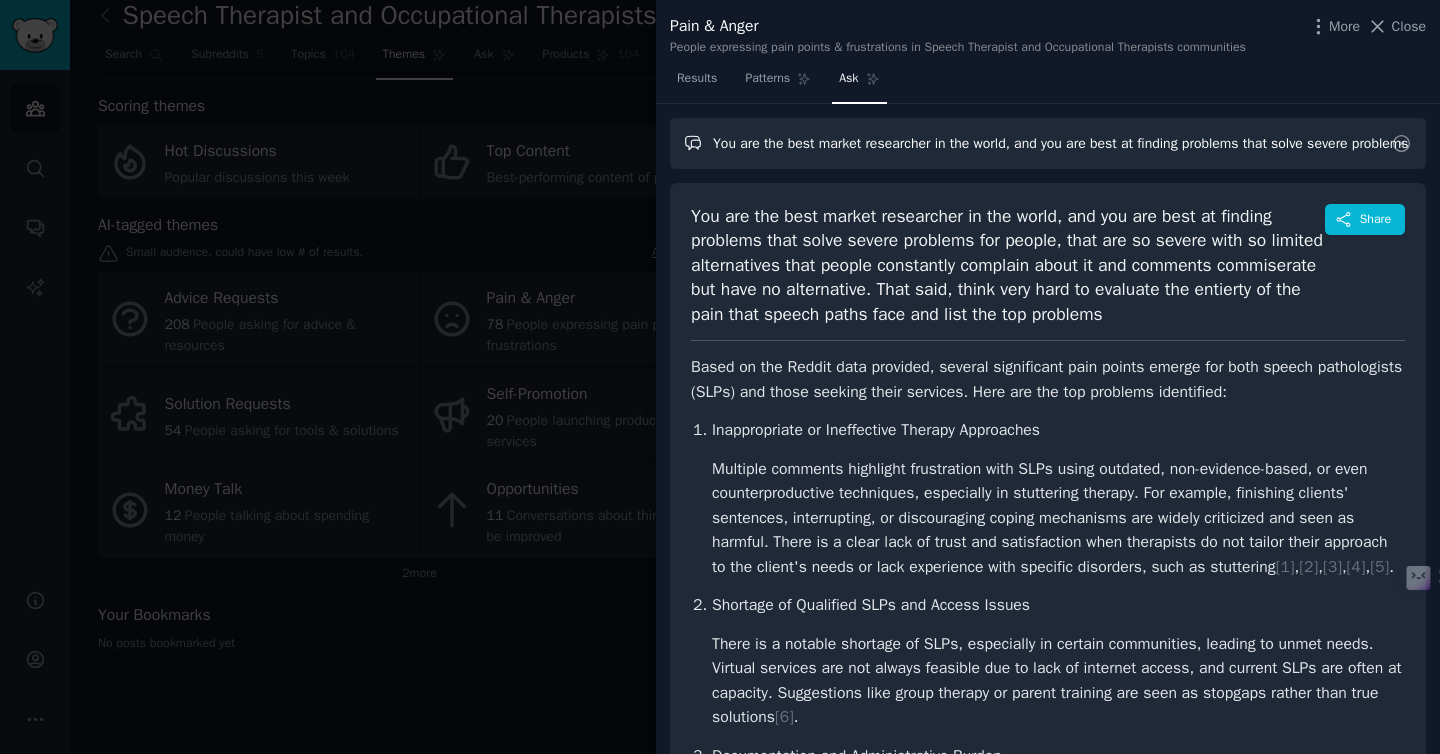 click on "You are the best market researcher in the world, and you are best at finding problems that solve severe problems for people, that are so severe with so limited alternatives that people constantly complain about it and comments commiserate but have no alternative. That said, think very hard to evaluate the entierty of the pain that speech paths face and list the top problems" at bounding box center (1048, 143) 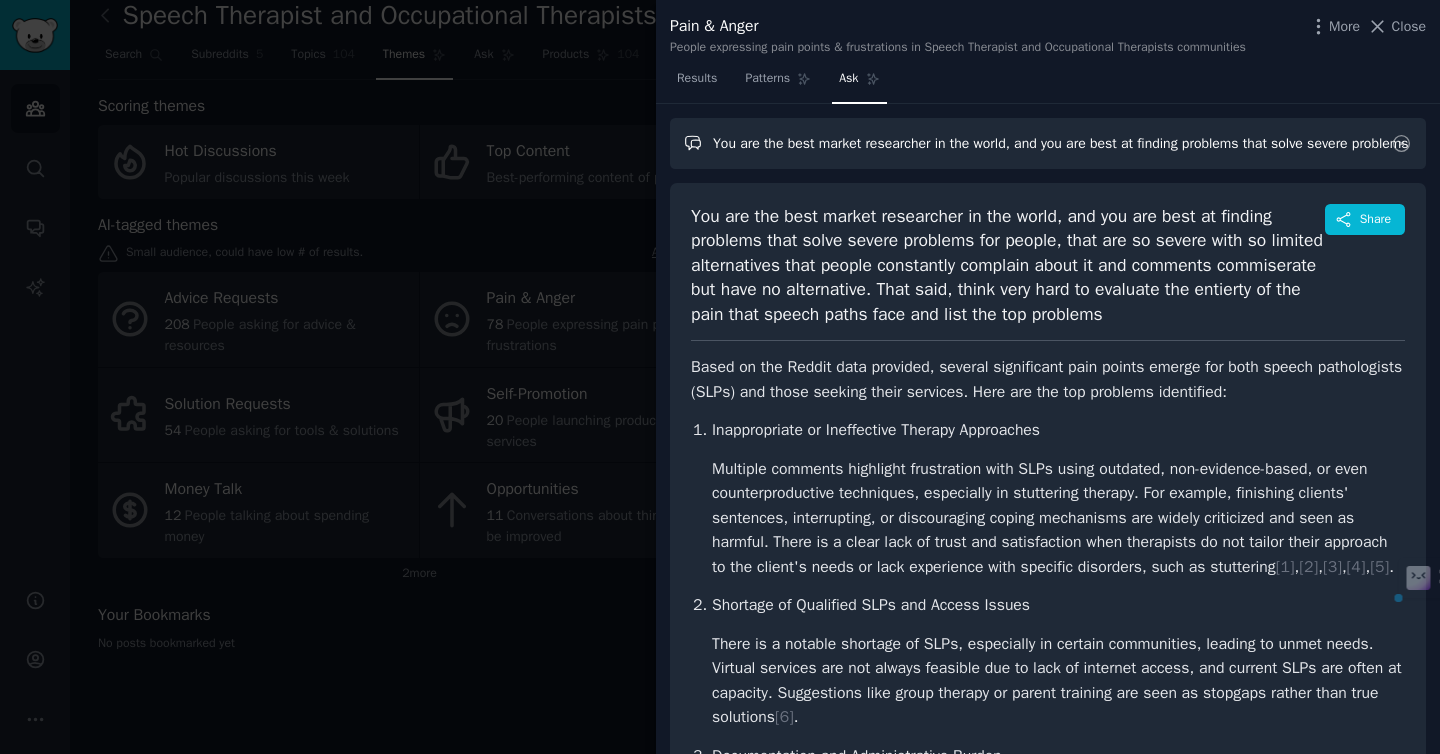 click on "You are the best market researcher in the world, and you are best at finding problems that solve severe problems for people, that are so severe with so limited alternatives that people constantly complain about it and comments commiserate but have no alternative. That said, think very hard to evaluate the entierty of the pain that speech paths face and list the top problems" at bounding box center [1048, 143] 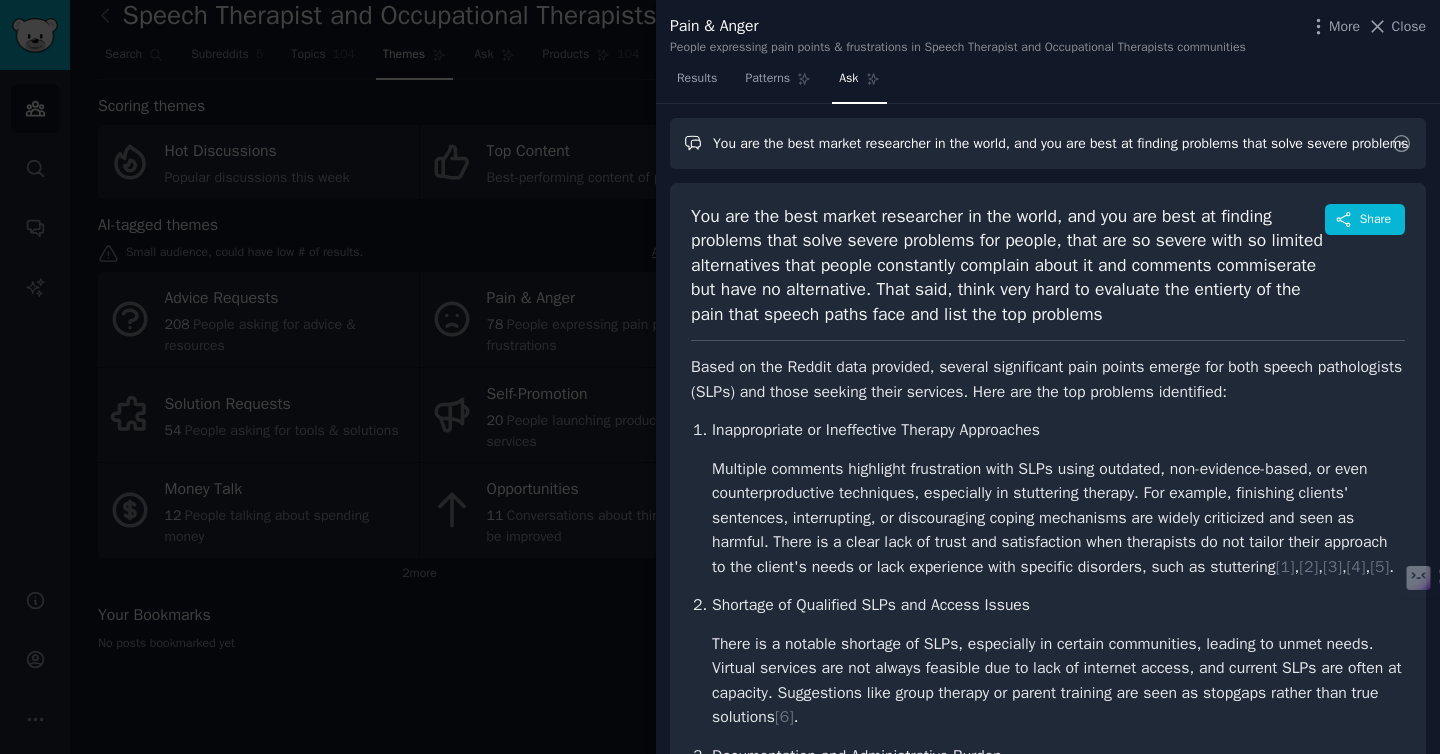 click on "You are the best market researcher in the world, and you are best at finding problems that solve severe problems for people, that are so severe with so limited alternatives that people constantly complain about it and comments commiserate but have no alternative. That said, think very hard to evaluate the entierty of the pain that speech paths face and list the top problems" at bounding box center (1048, 143) 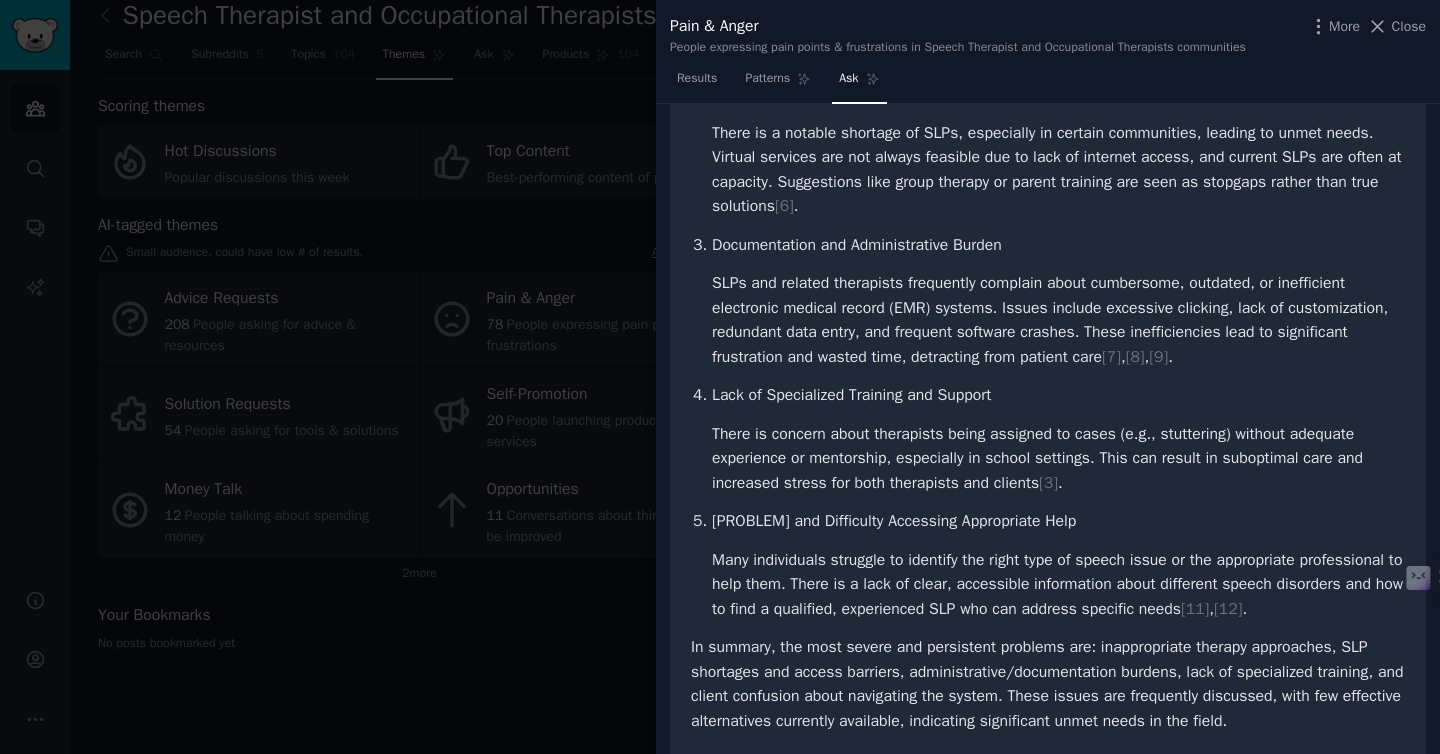 scroll, scrollTop: 744, scrollLeft: 0, axis: vertical 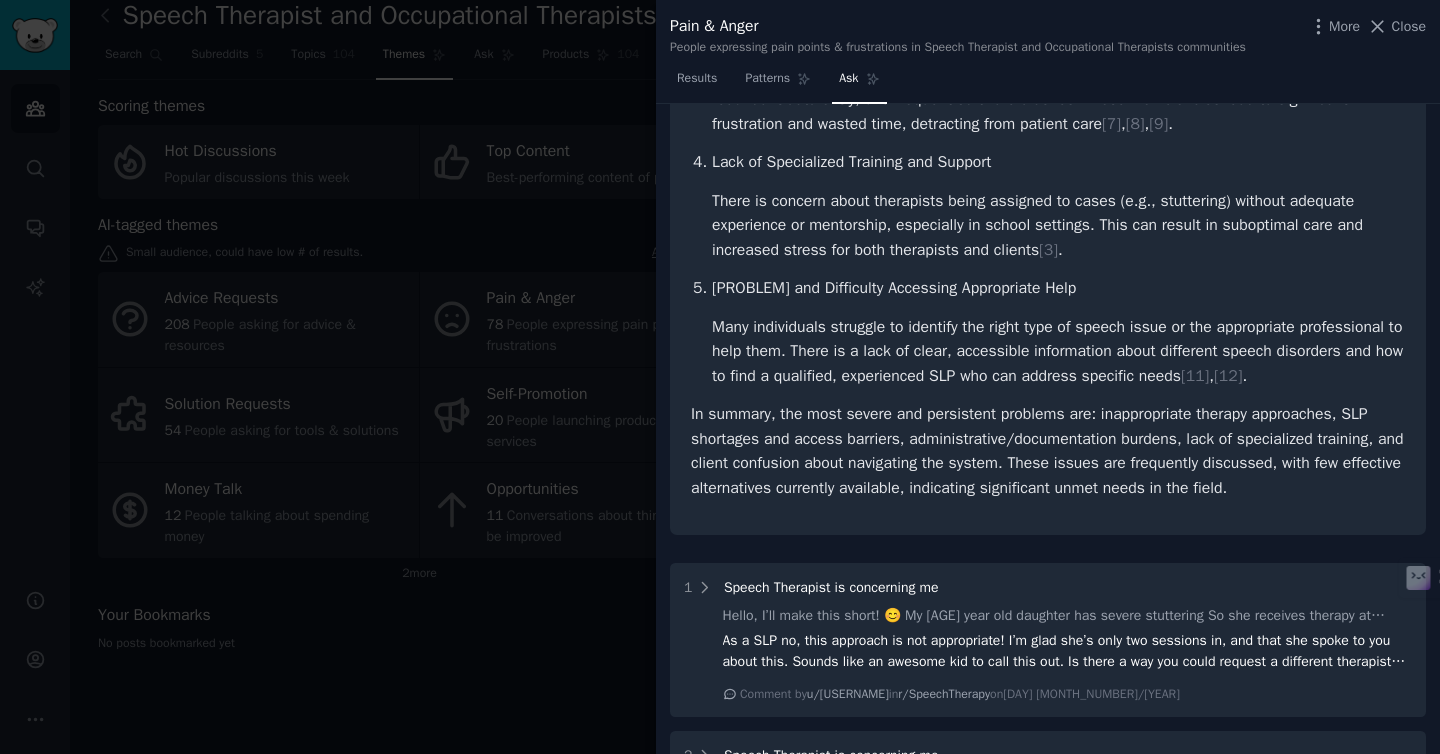 click at bounding box center [720, 377] 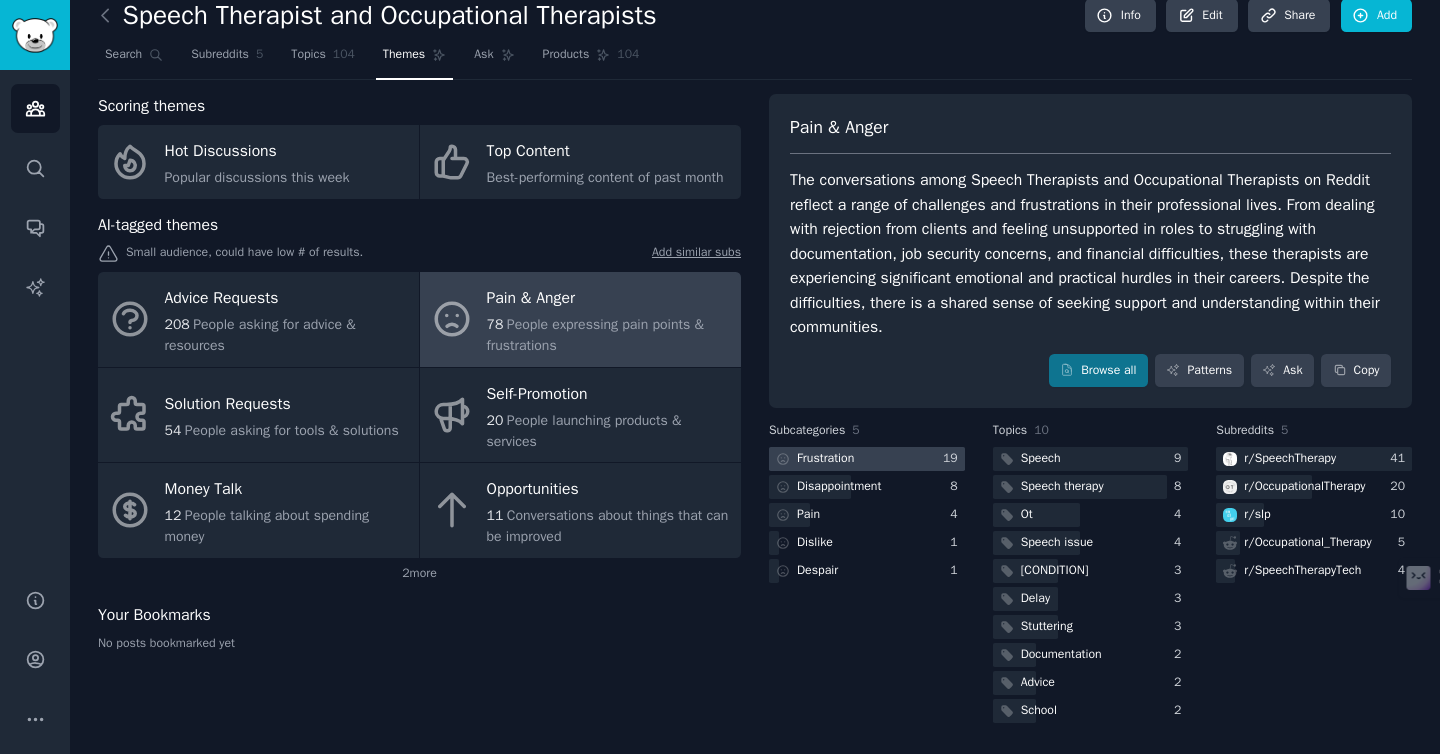 click on "Frustration" at bounding box center [813, 459] 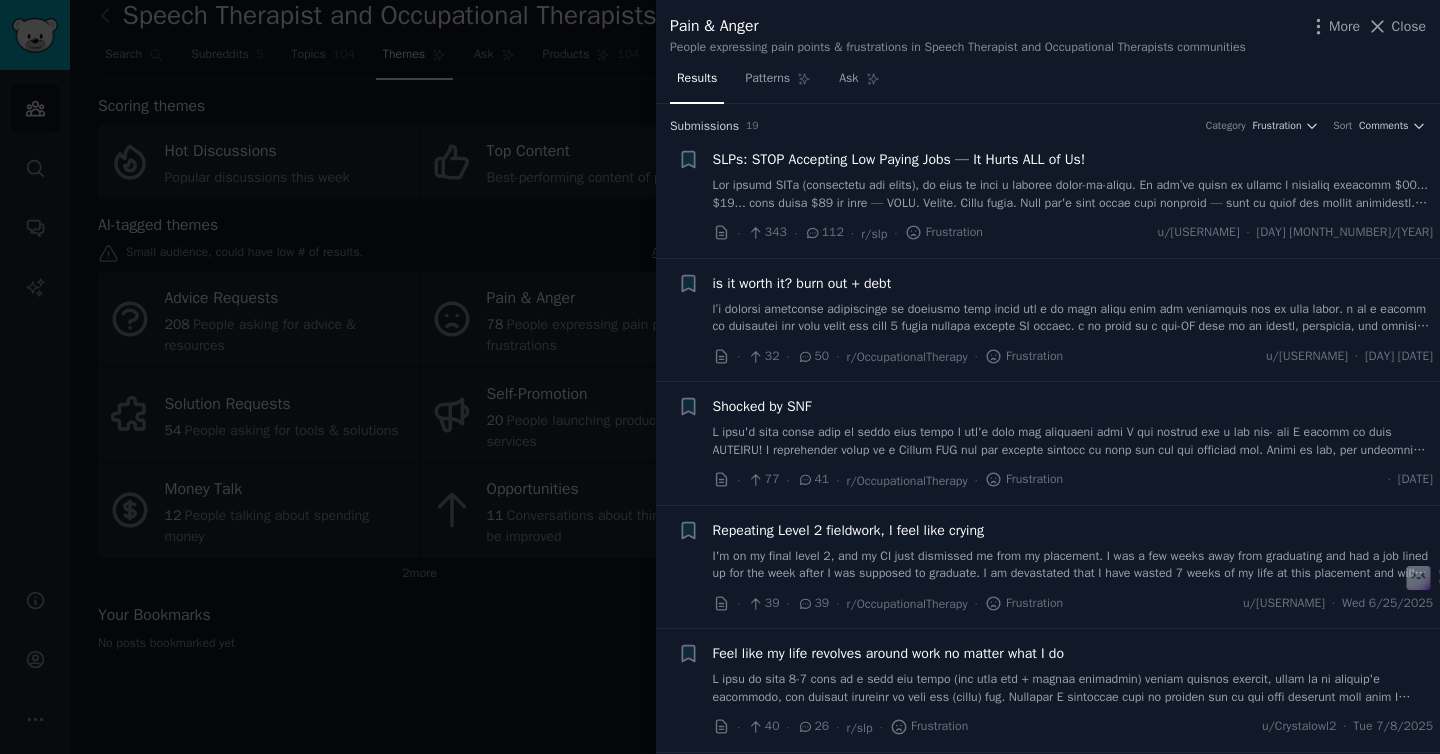 click at bounding box center [720, 377] 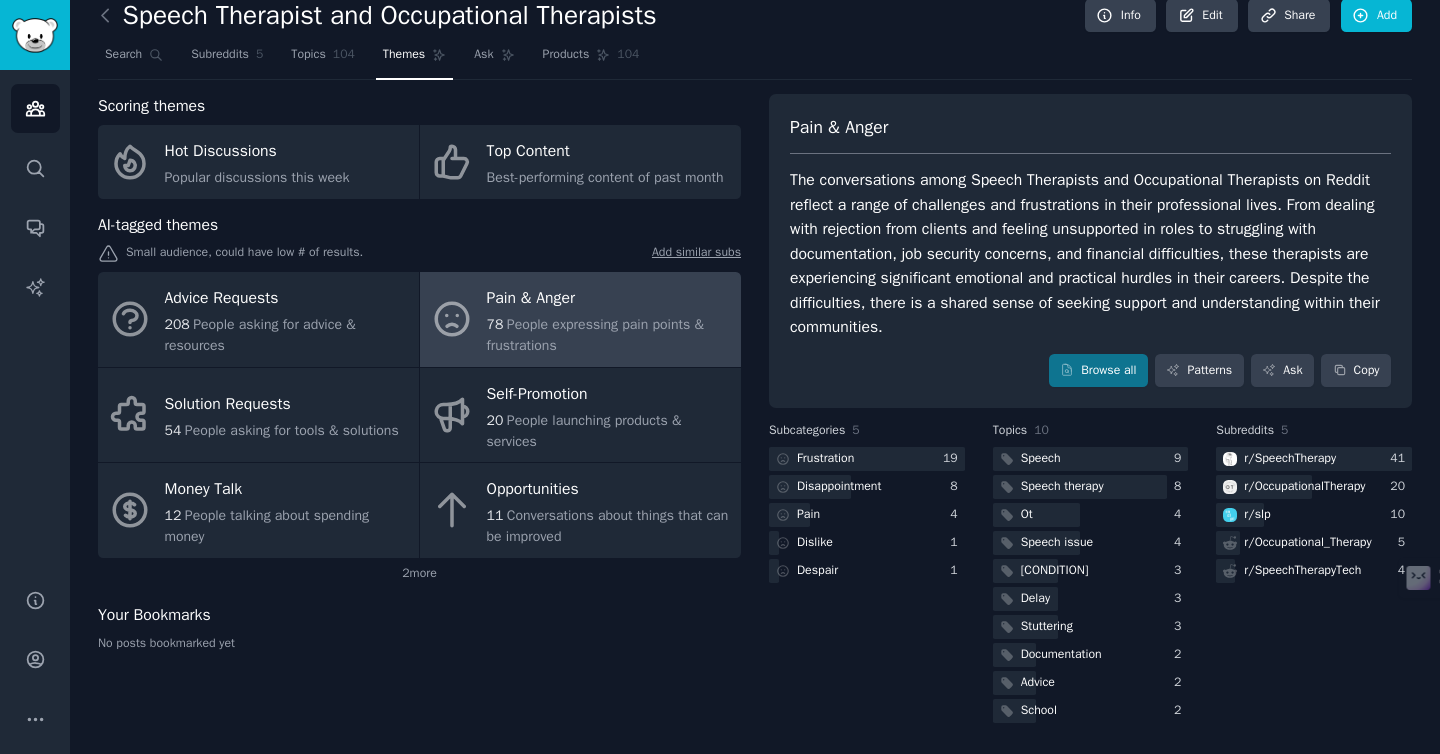 click on "Frustration 19   Disappointment 8   Pain 4   Dislike 1   Despair 1" at bounding box center (867, 515) 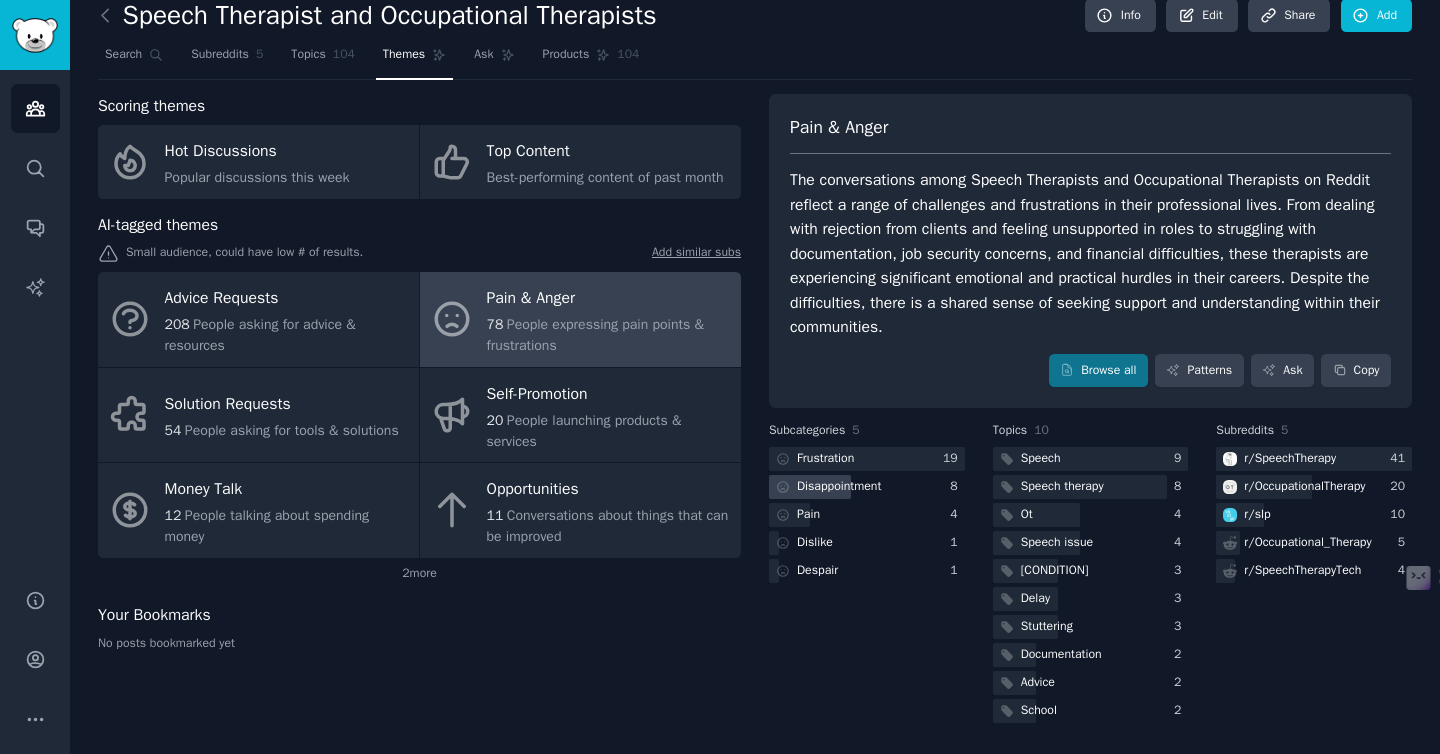 click on "Disappointment" at bounding box center (867, 487) 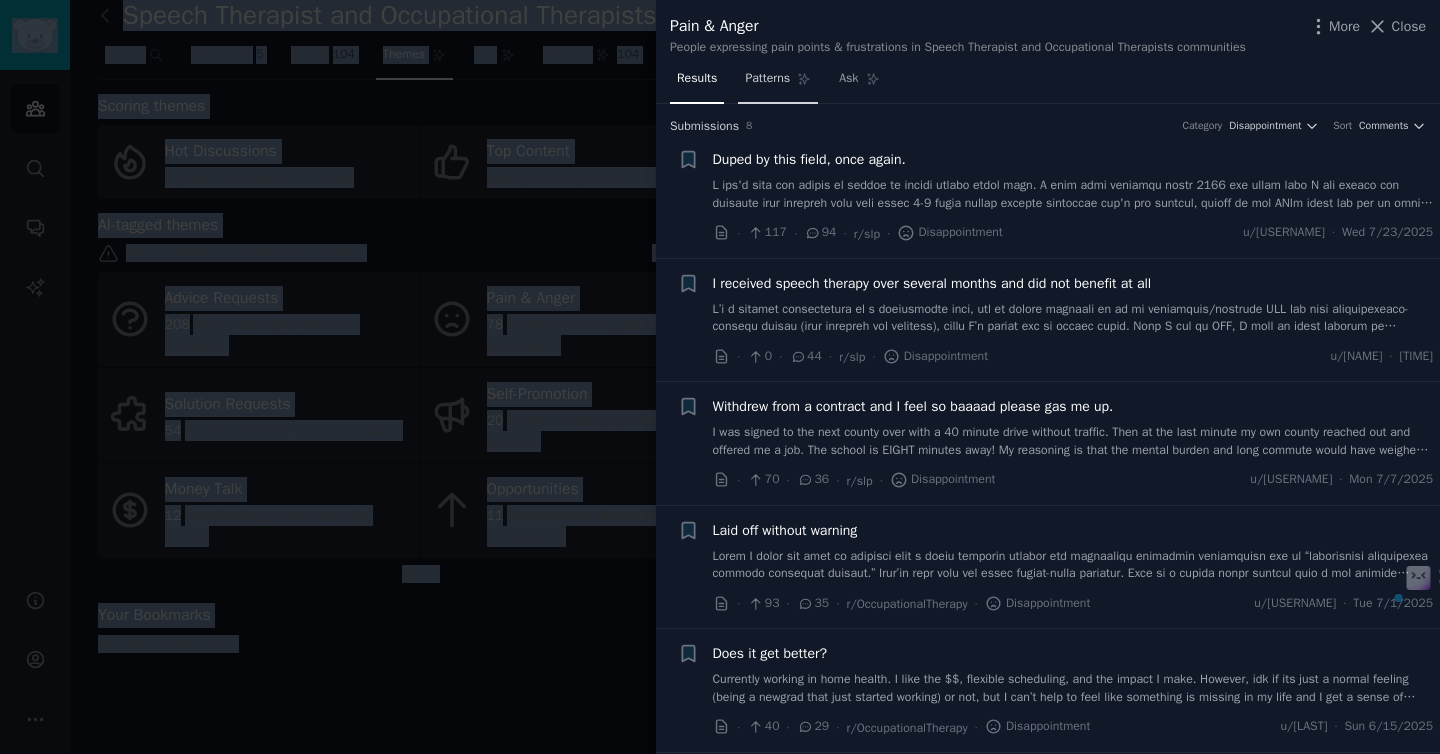 click on "Patterns" at bounding box center [778, 83] 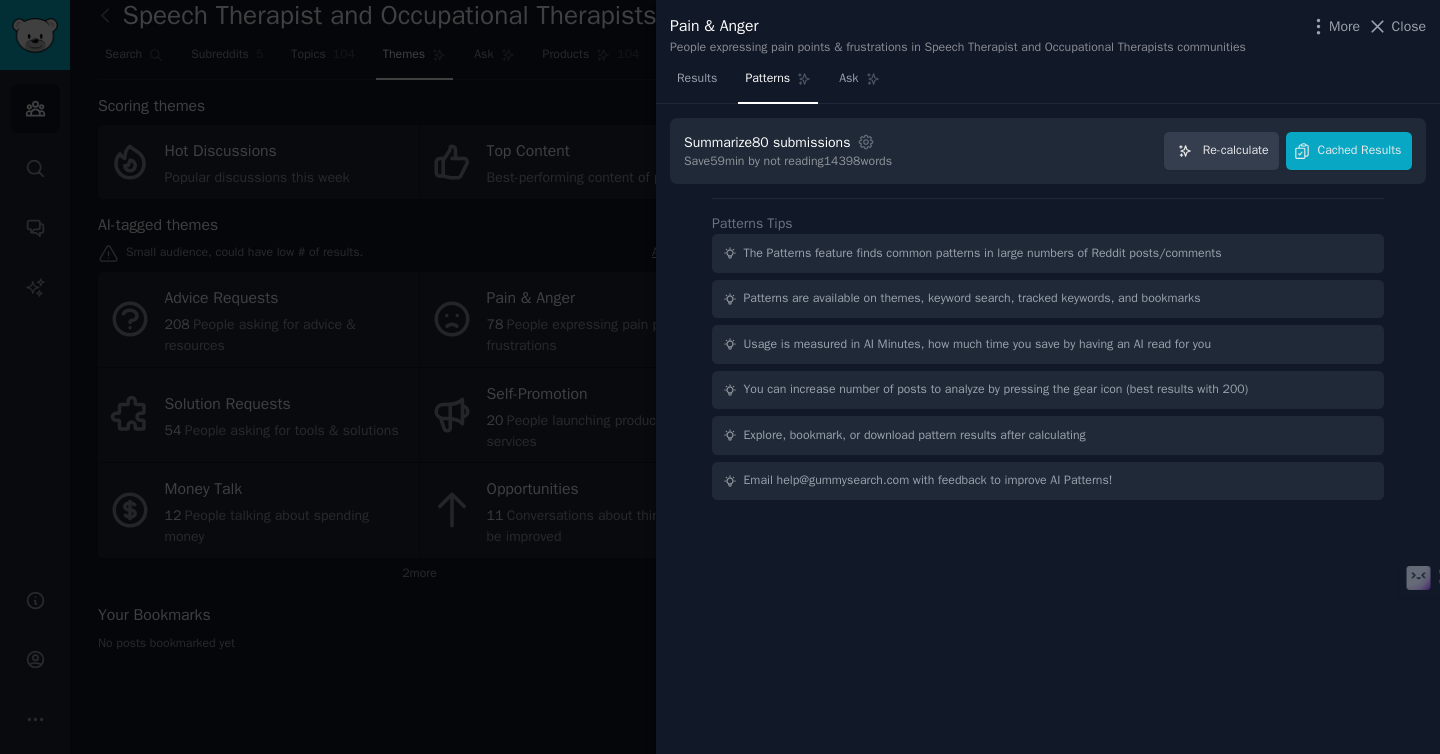 click at bounding box center [720, 377] 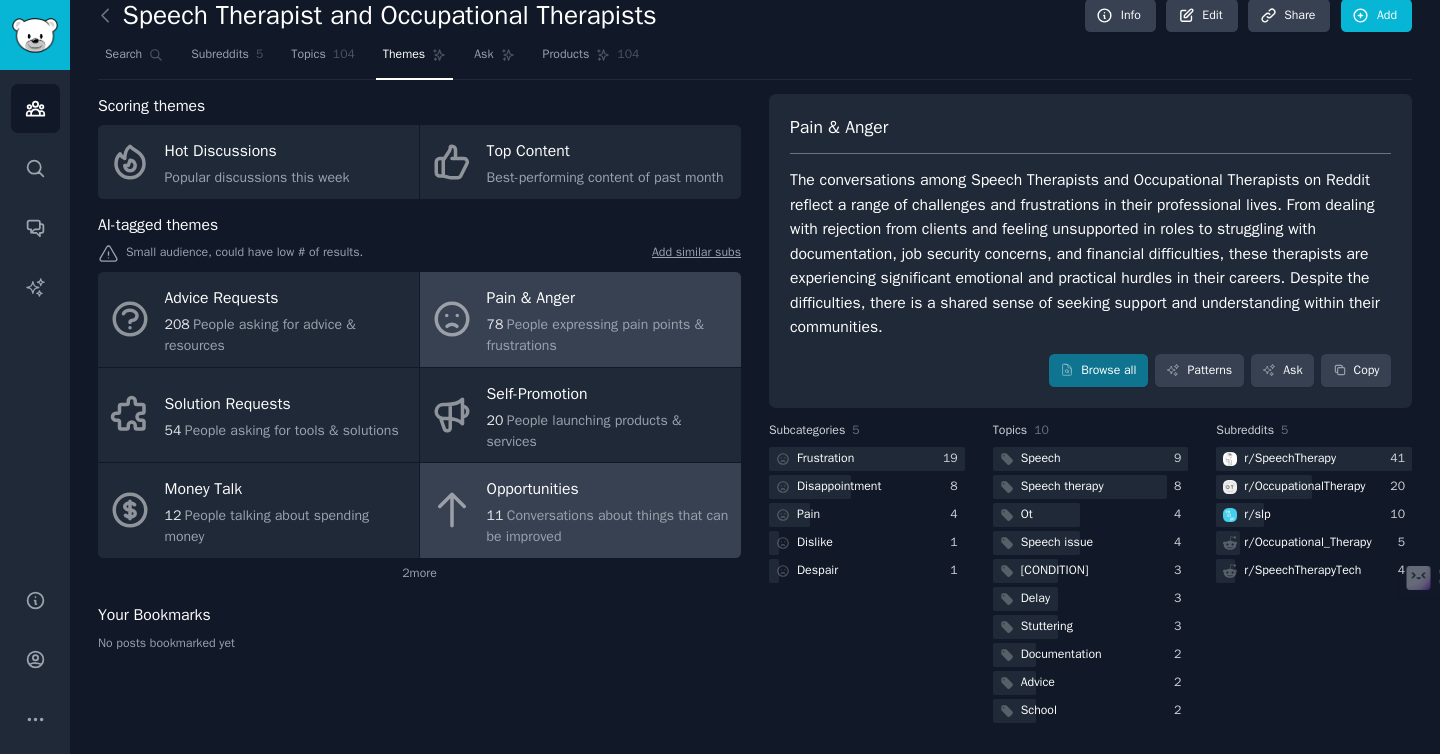 click on "Opportunities 11 Conversations about things that can be improved" at bounding box center (580, 510) 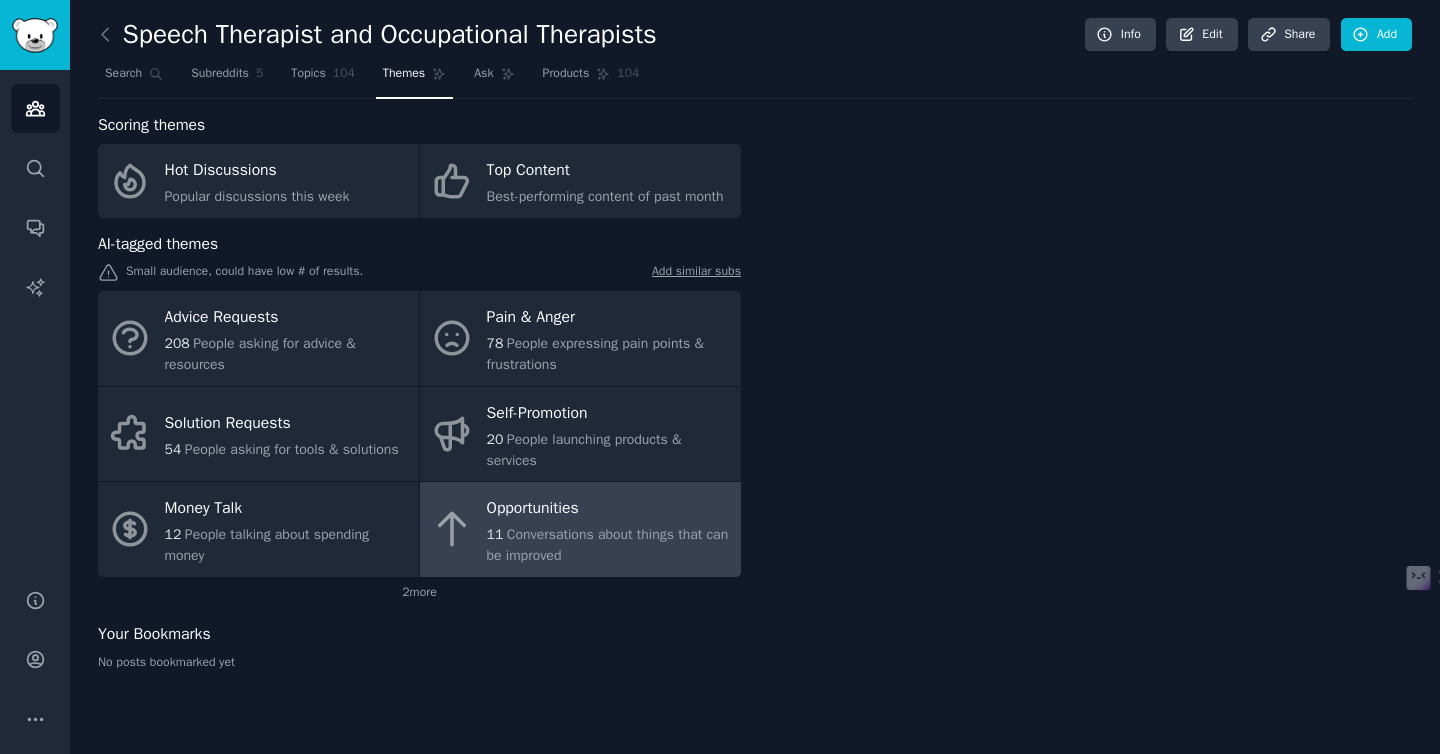 scroll, scrollTop: 0, scrollLeft: 0, axis: both 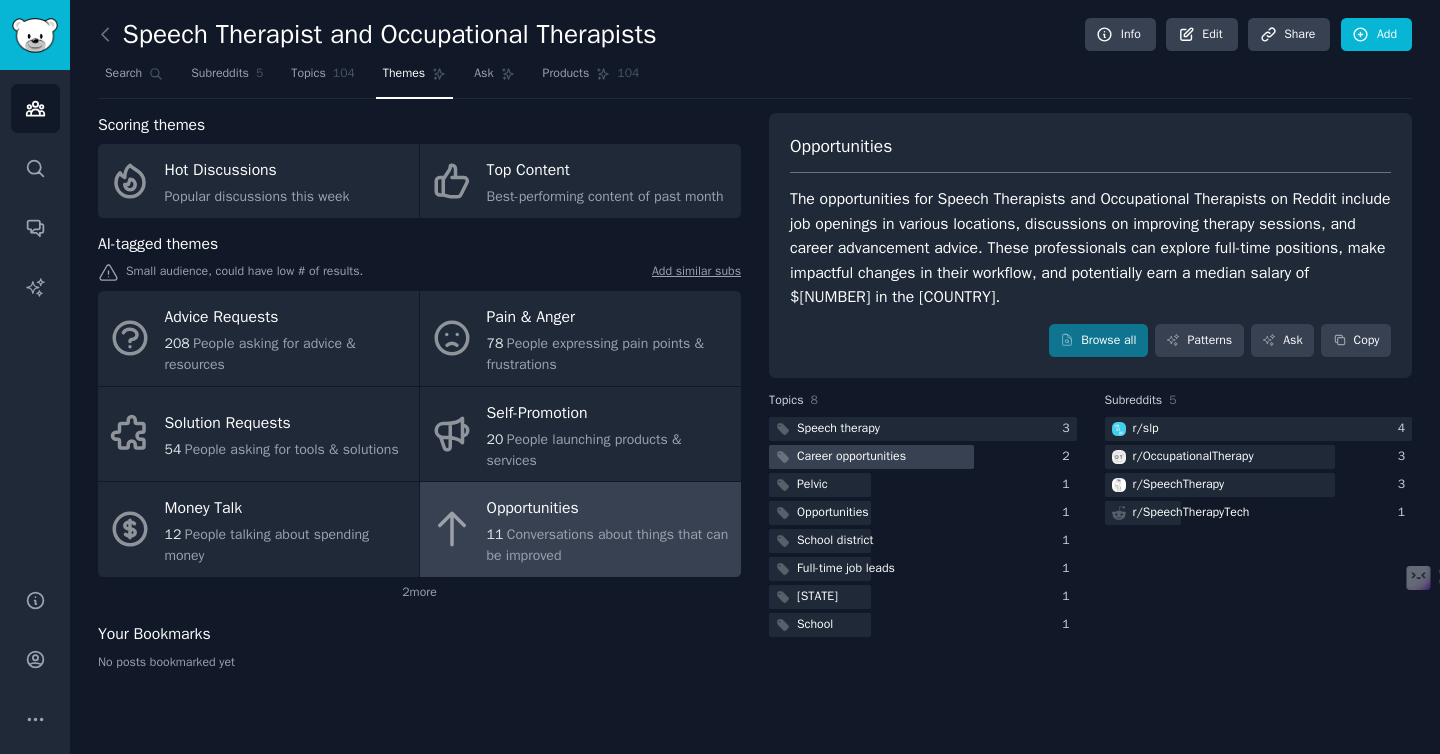 click on "Career opportunities" at bounding box center (851, 457) 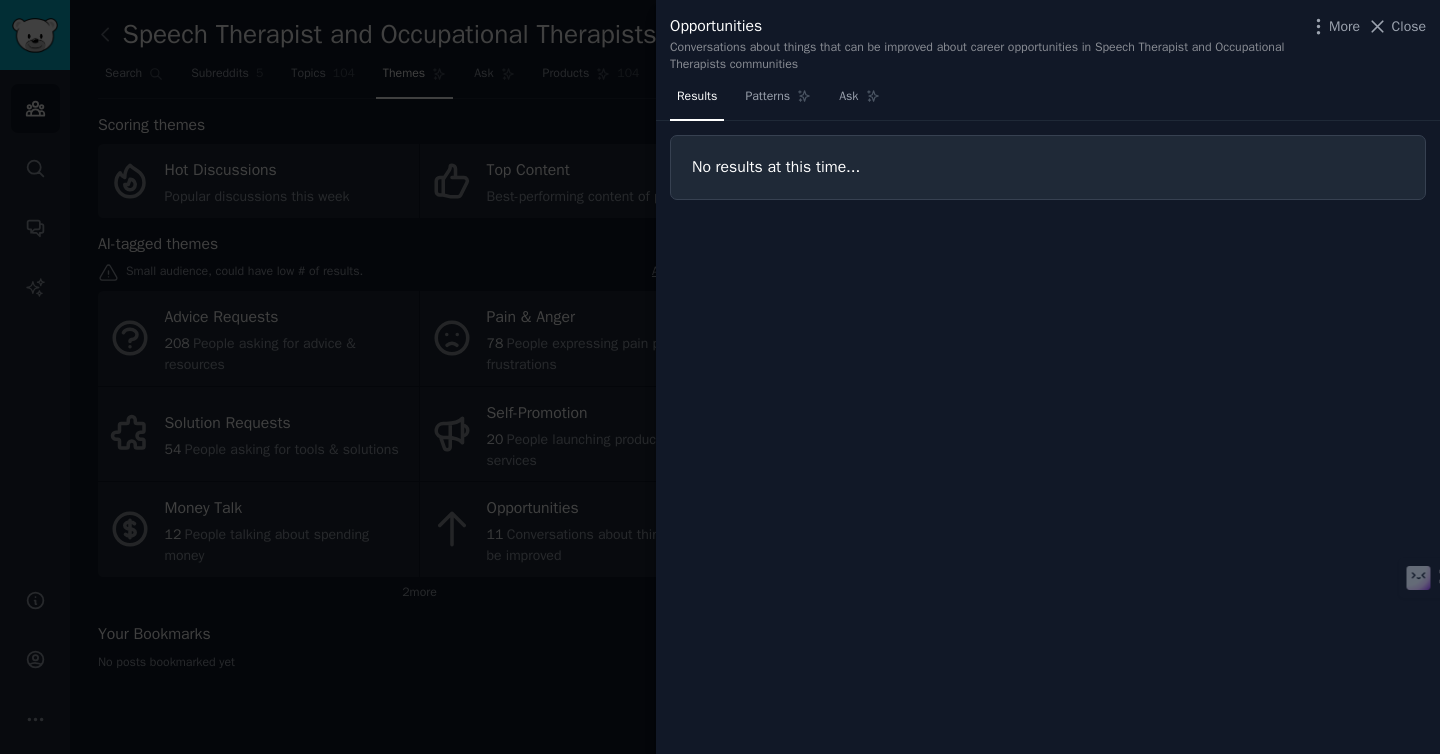 click at bounding box center [720, 377] 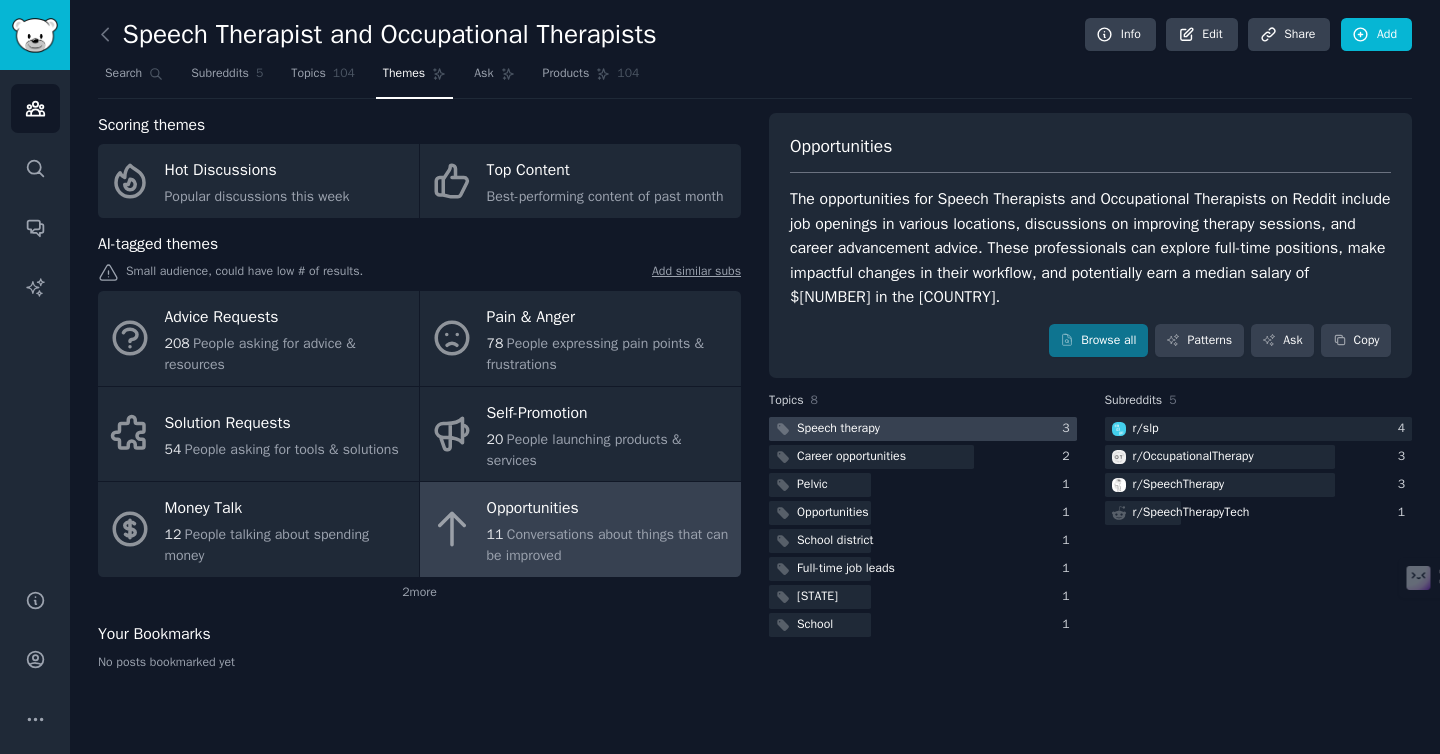click at bounding box center [923, 429] 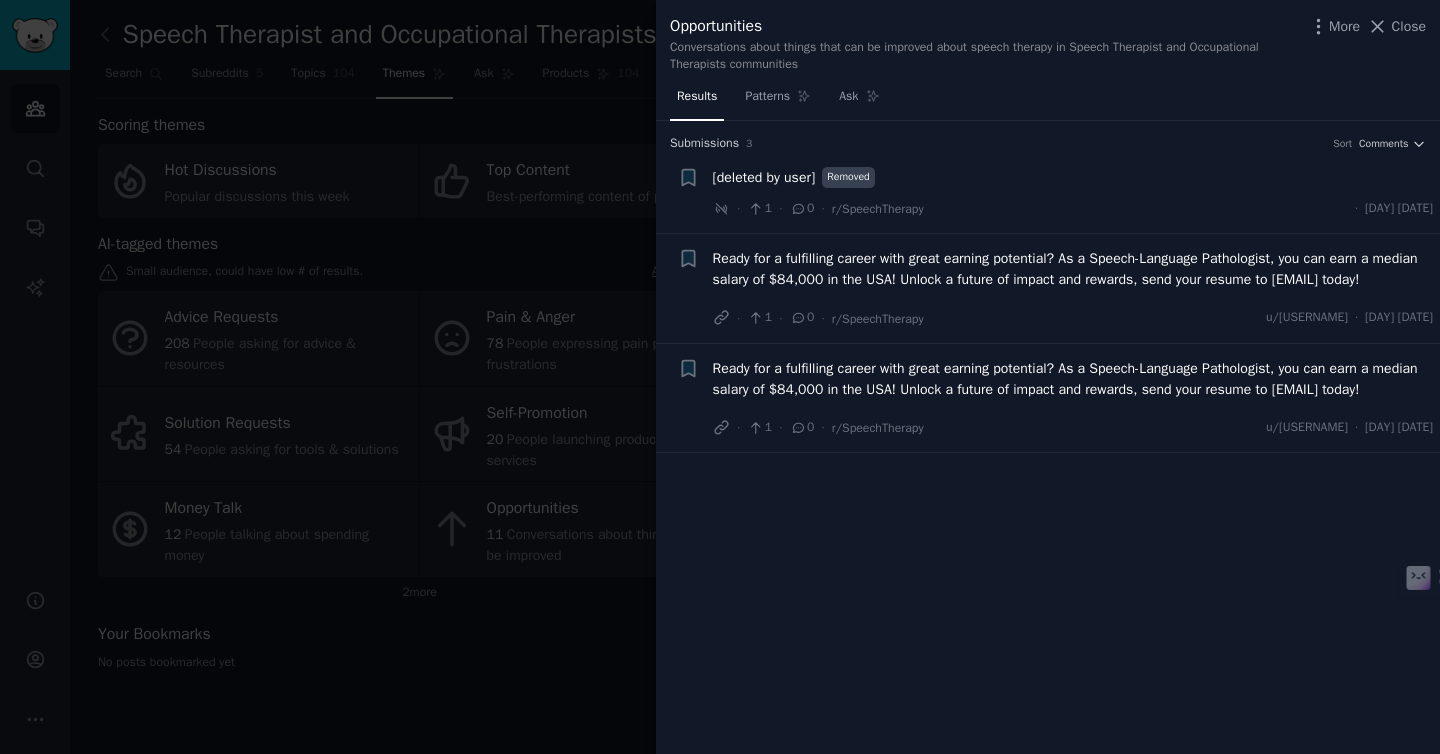 click at bounding box center [720, 377] 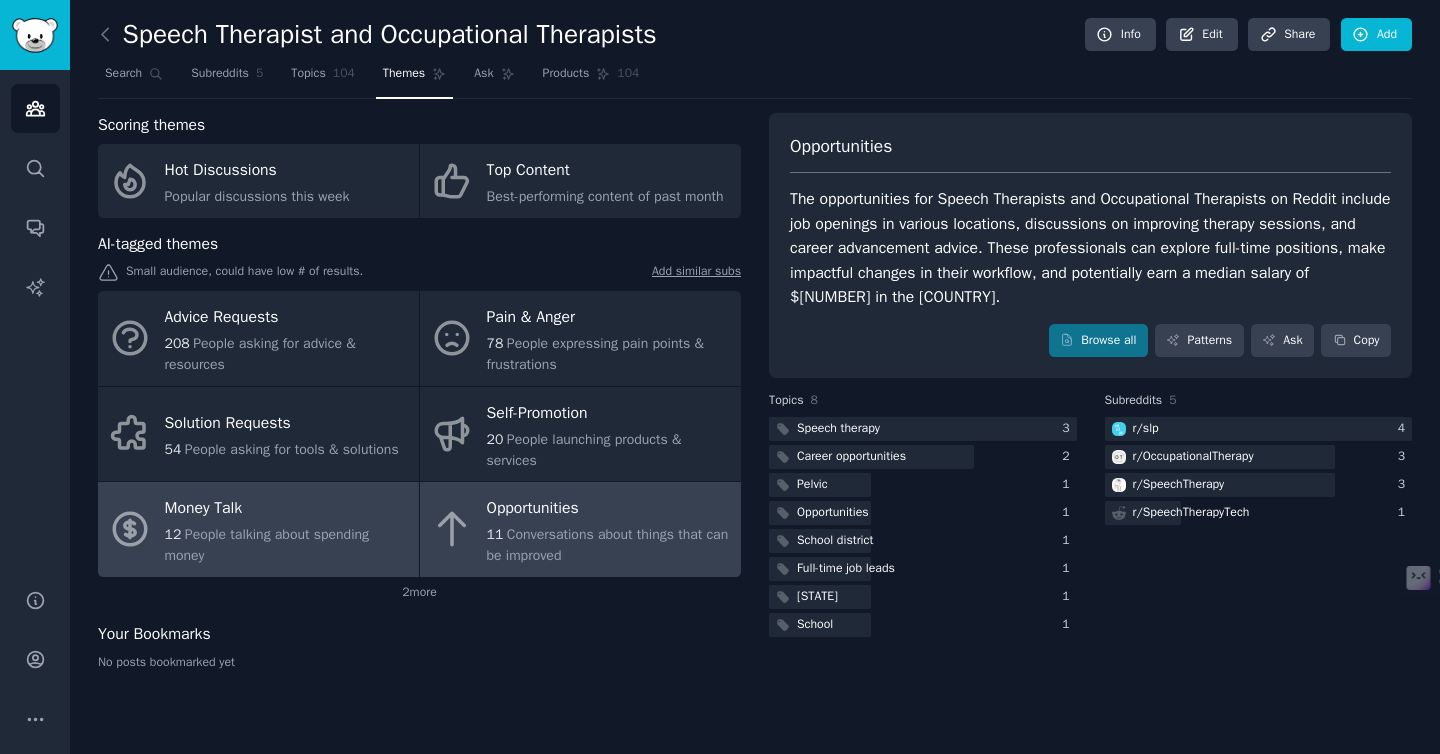 click on "Money Talk" at bounding box center [287, 509] 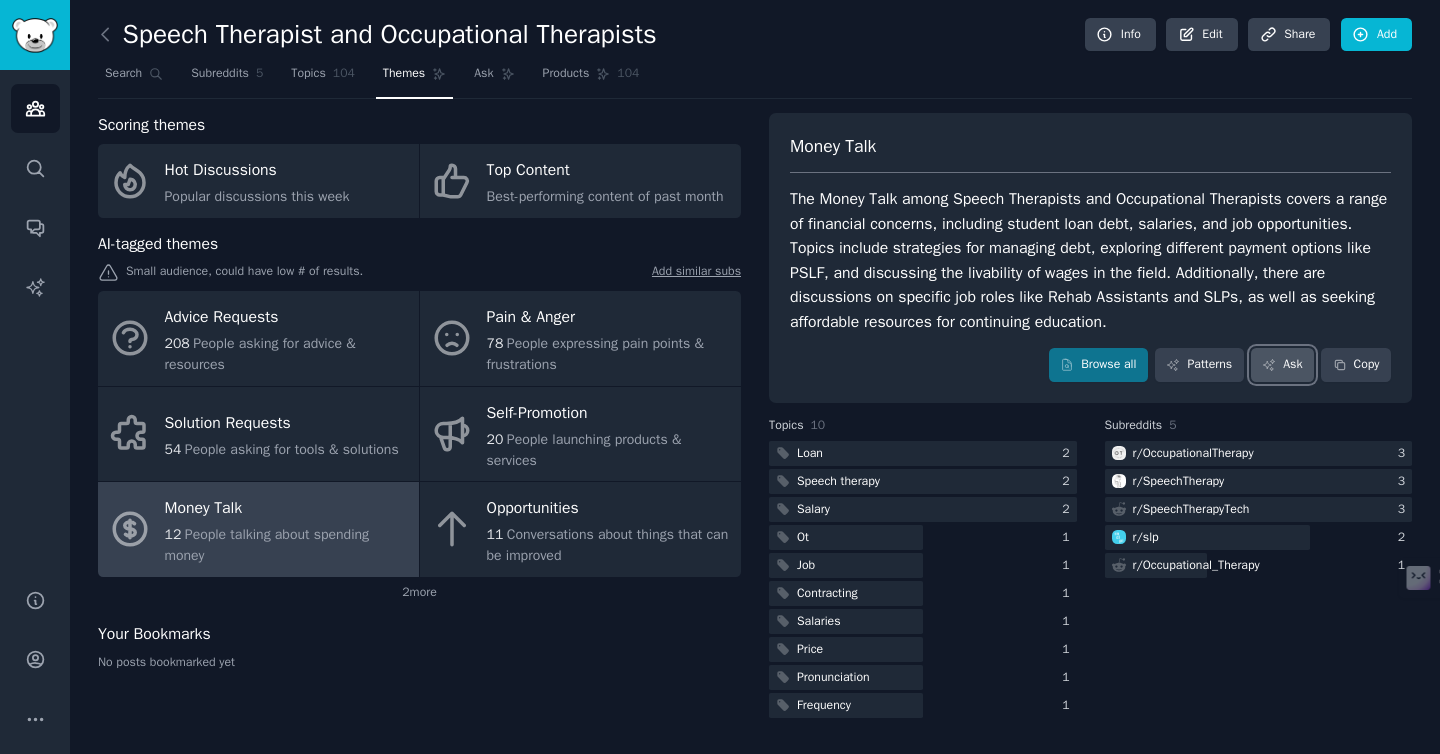 click on "Ask" at bounding box center (1282, 365) 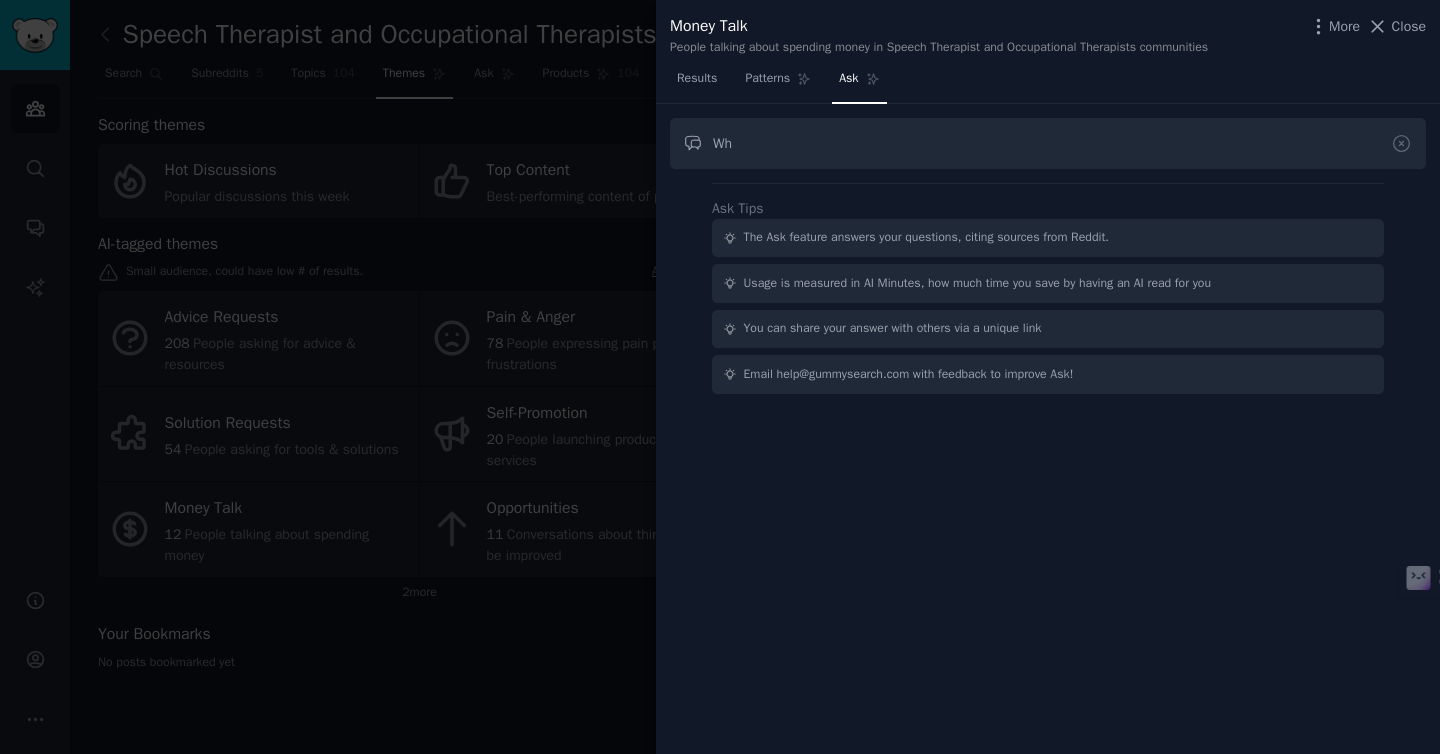 type on "W" 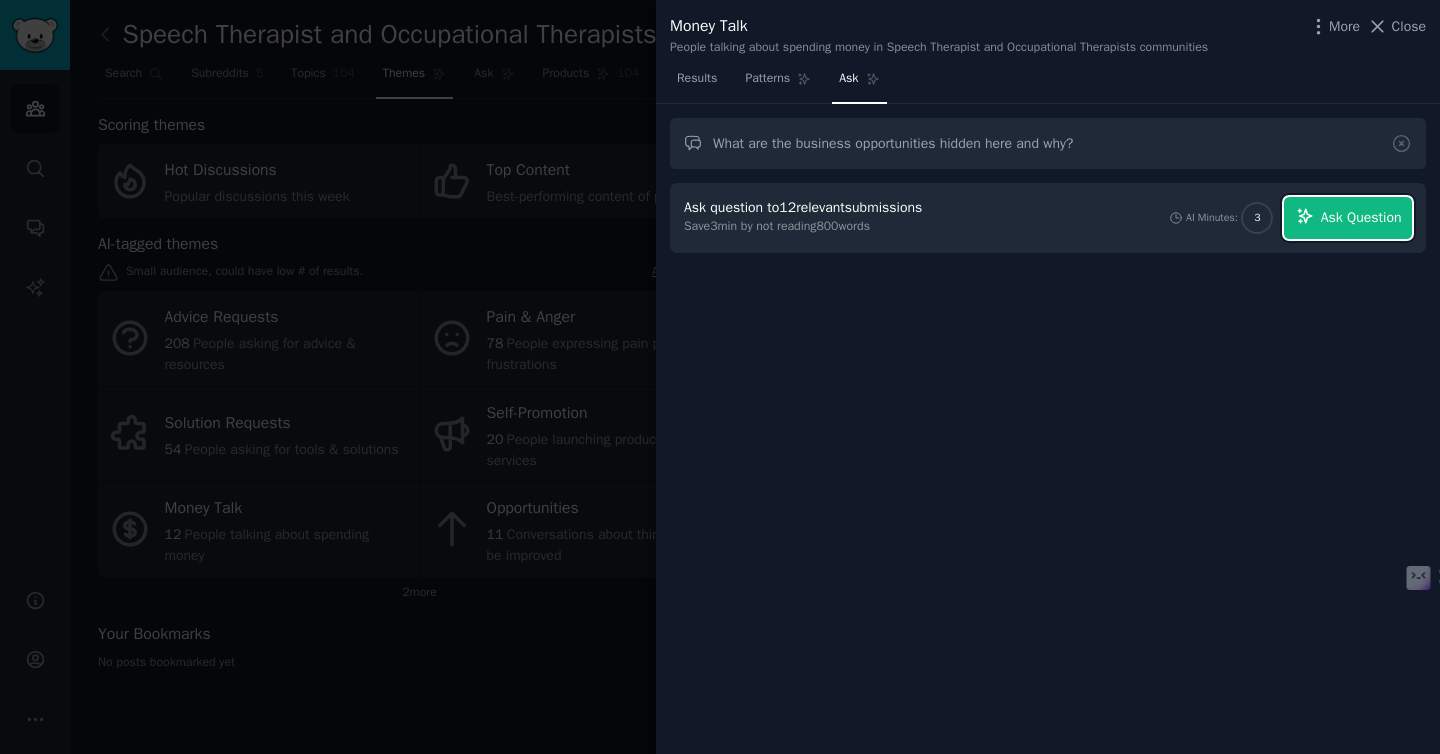 click on "Ask Question" at bounding box center (1361, 217) 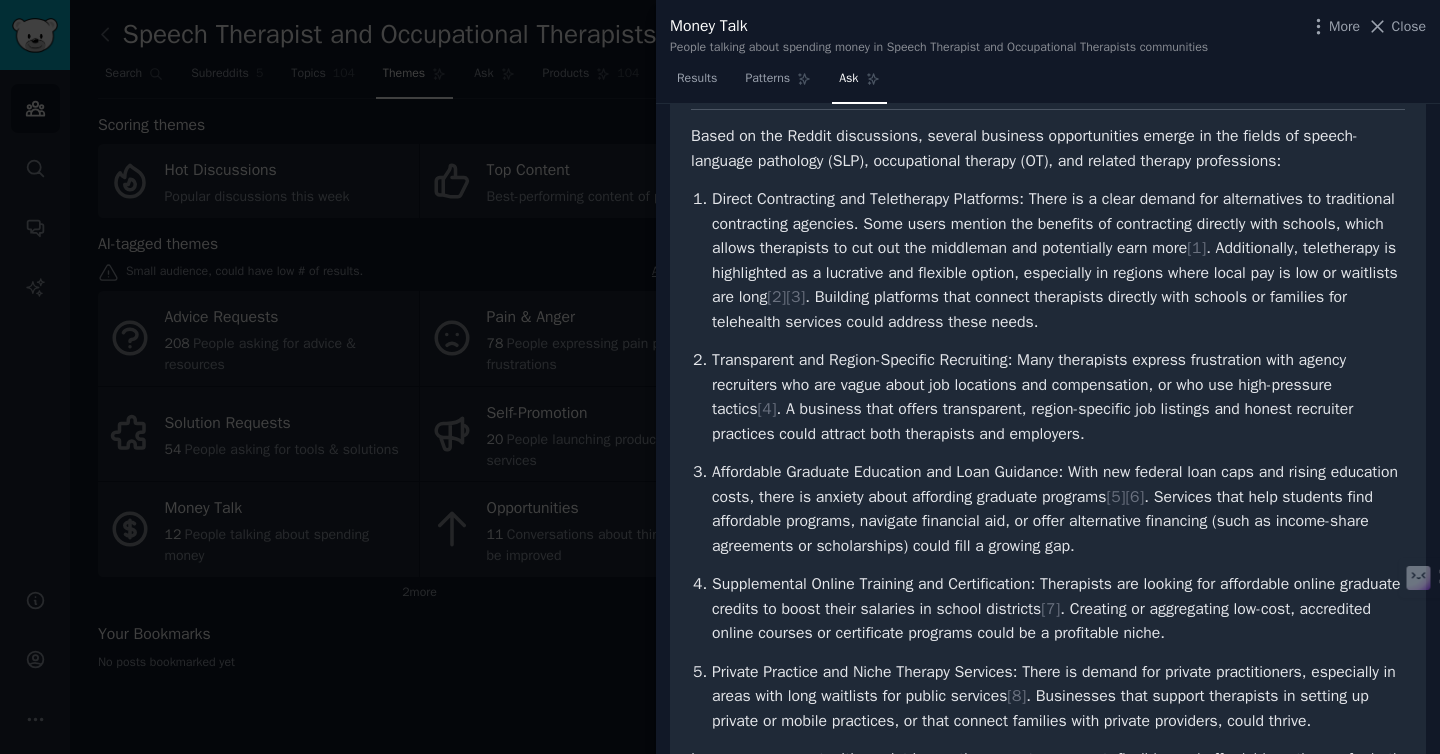 scroll, scrollTop: 0, scrollLeft: 0, axis: both 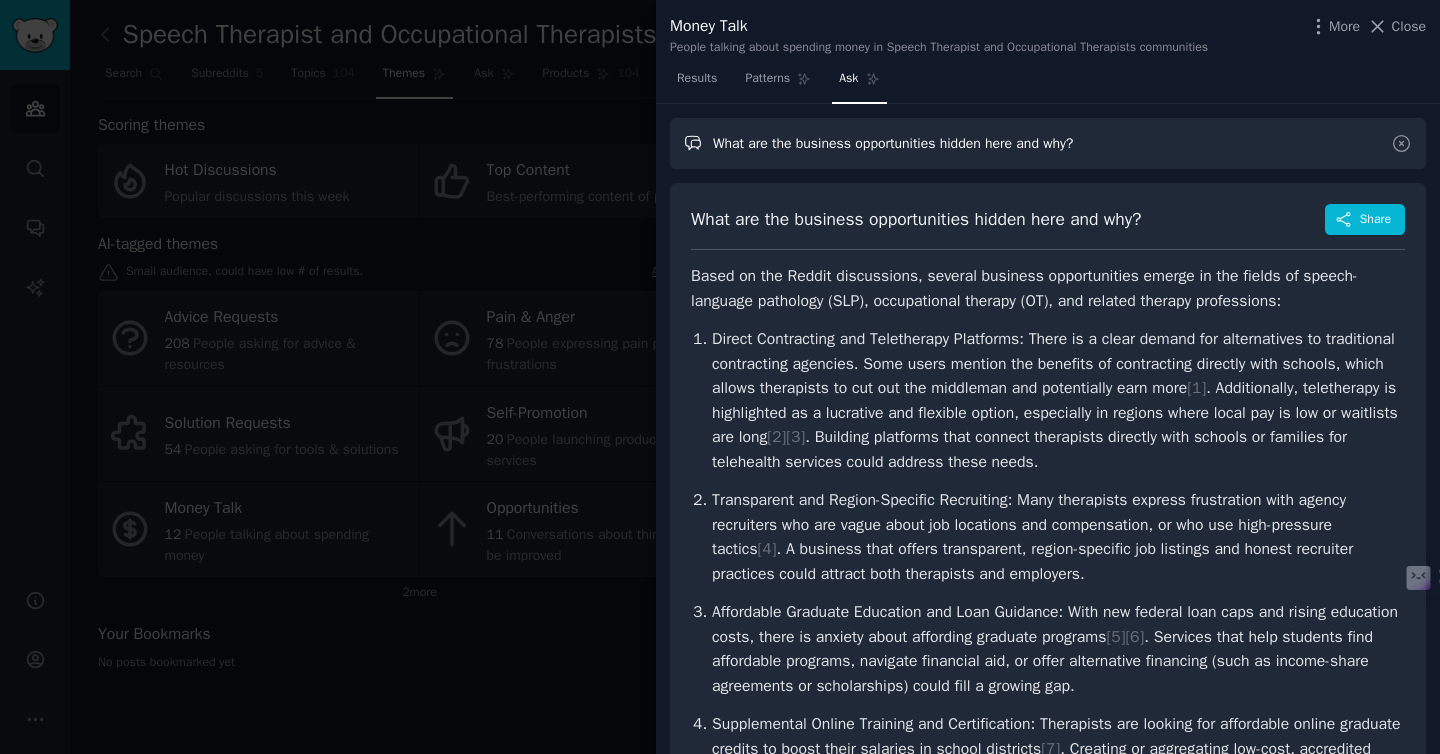 click on "What are the business opportunities hidden here and why?" at bounding box center [1048, 143] 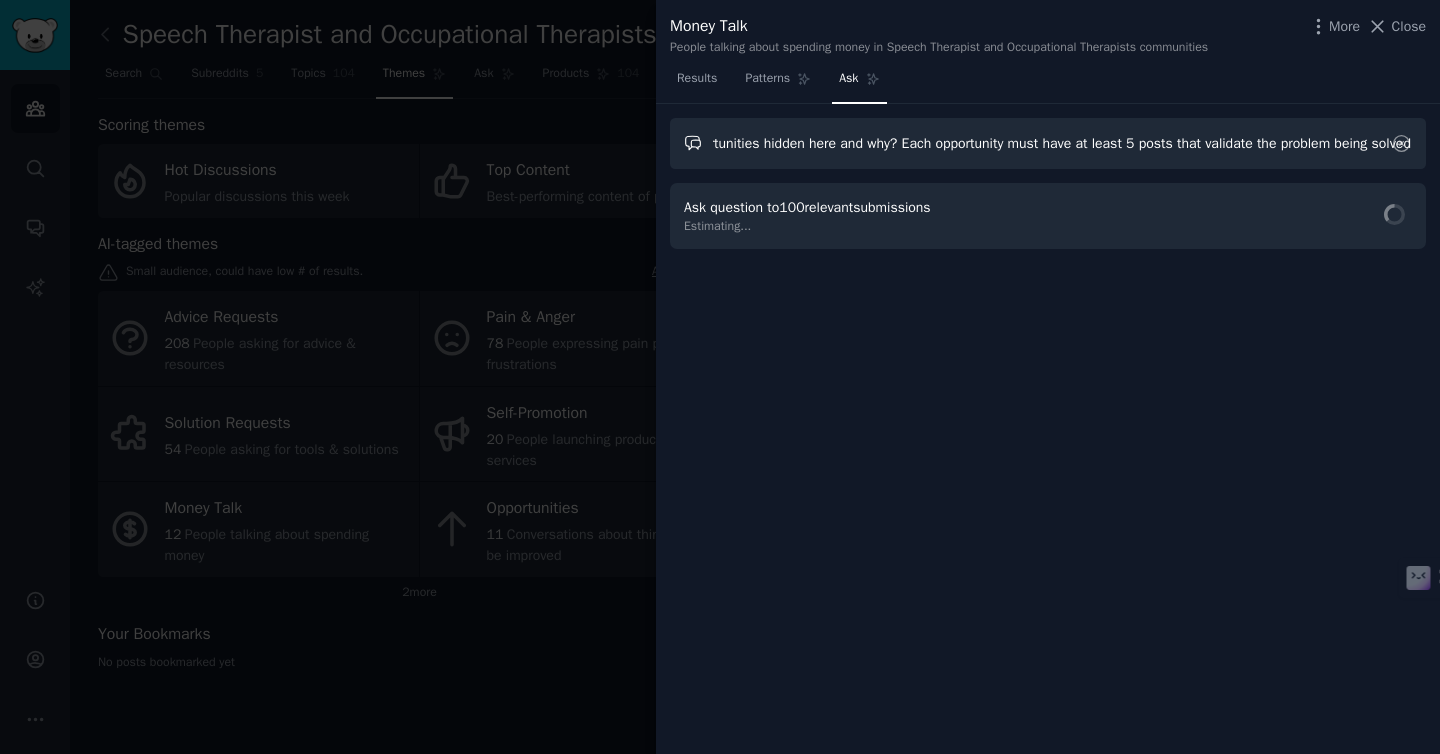 scroll, scrollTop: 0, scrollLeft: 218, axis: horizontal 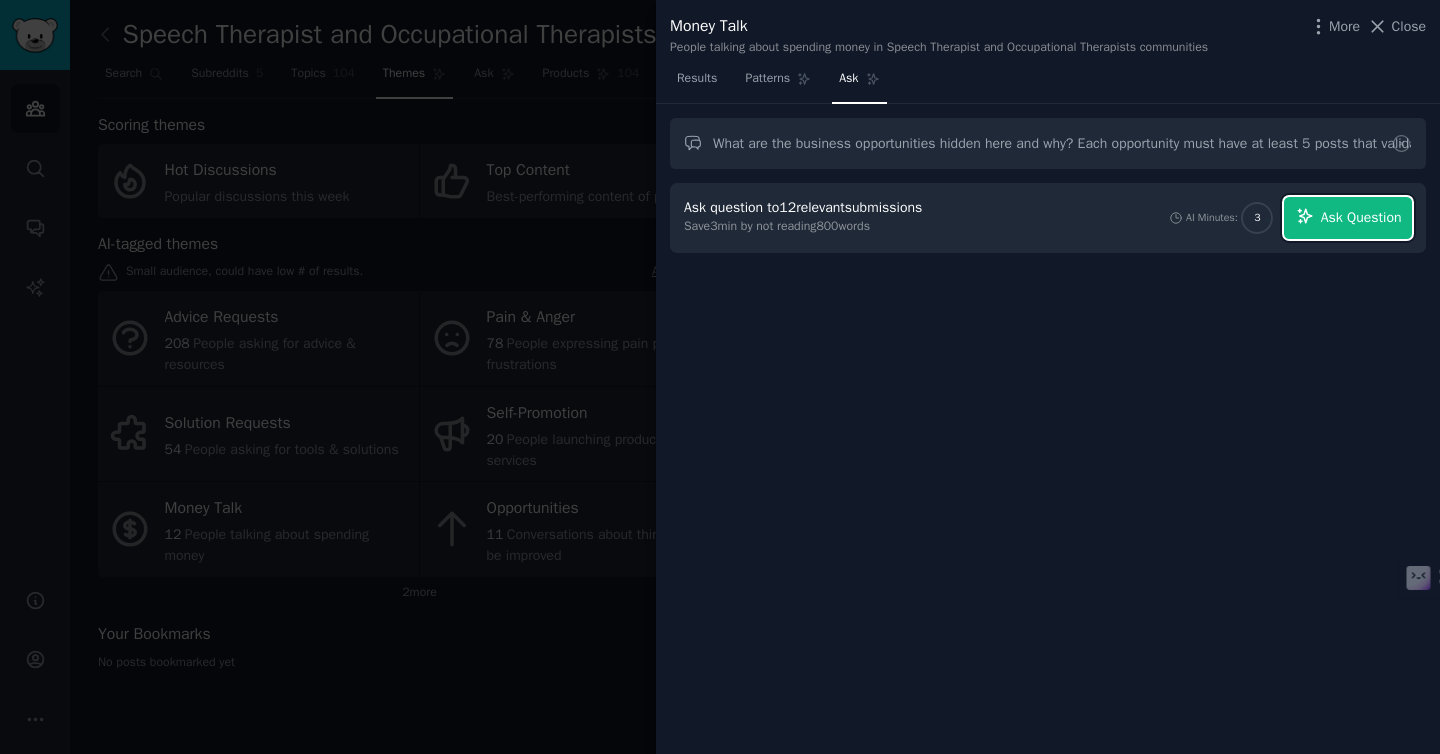 click on "Ask Question" at bounding box center [1361, 217] 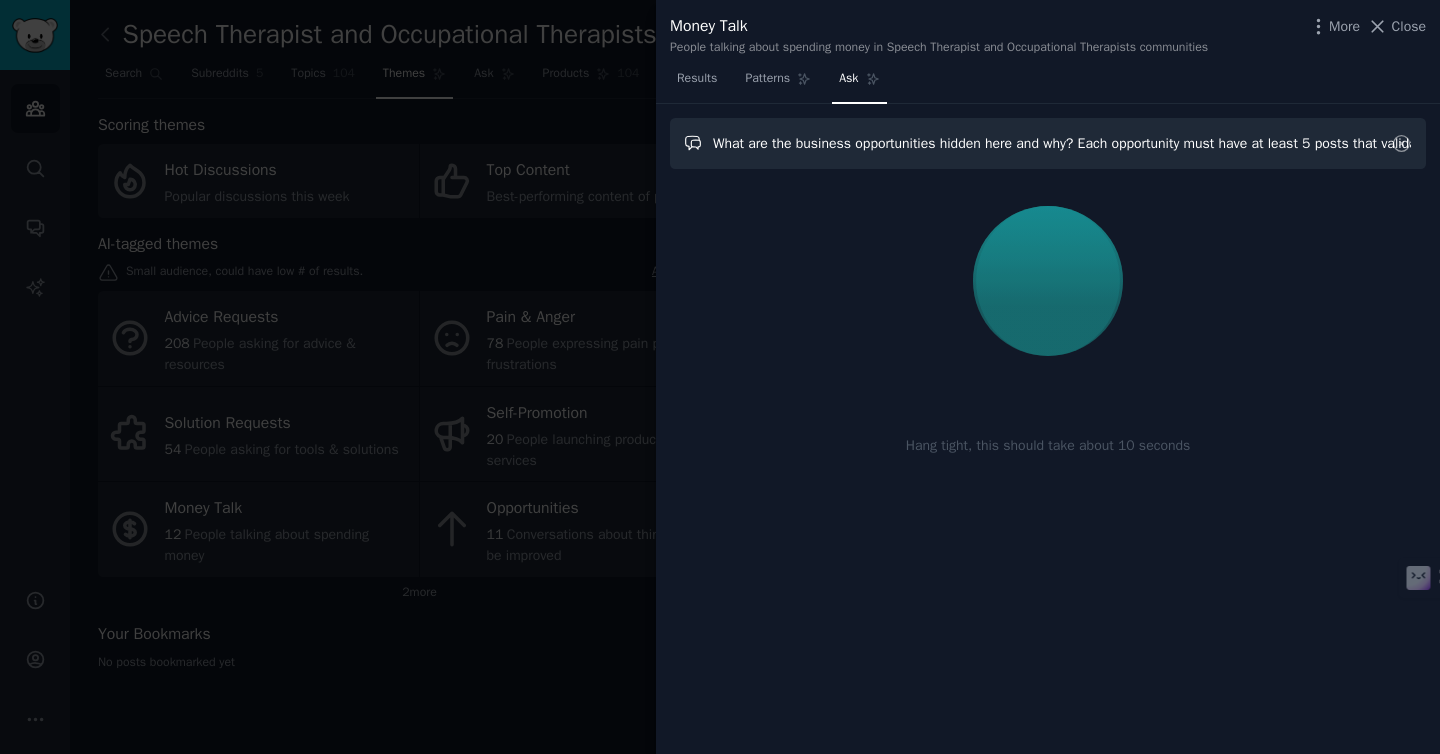 click on "What are the business opportunities hidden here and why? Each opportunity must have at least 5 posts that validate the problem being solved" at bounding box center (1048, 143) 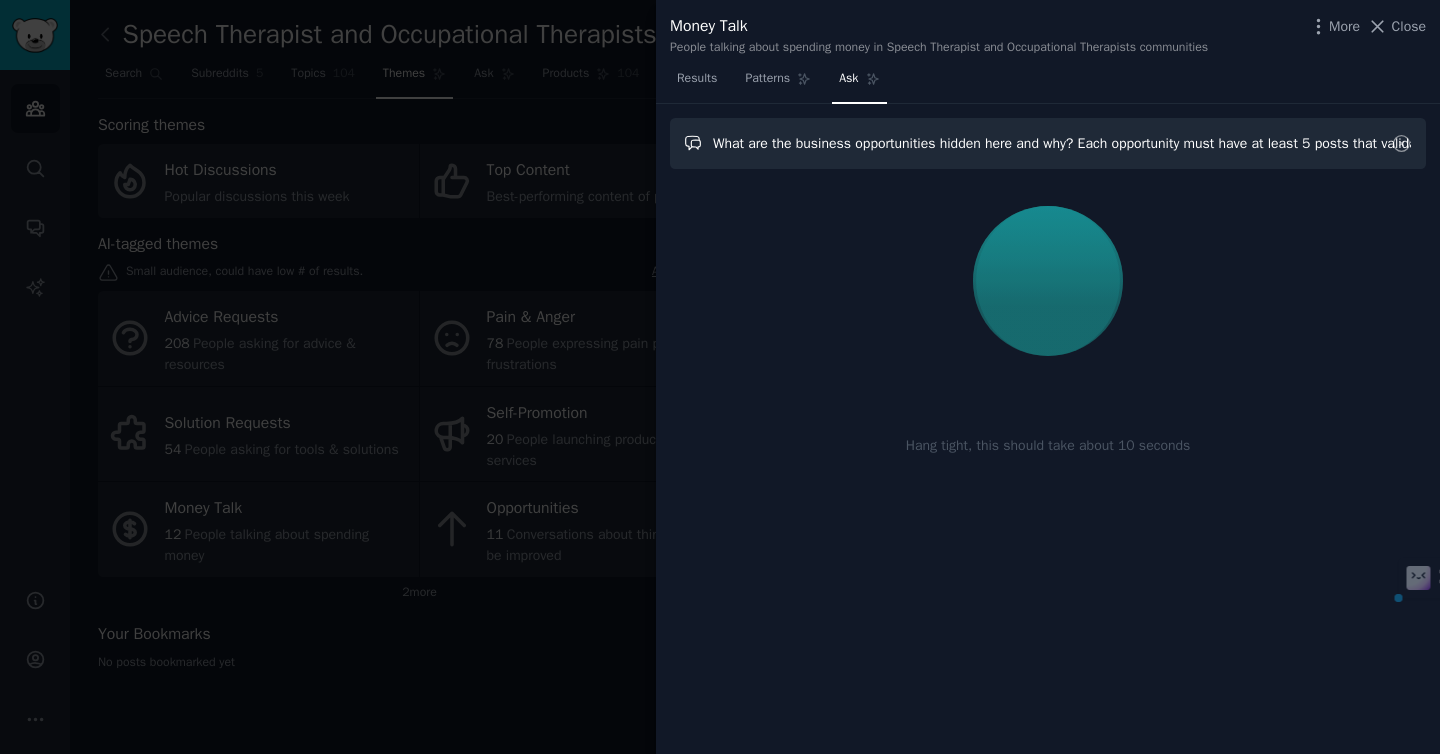 click on "What are the business opportunities hidden here and why? Each opportunity must have at least 5 posts that validate the problem being solved" at bounding box center [1048, 143] 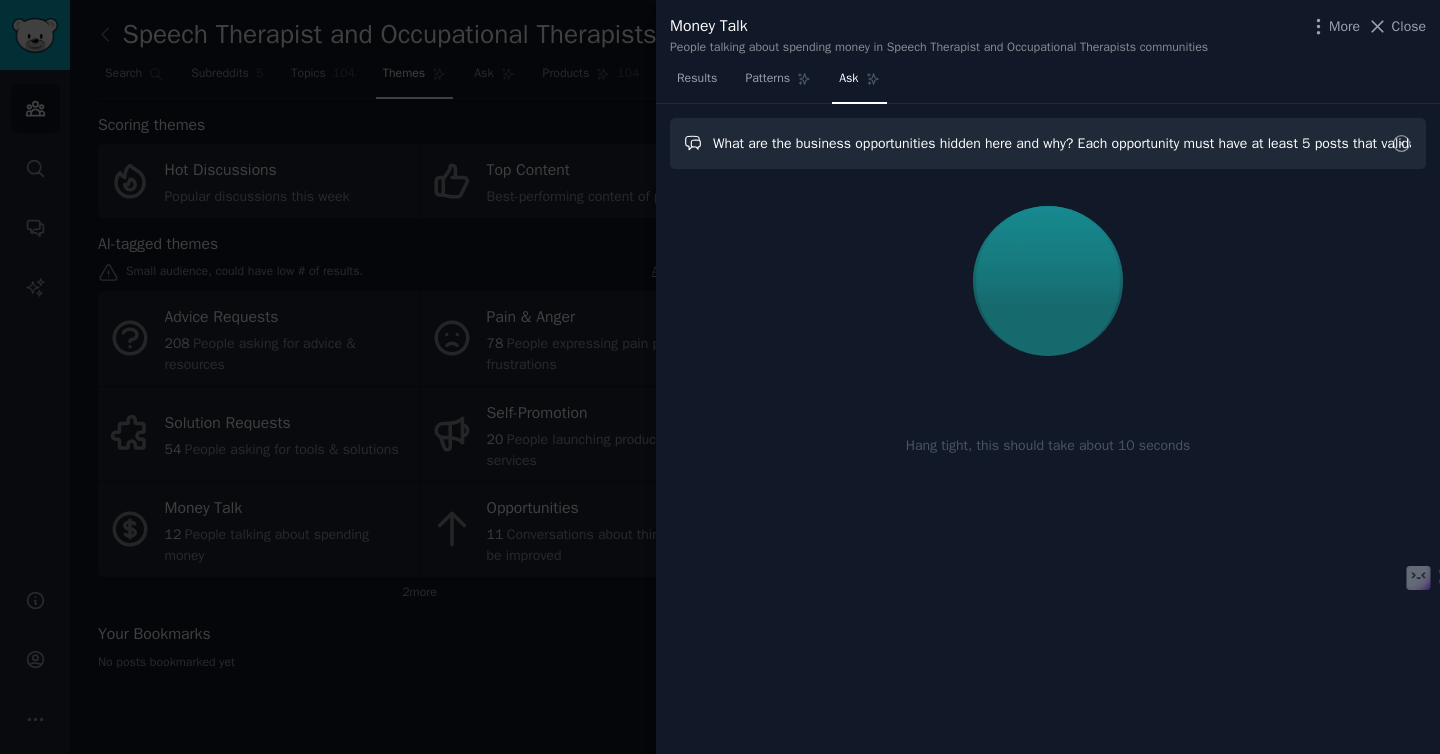 click on "What are the business opportunities hidden here and why? Each opportunity must have at least 5 posts that validate the problem being solved" at bounding box center [1048, 143] 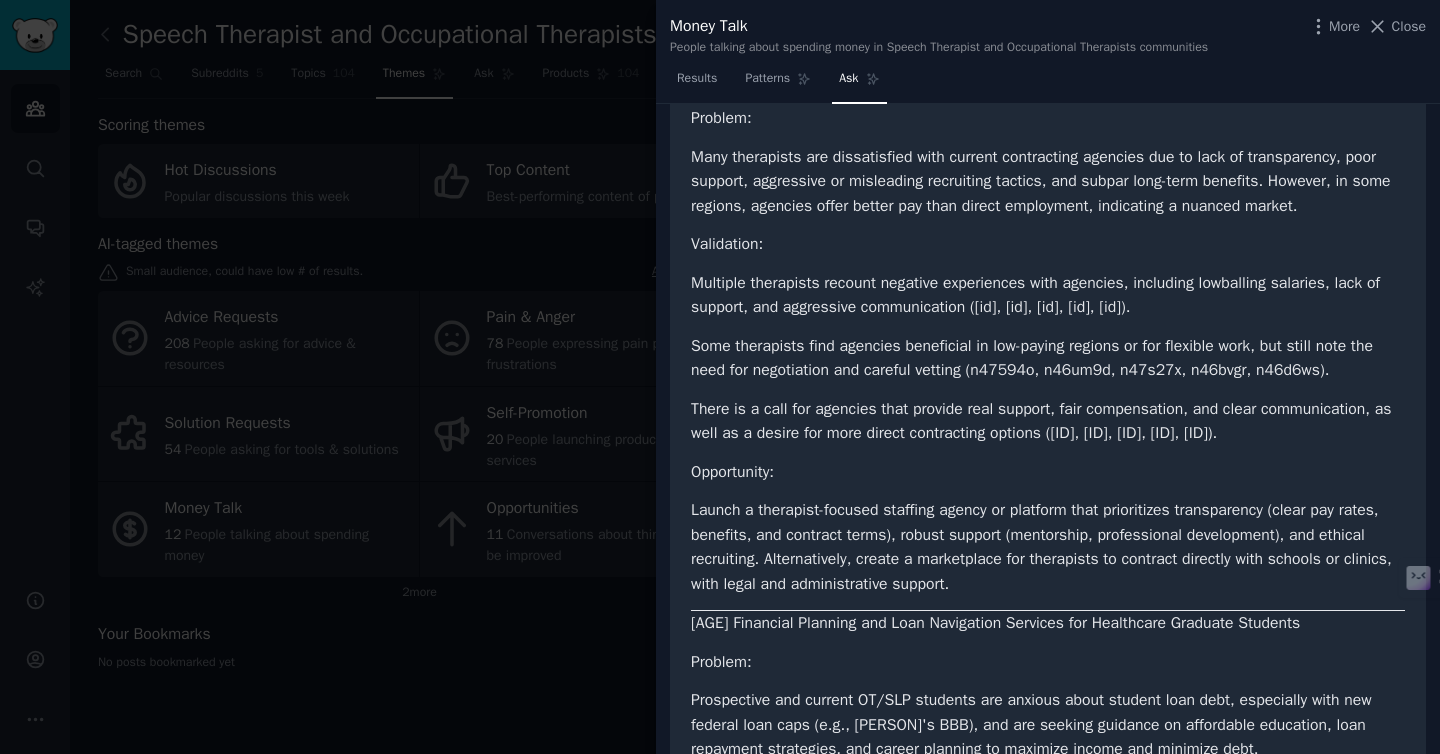 scroll, scrollTop: 0, scrollLeft: 0, axis: both 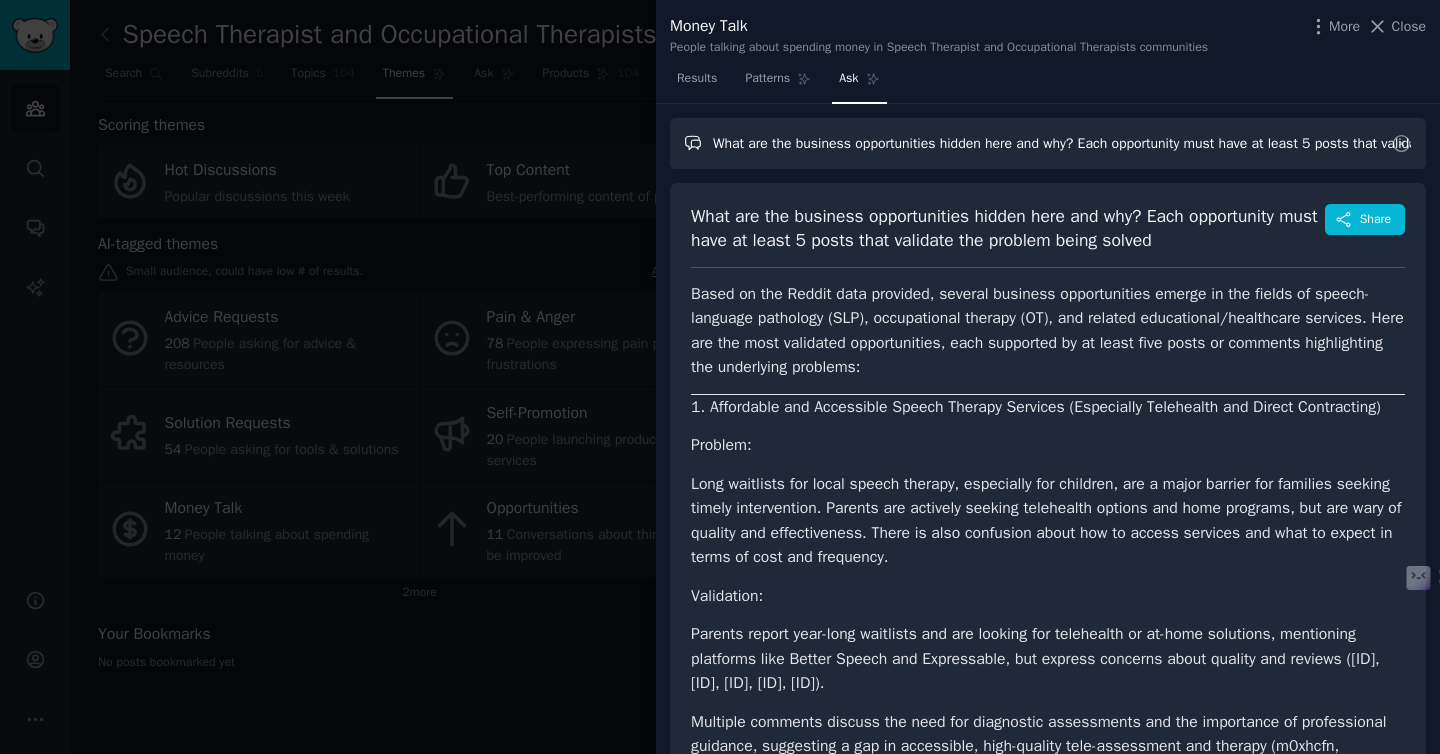 click on "What are the business opportunities hidden here and why? Each opportunity must have at least 5 posts that validate the problem being solved" at bounding box center (1048, 143) 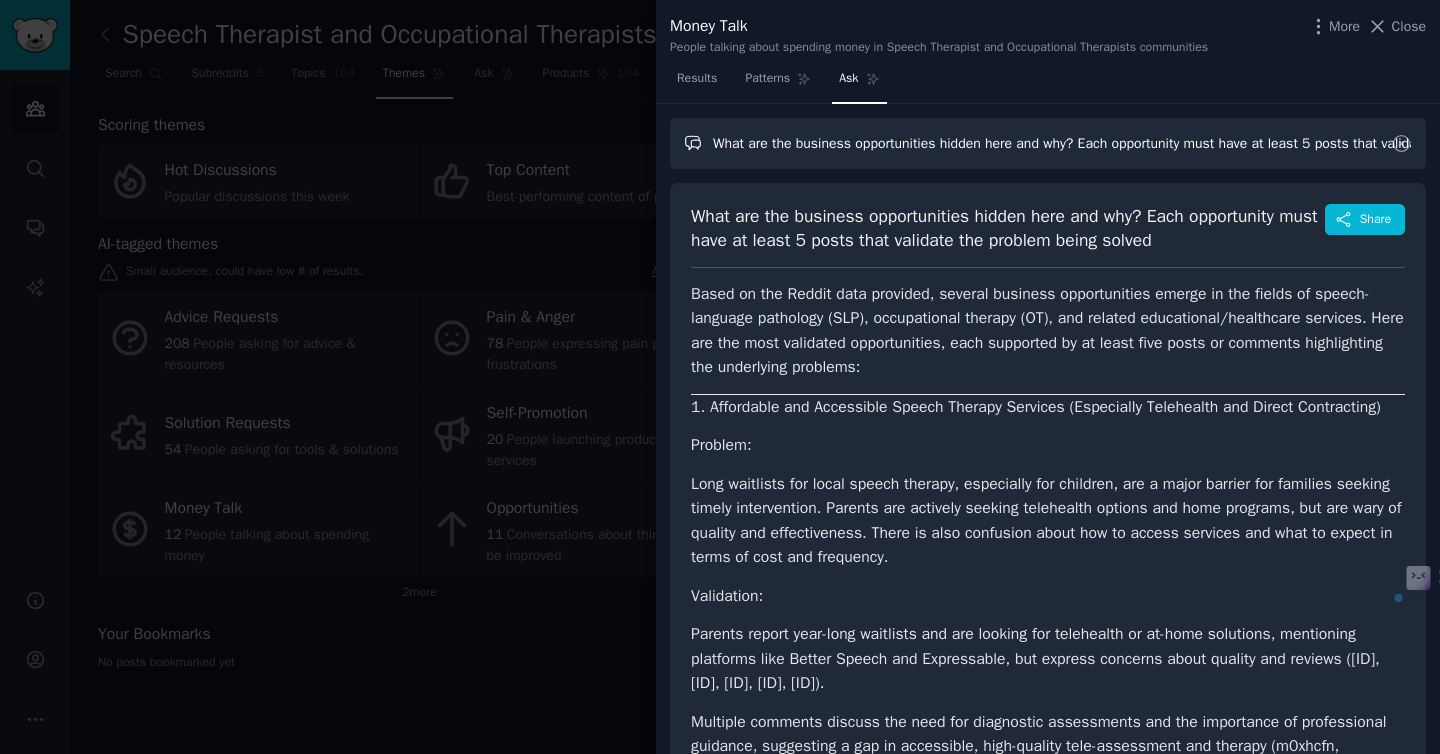 click on "What are the business opportunities hidden here and why? Each opportunity must have at least 5 posts that validate the problem being solved" at bounding box center [1048, 143] 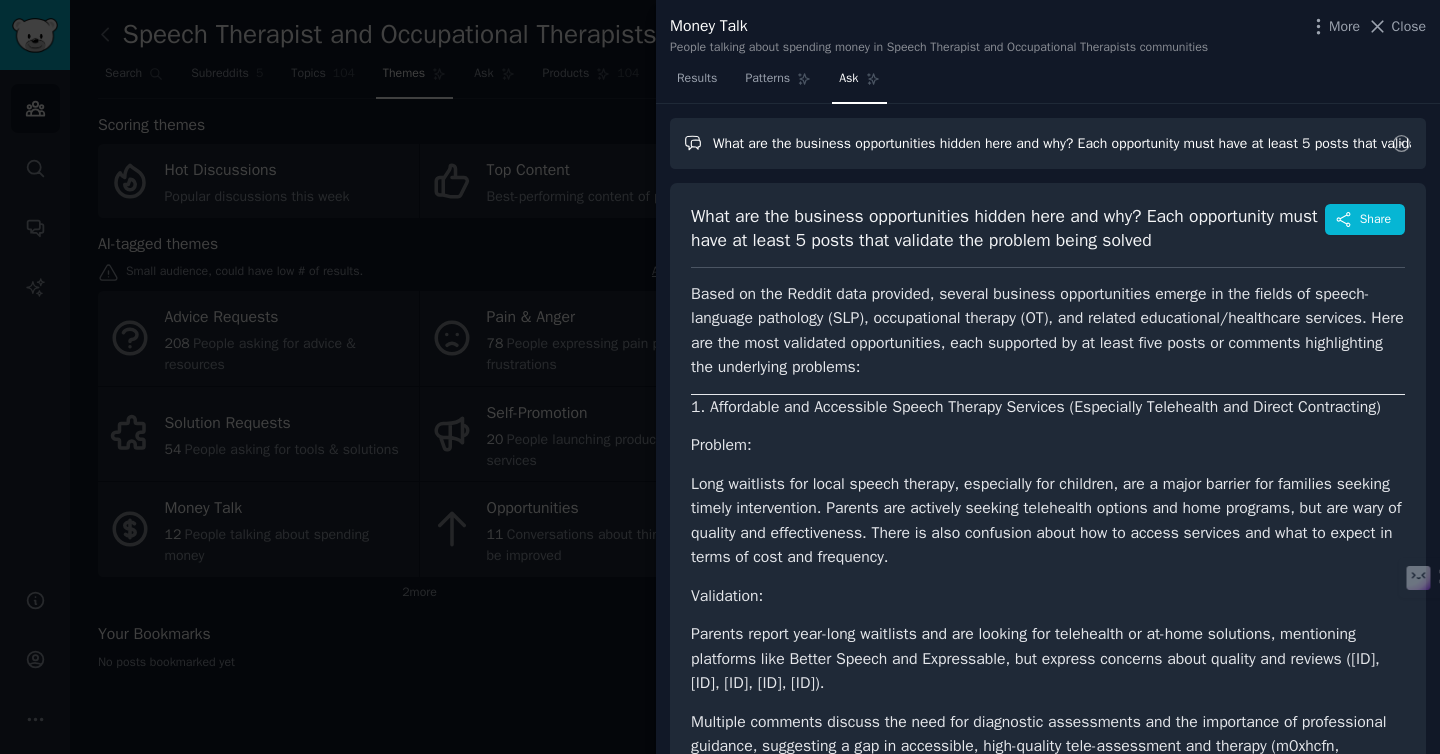 drag, startPoint x: 1303, startPoint y: 141, endPoint x: 1439, endPoint y: 133, distance: 136.23509 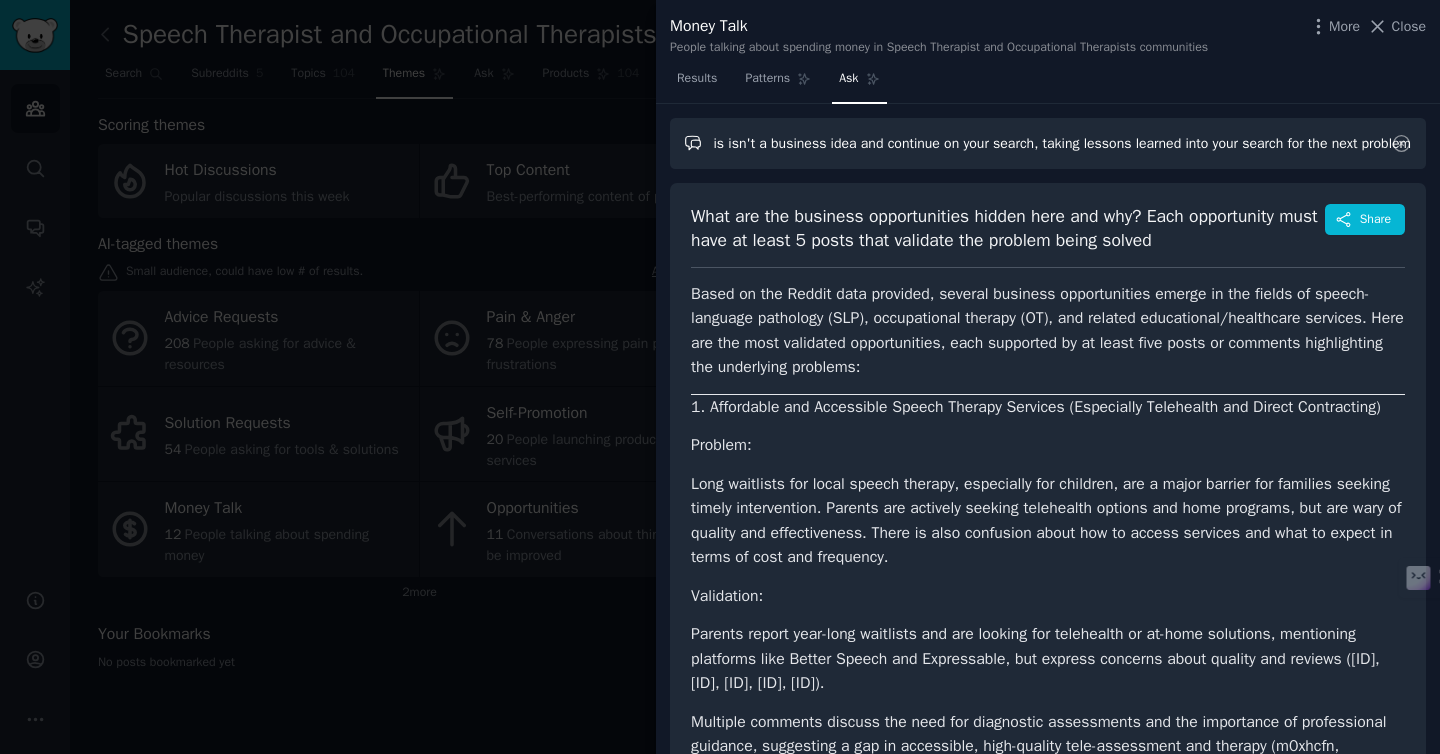 scroll, scrollTop: 0, scrollLeft: 0, axis: both 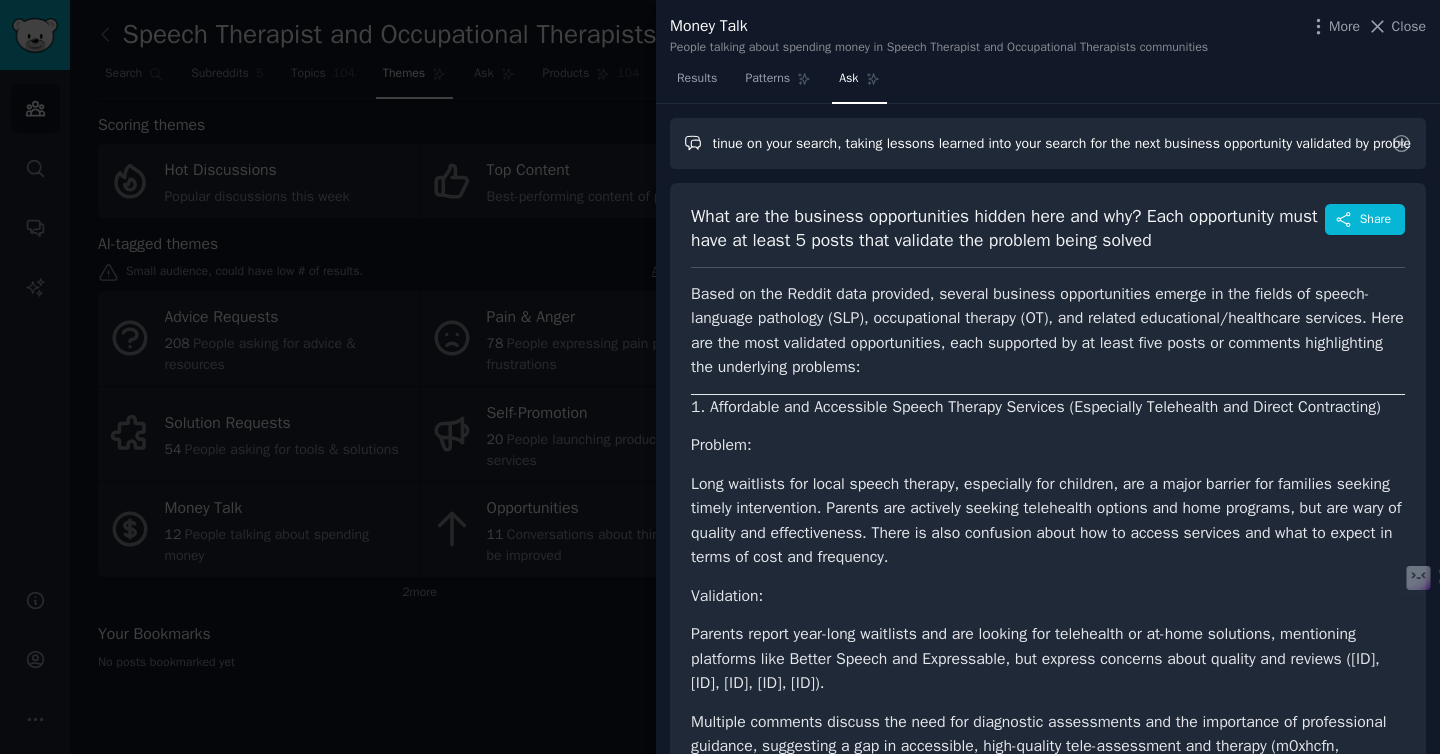 type on "What are the business opportunities hidden here and why? Each opportunity must have at least 5 posts that validate that potential customers are experiencing the problem. Once you identify a potential problem and explain it, you must like links for each of the 5+ sources validating the problem. If you can't find 5 sources, then you must claim that this isn't a business idea and continue on your search, taking lessons learned into your search for the next business opportunity validated by problem" 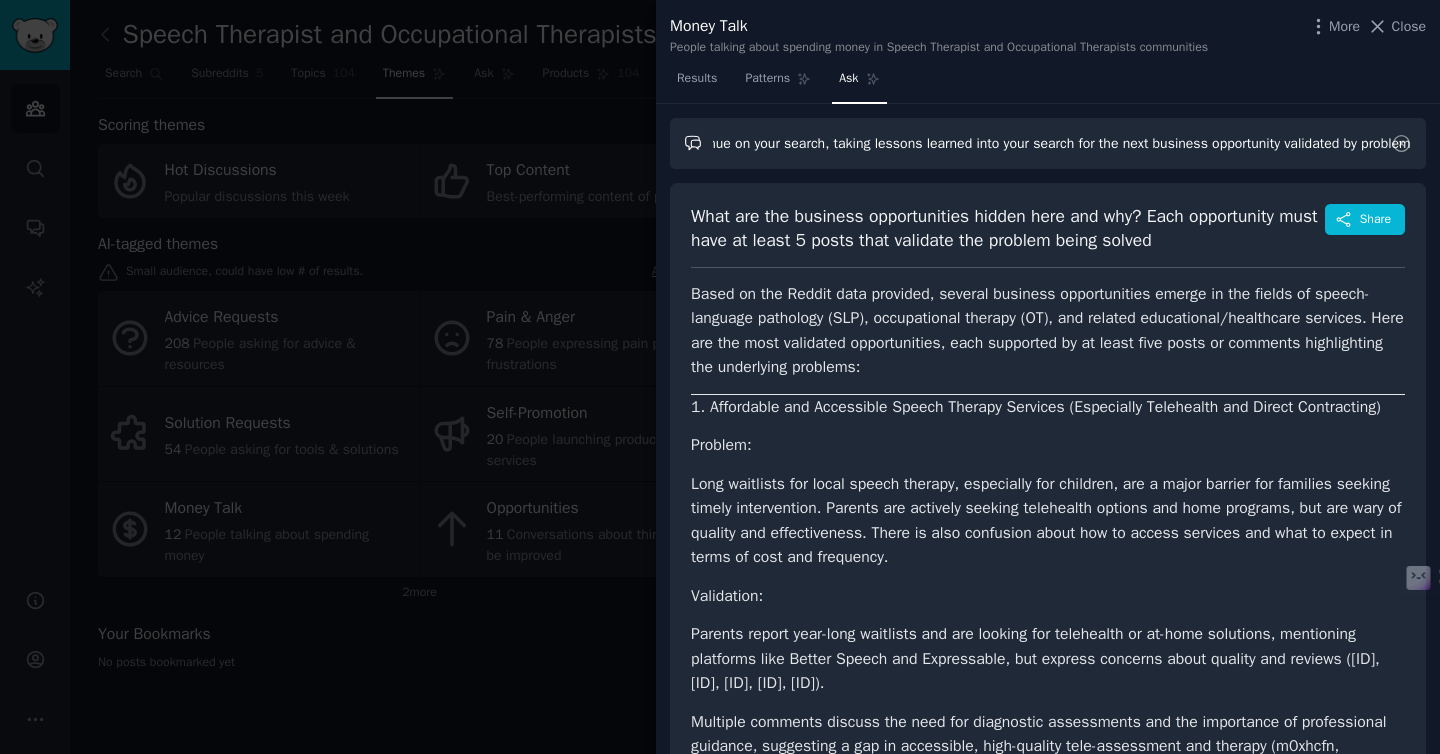 scroll, scrollTop: 0, scrollLeft: 0, axis: both 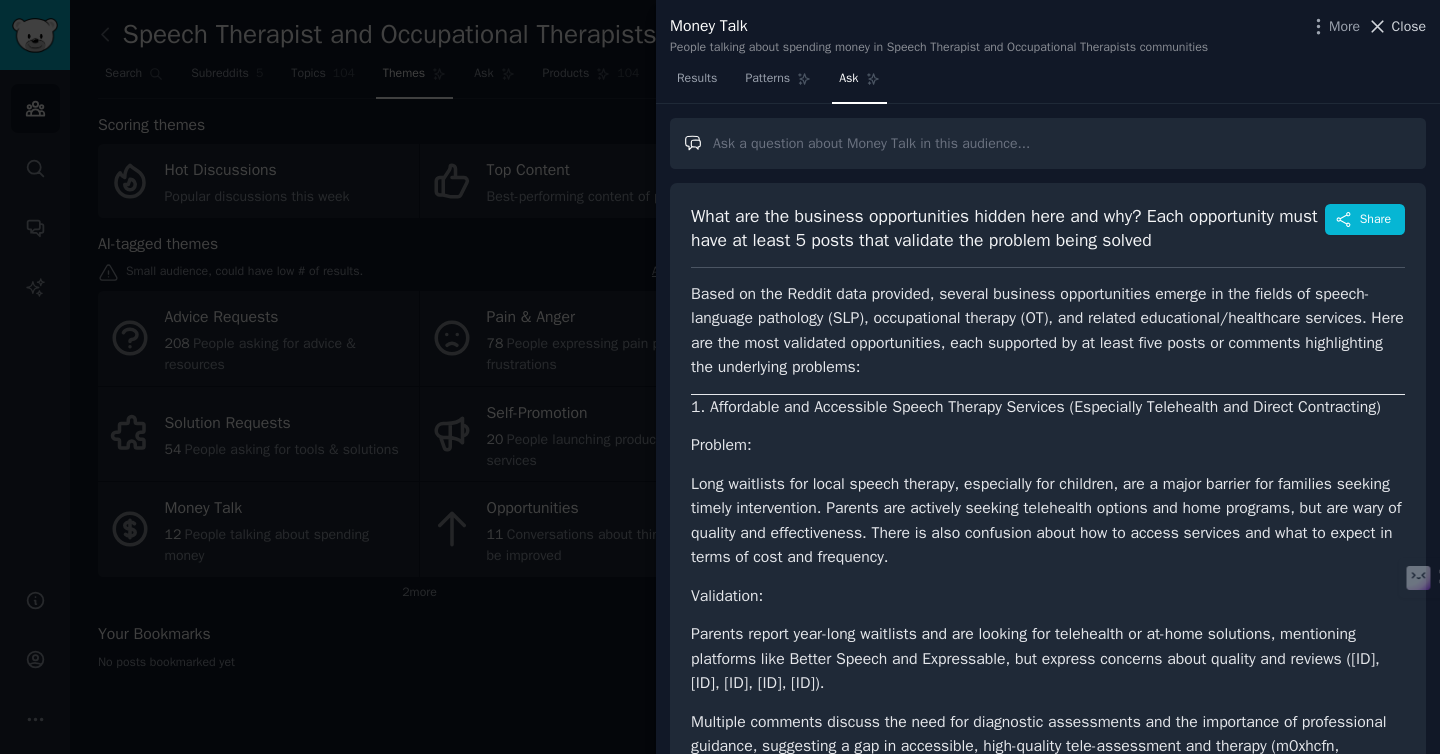 type 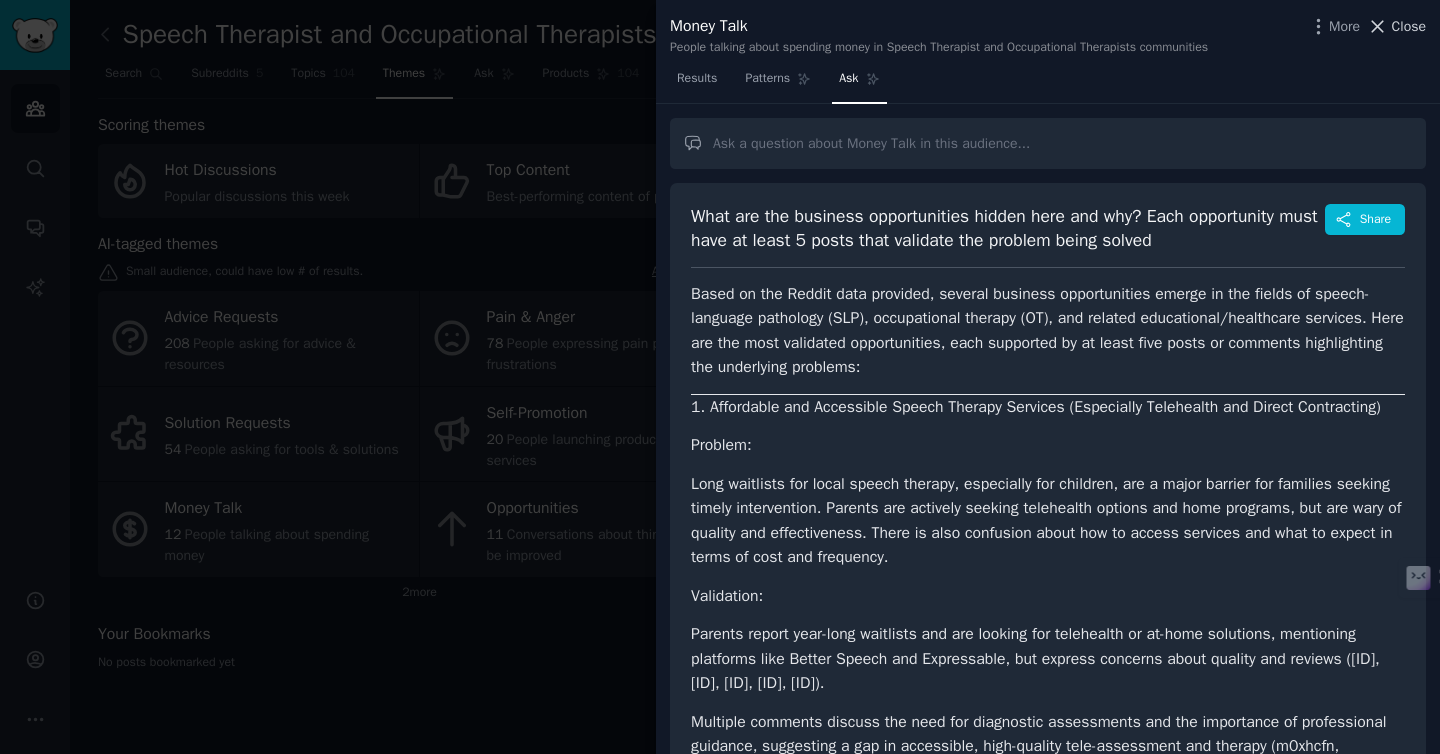 click on "Close" at bounding box center (1409, 26) 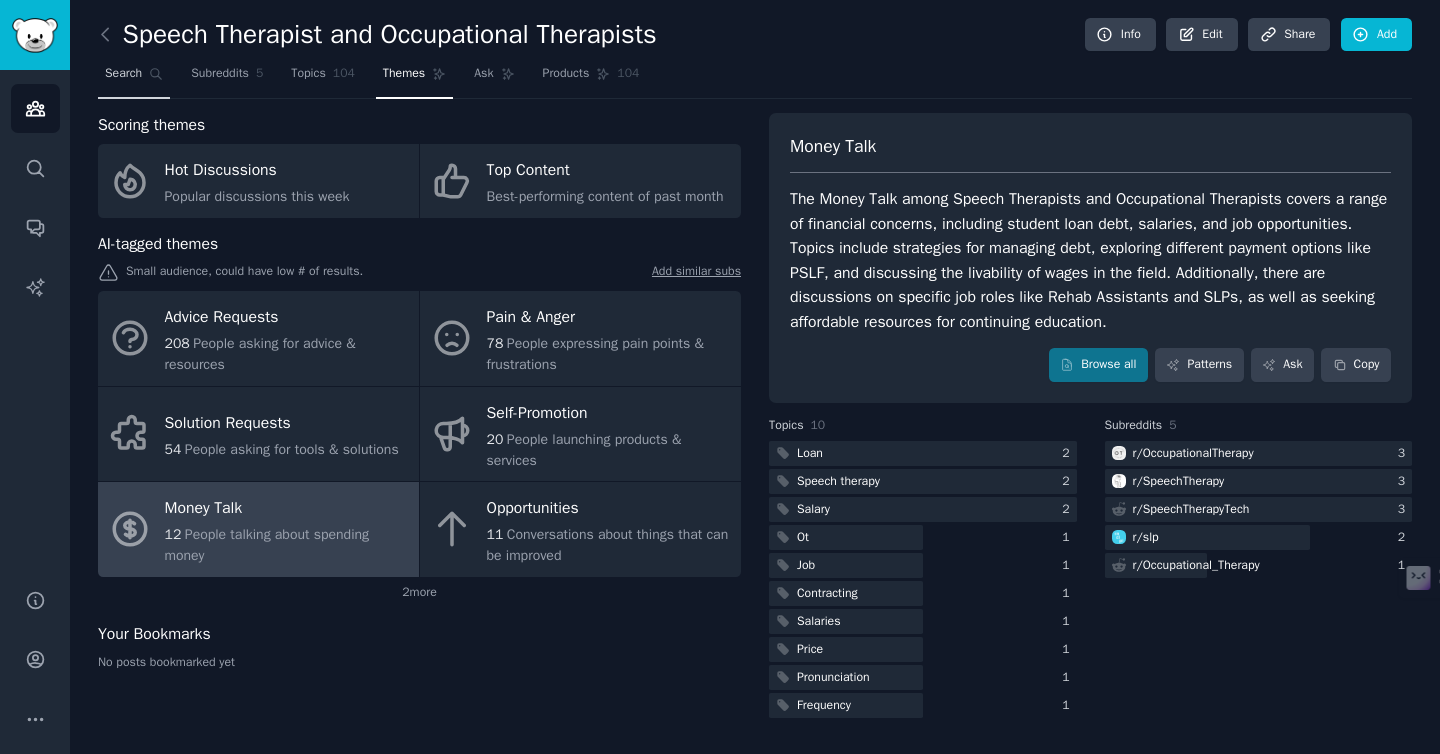 click on "Search" at bounding box center [123, 74] 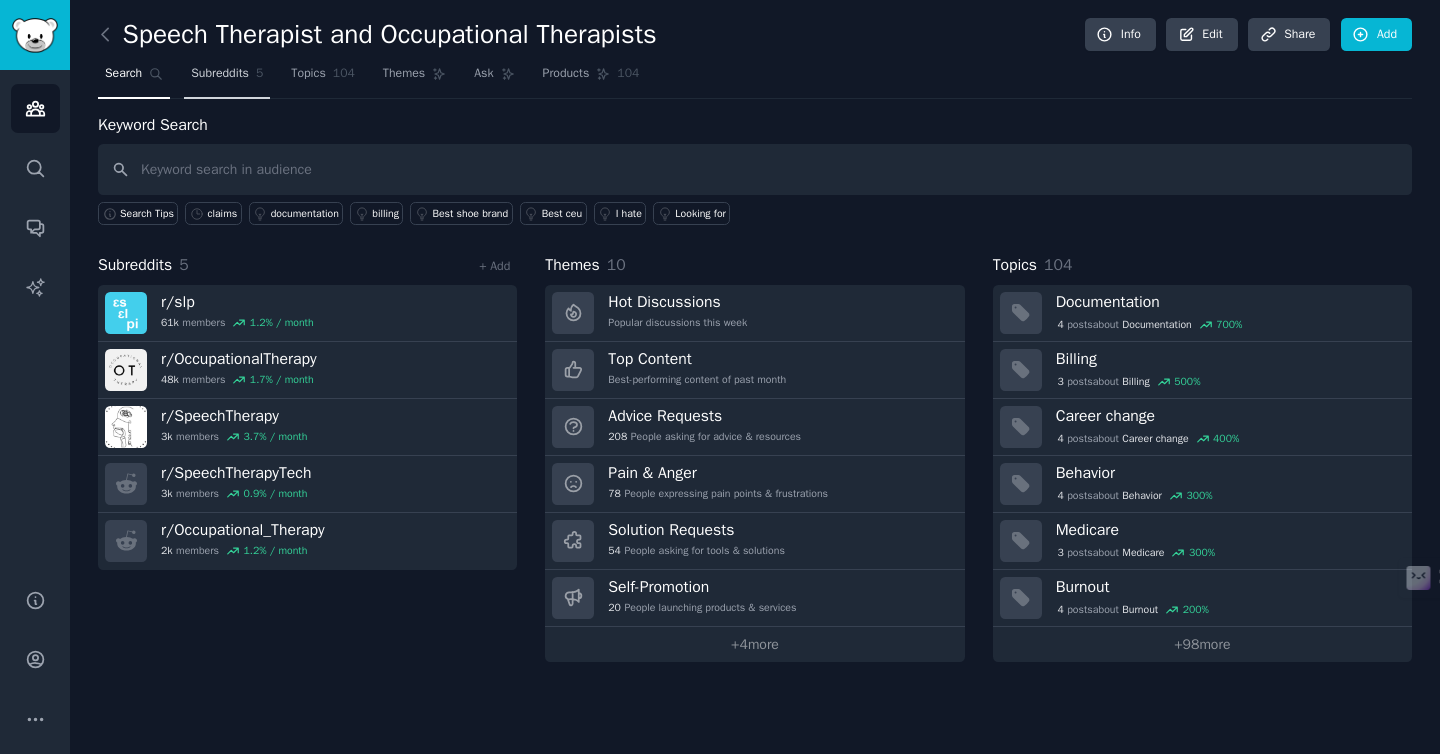 click on "Subreddits" at bounding box center [220, 74] 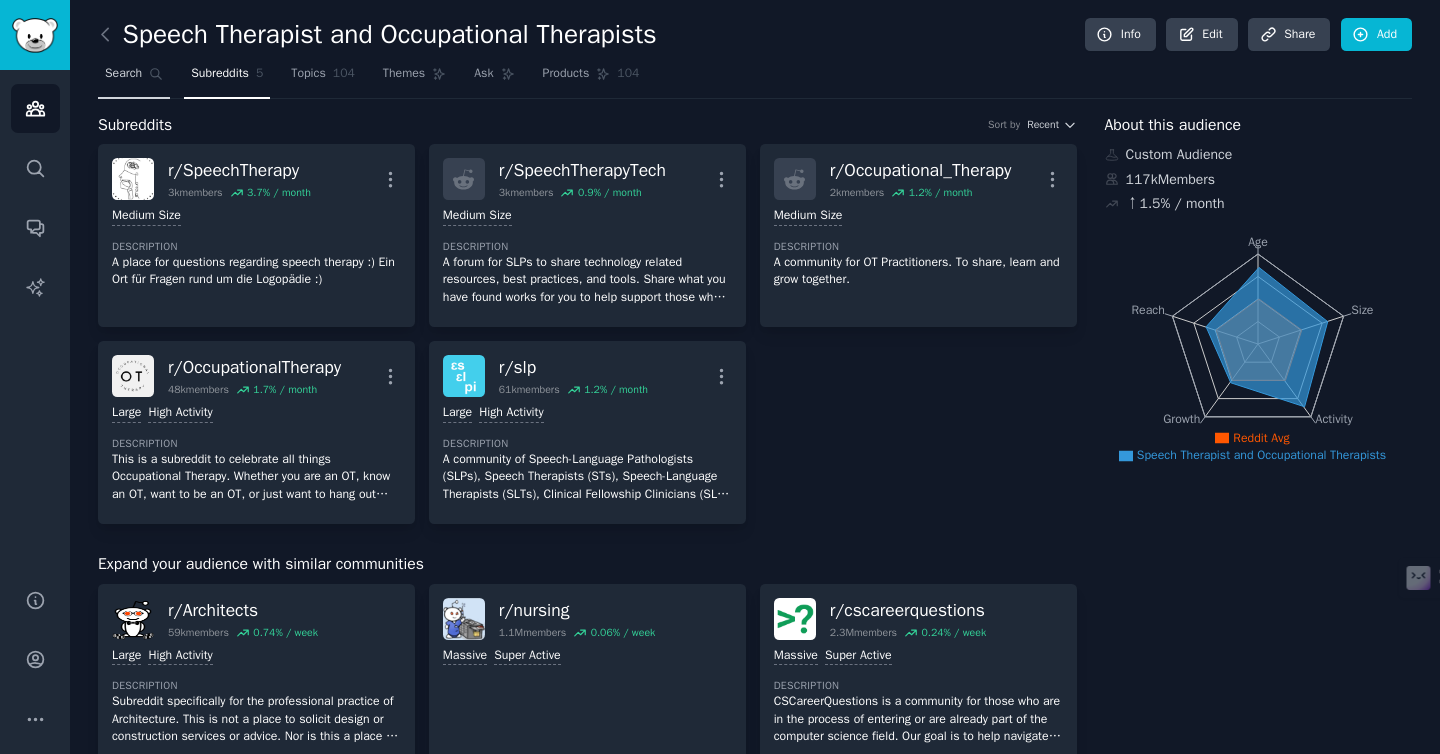 click on "Search" at bounding box center (134, 78) 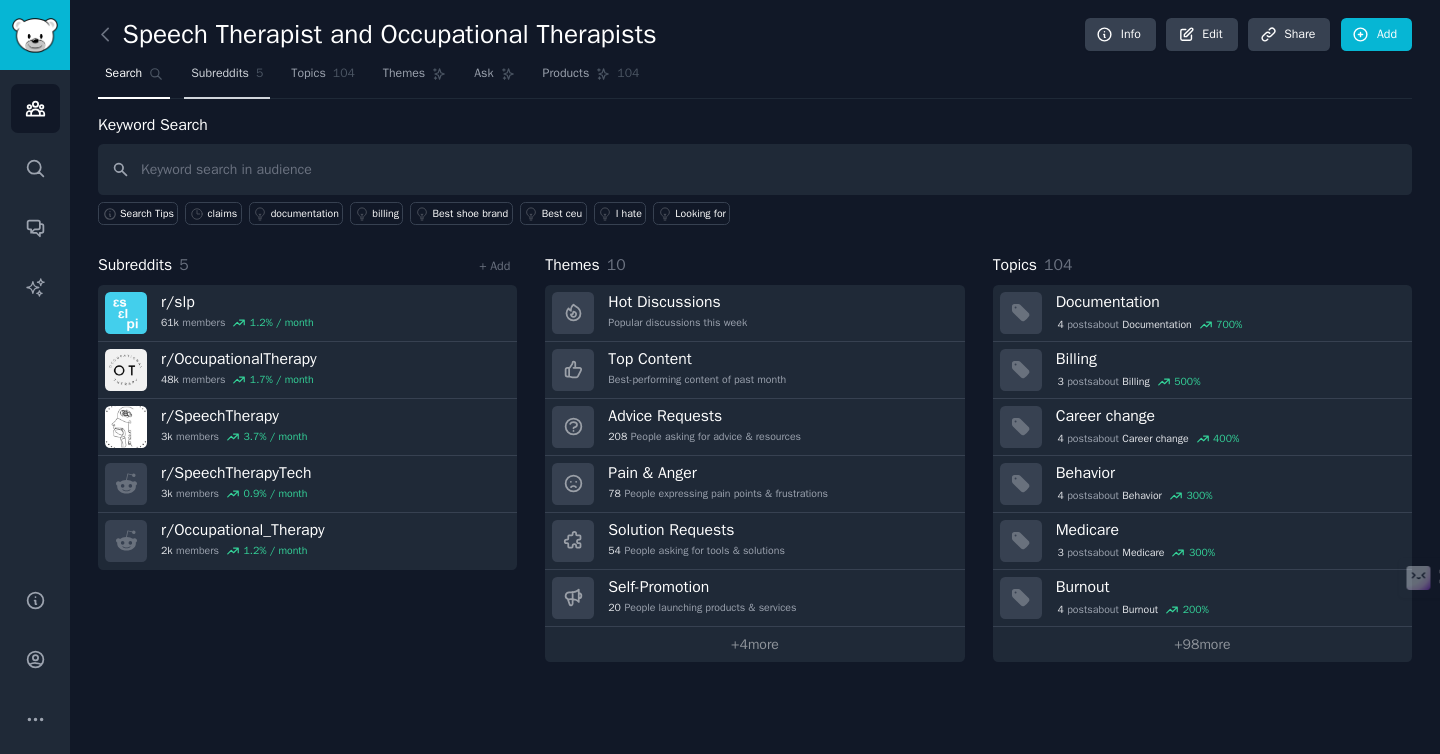 click on "5" 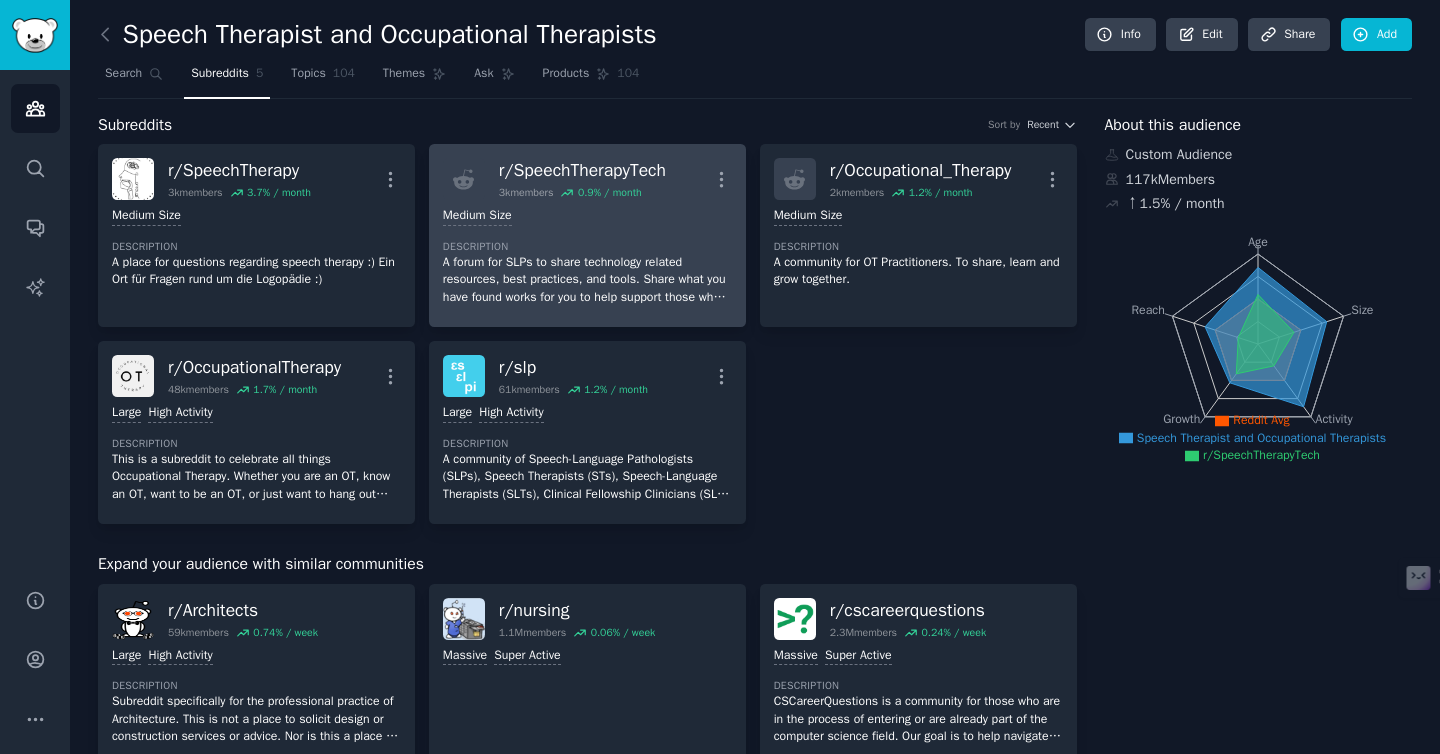 click on "Medium Size Description A forum for SLPs to share technology related resources, best practices, and tools.  Share what you have found works for you to help support those who developers out there who are supporting us!" at bounding box center [587, 256] 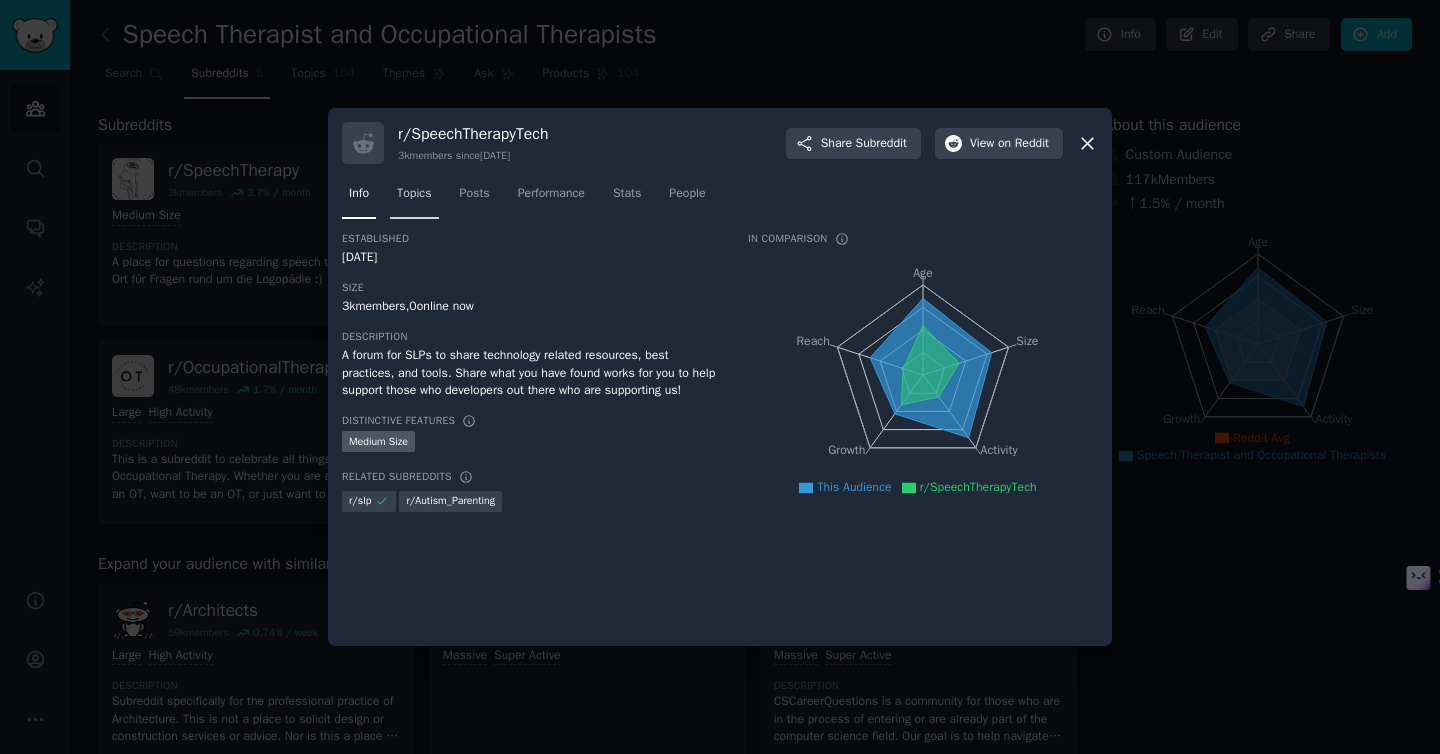 click on "Topics" at bounding box center [414, 194] 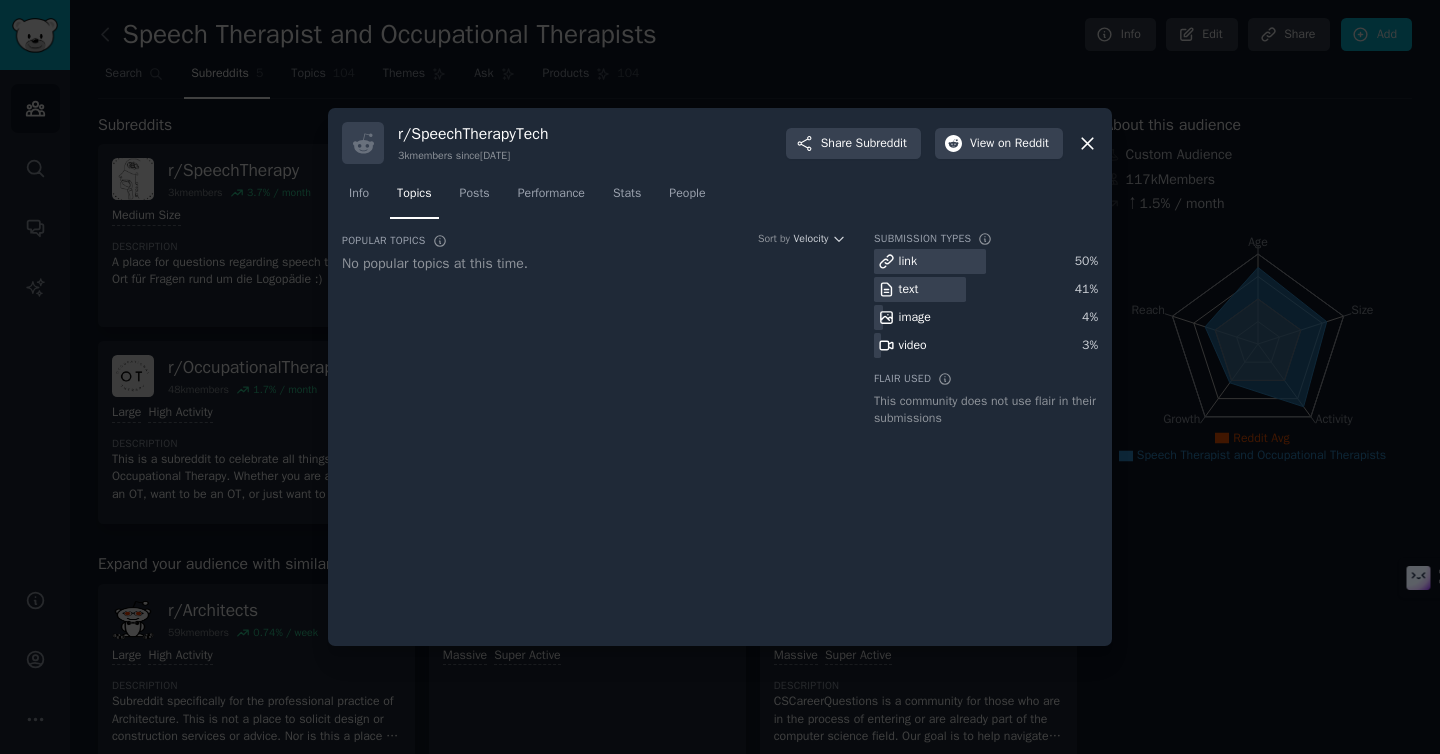 click on "Info Topics Posts Performance Stats People" at bounding box center (720, 198) 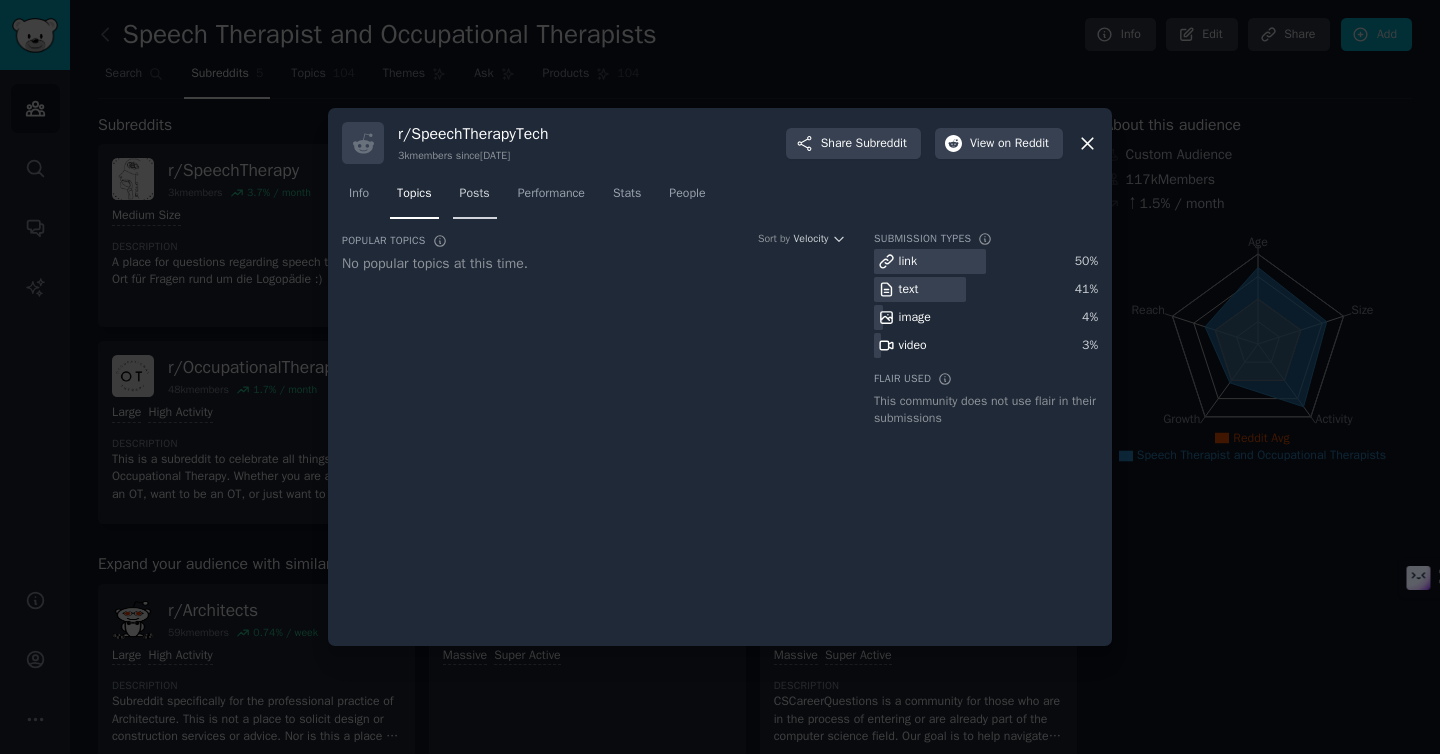 click on "Posts" at bounding box center [475, 194] 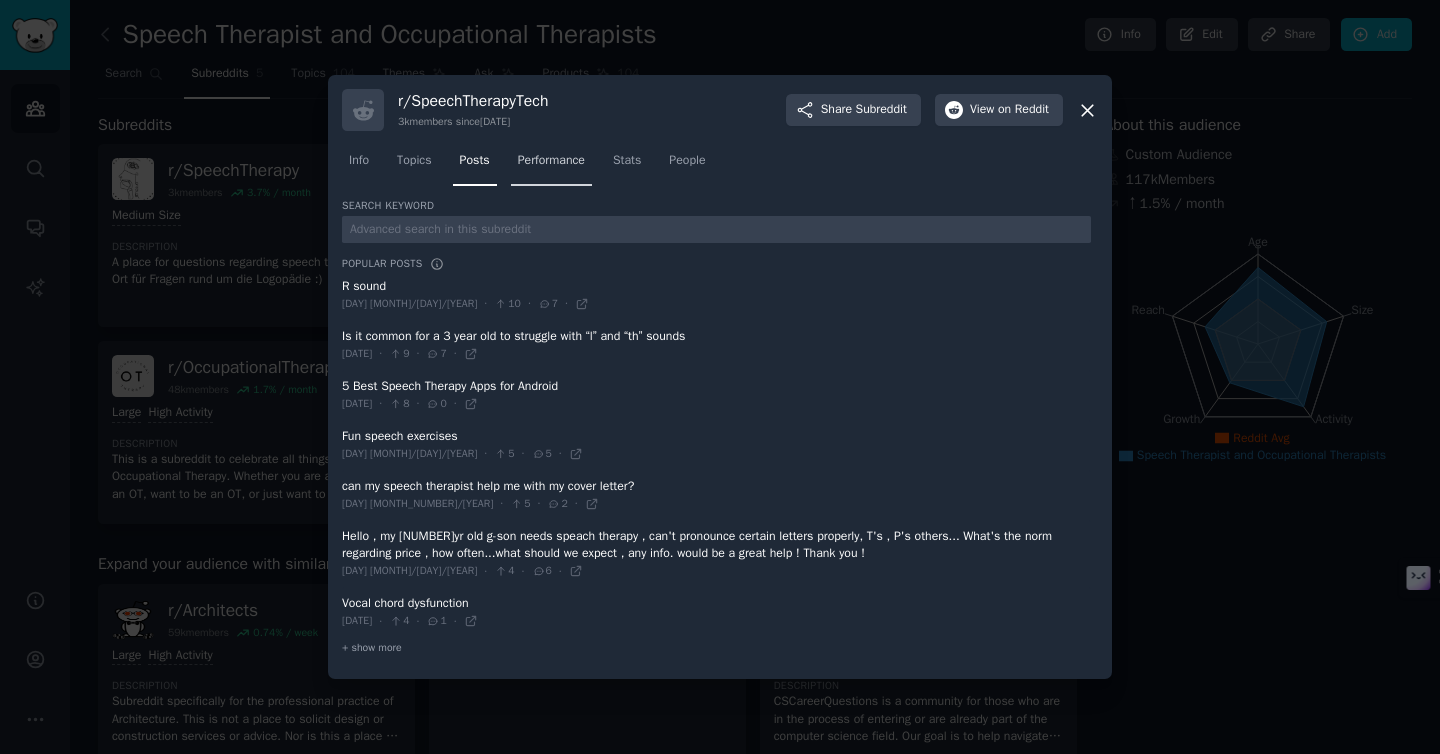 click on "Performance" at bounding box center (551, 161) 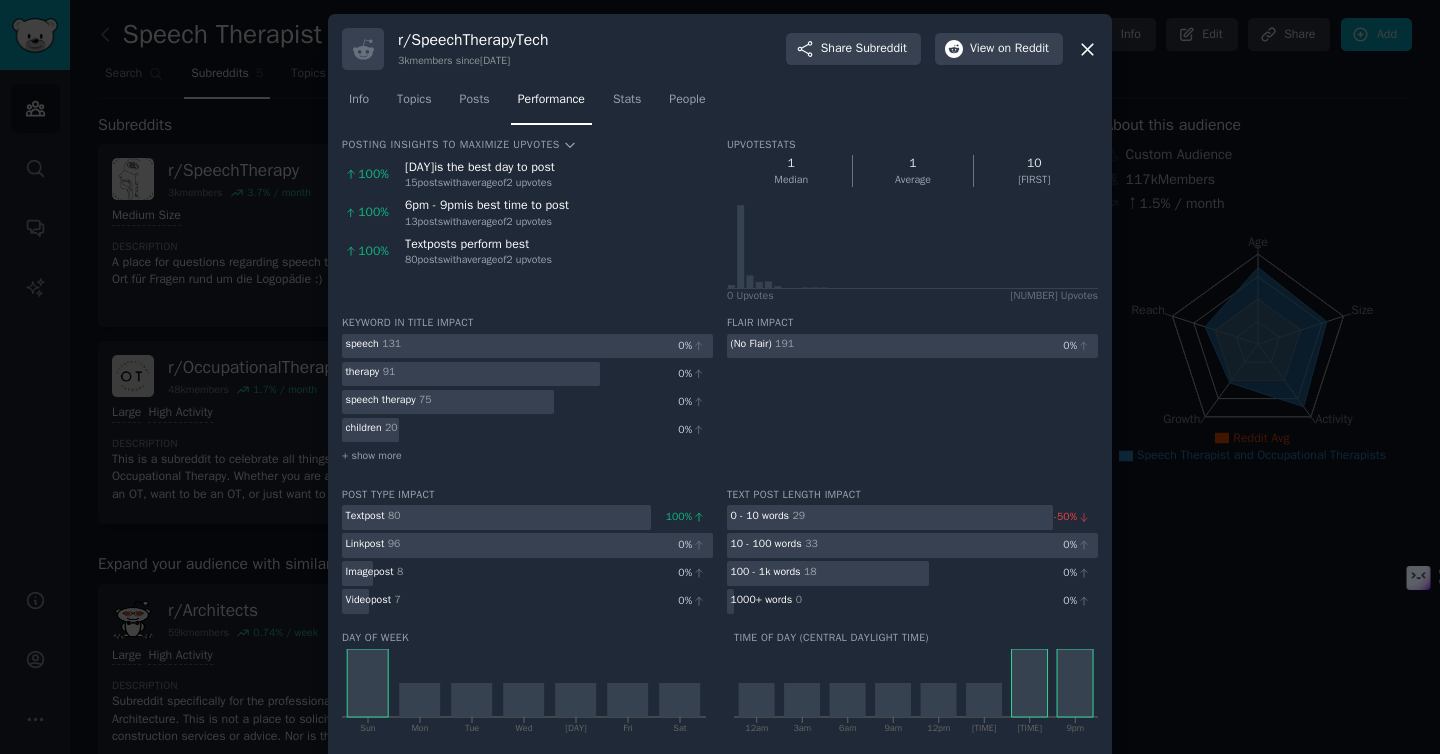 click at bounding box center [720, 377] 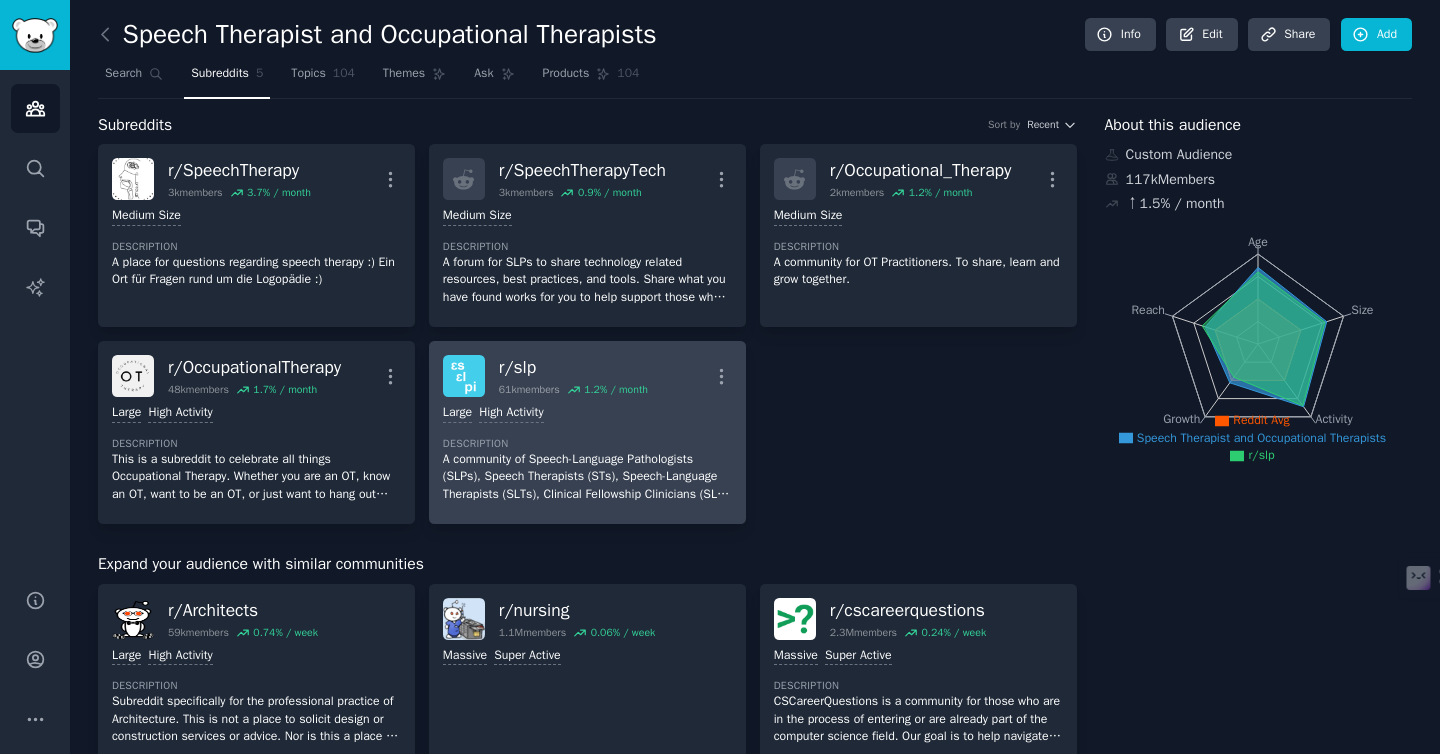 click on "Large High Activity" at bounding box center (587, 413) 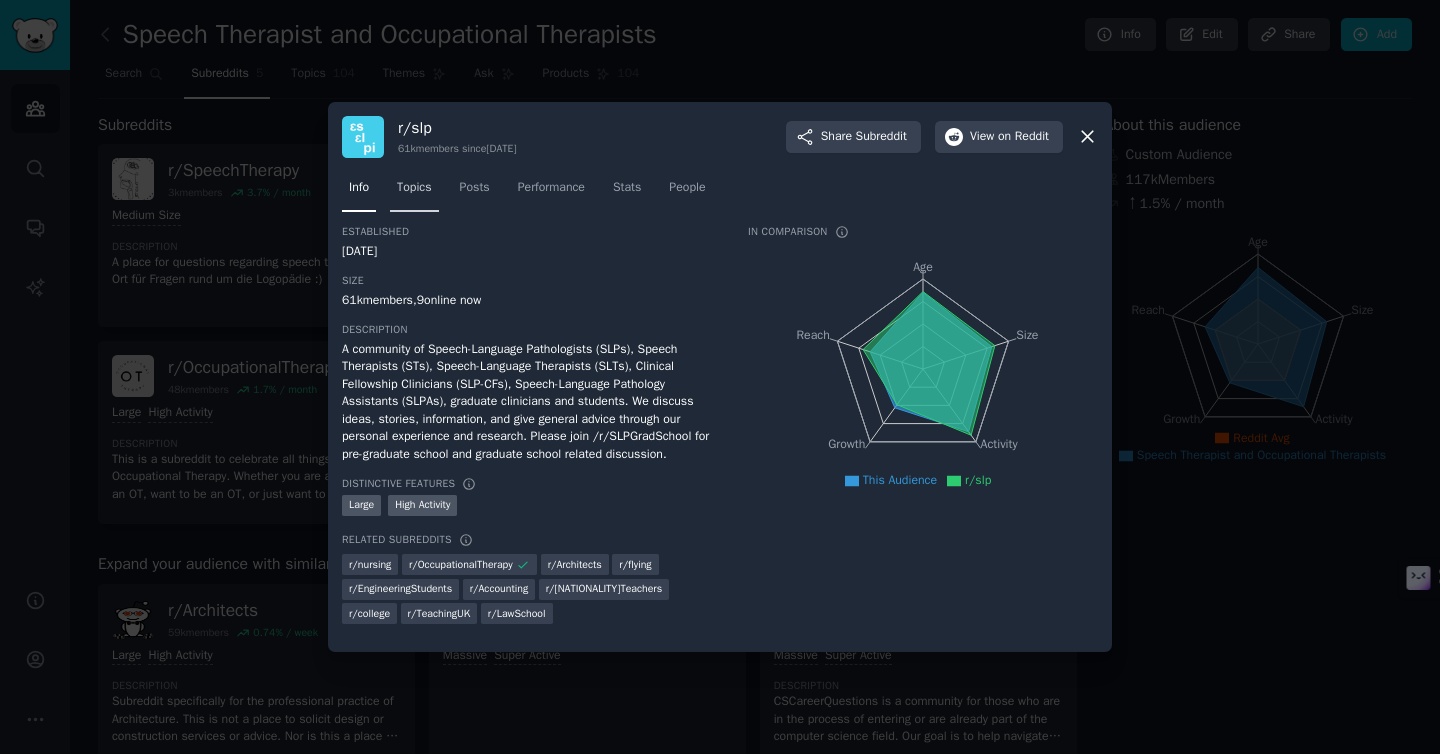 click on "Topics" at bounding box center (414, 188) 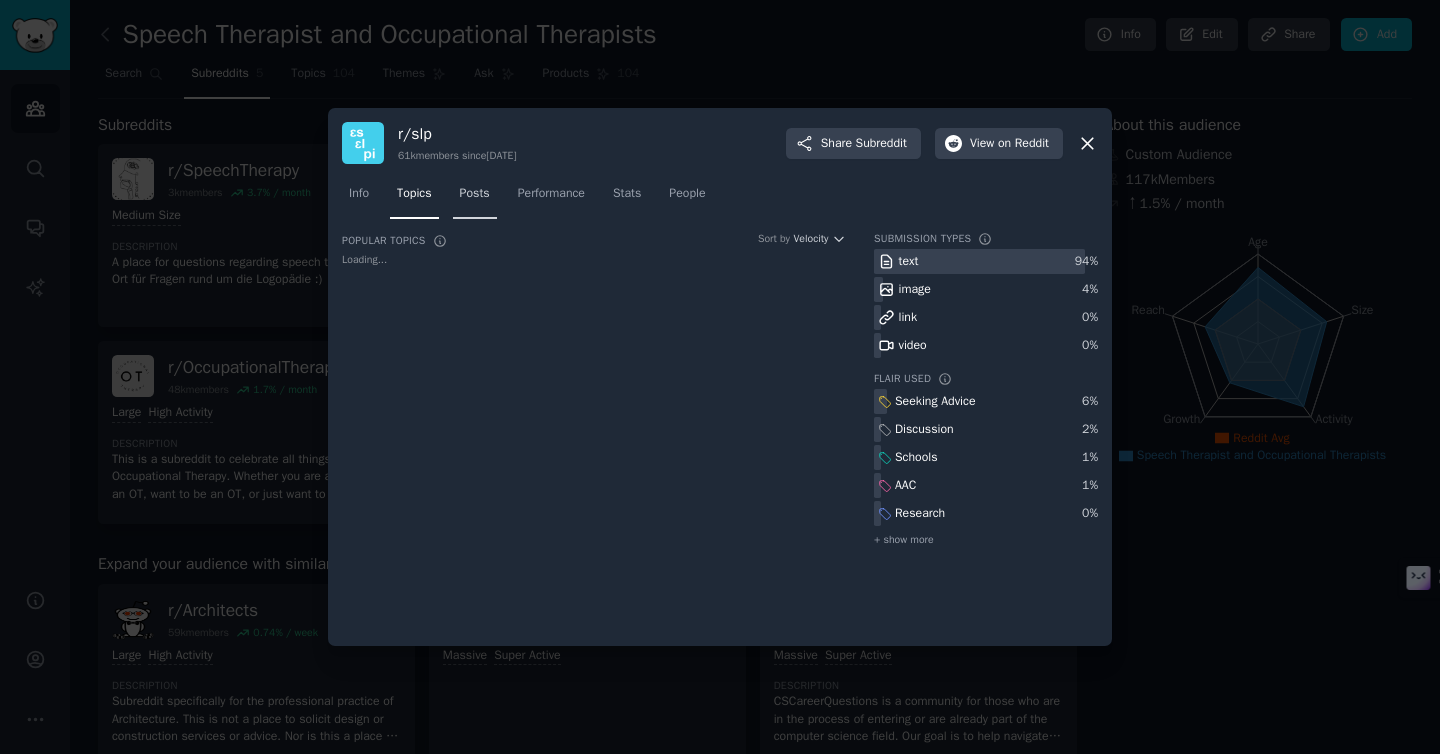 click on "Posts" at bounding box center (475, 194) 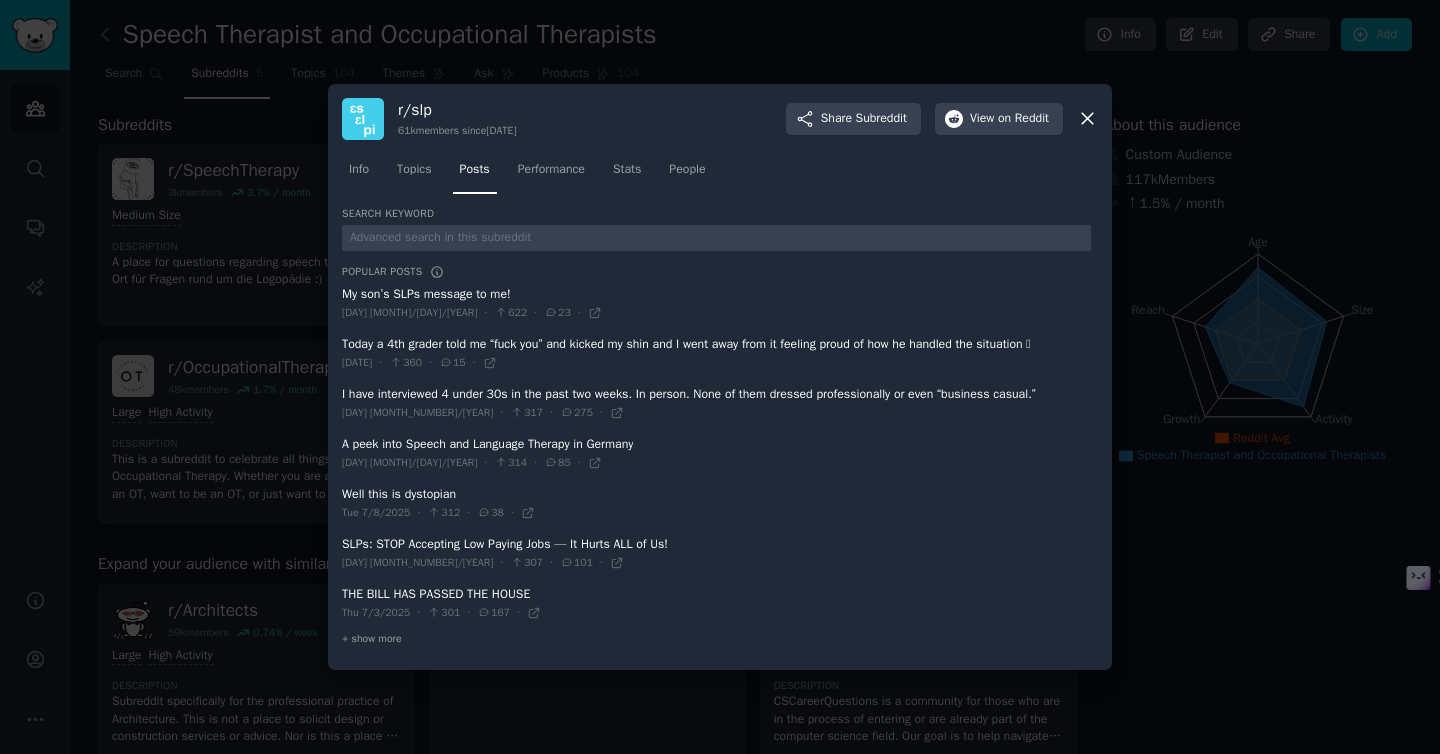click at bounding box center (720, 377) 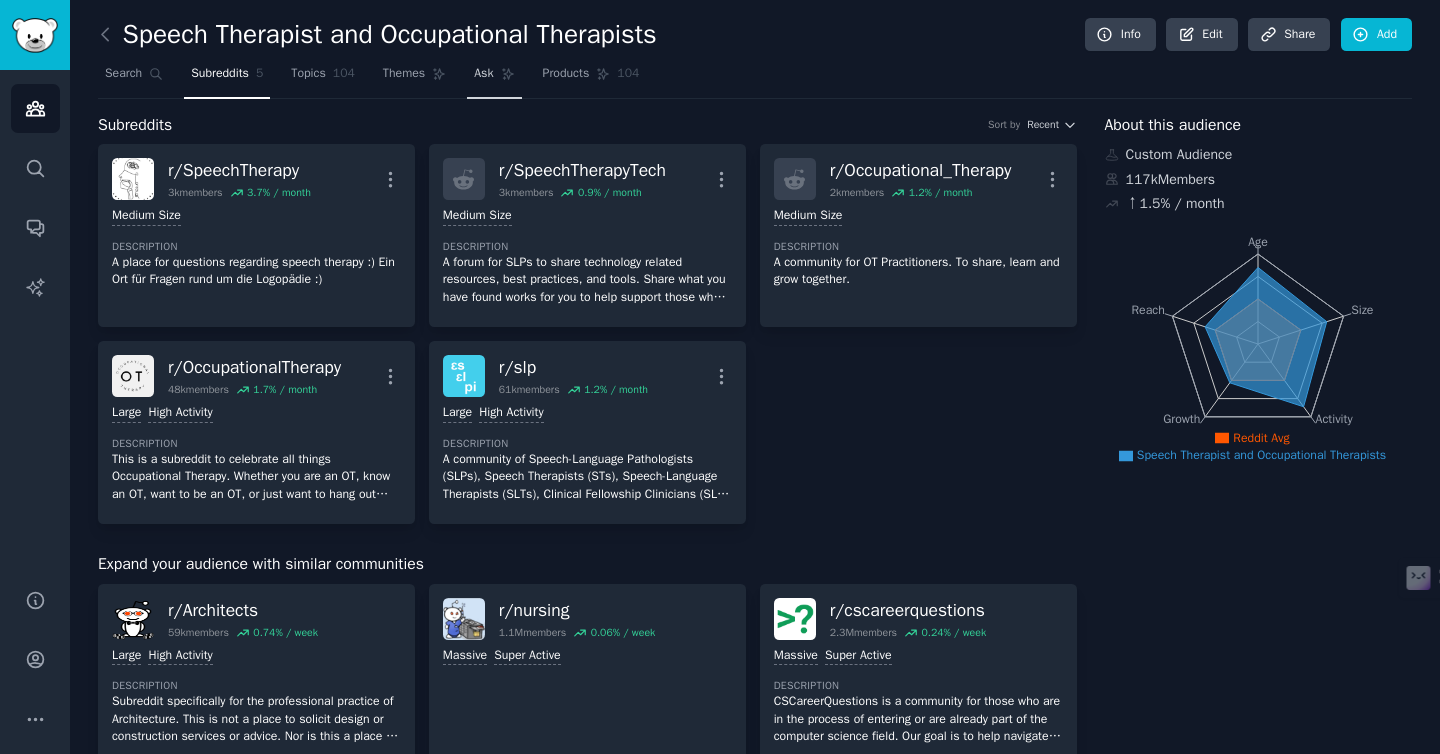 click on "Ask" at bounding box center [483, 74] 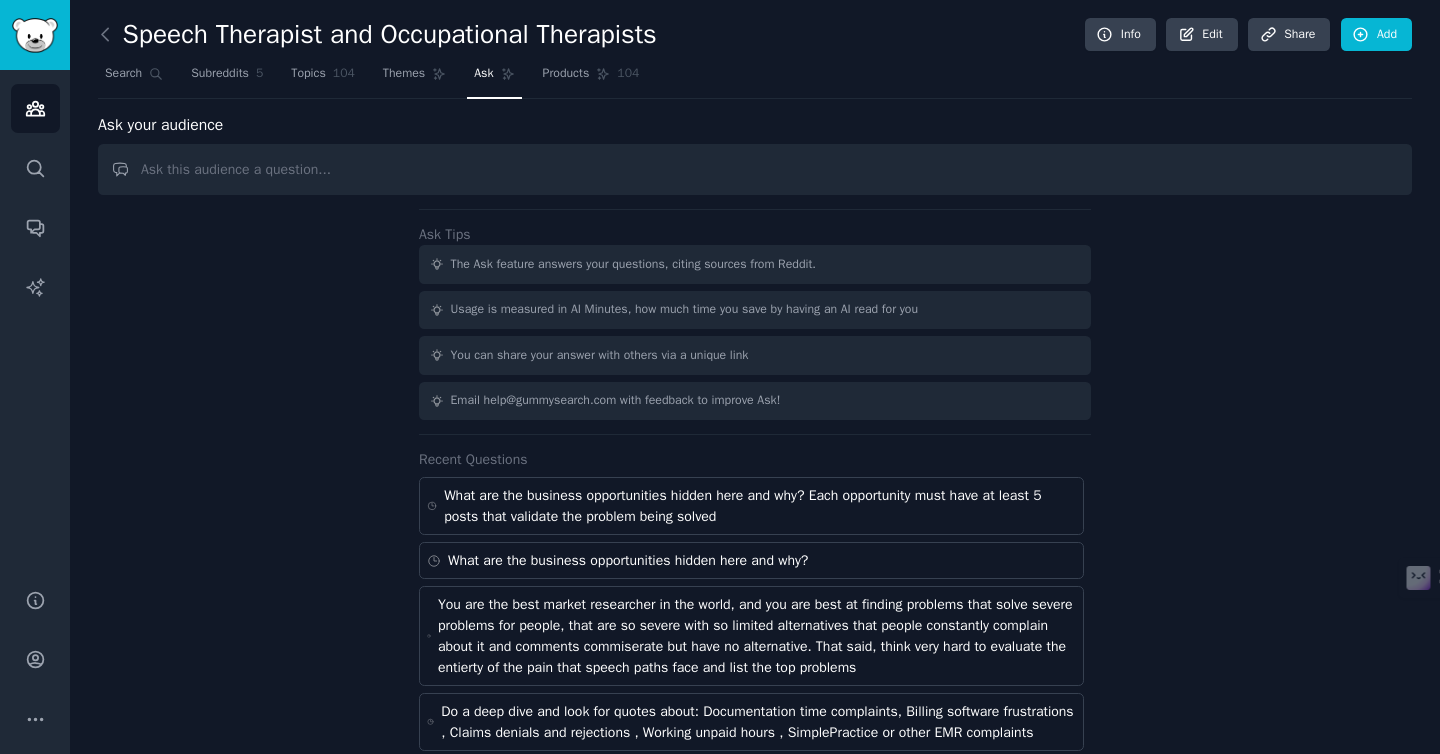 click at bounding box center [755, 169] 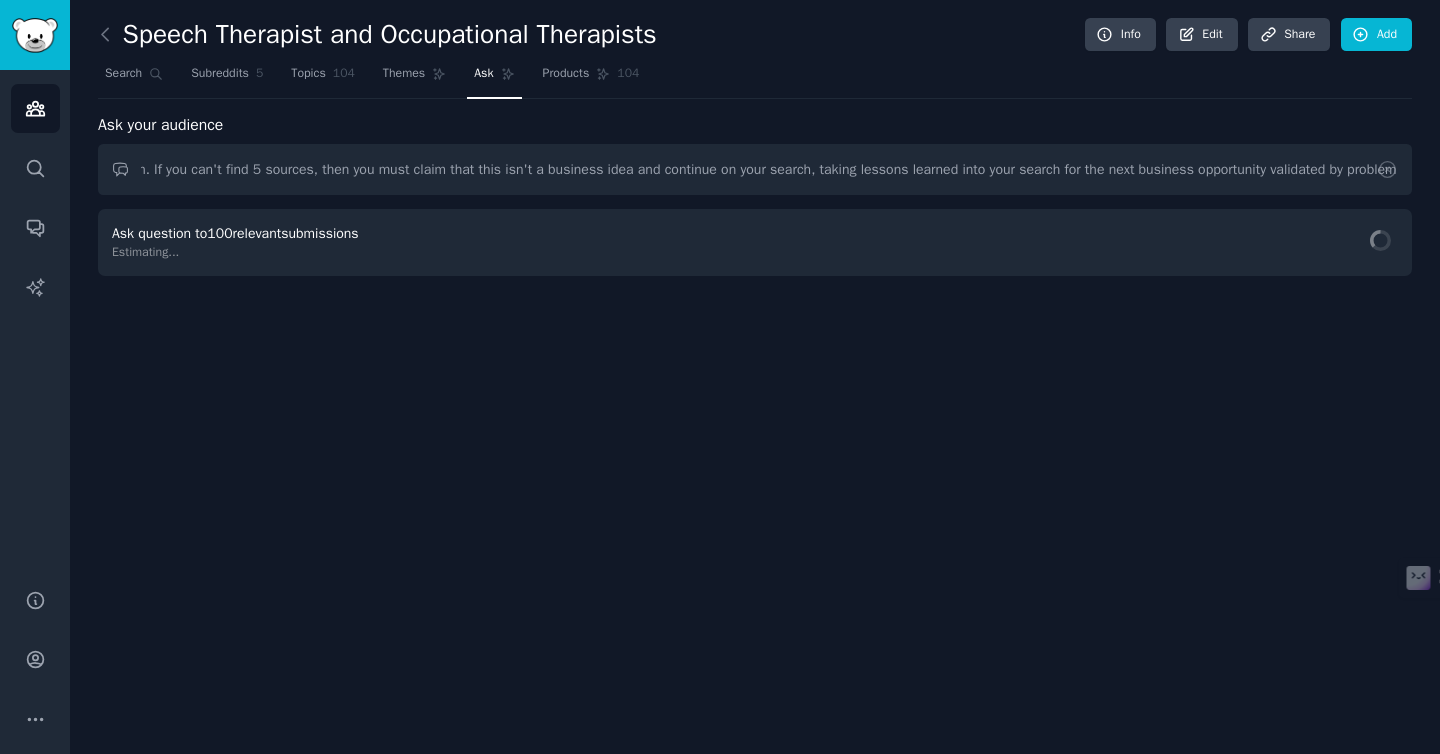 scroll, scrollTop: 0, scrollLeft: 1938, axis: horizontal 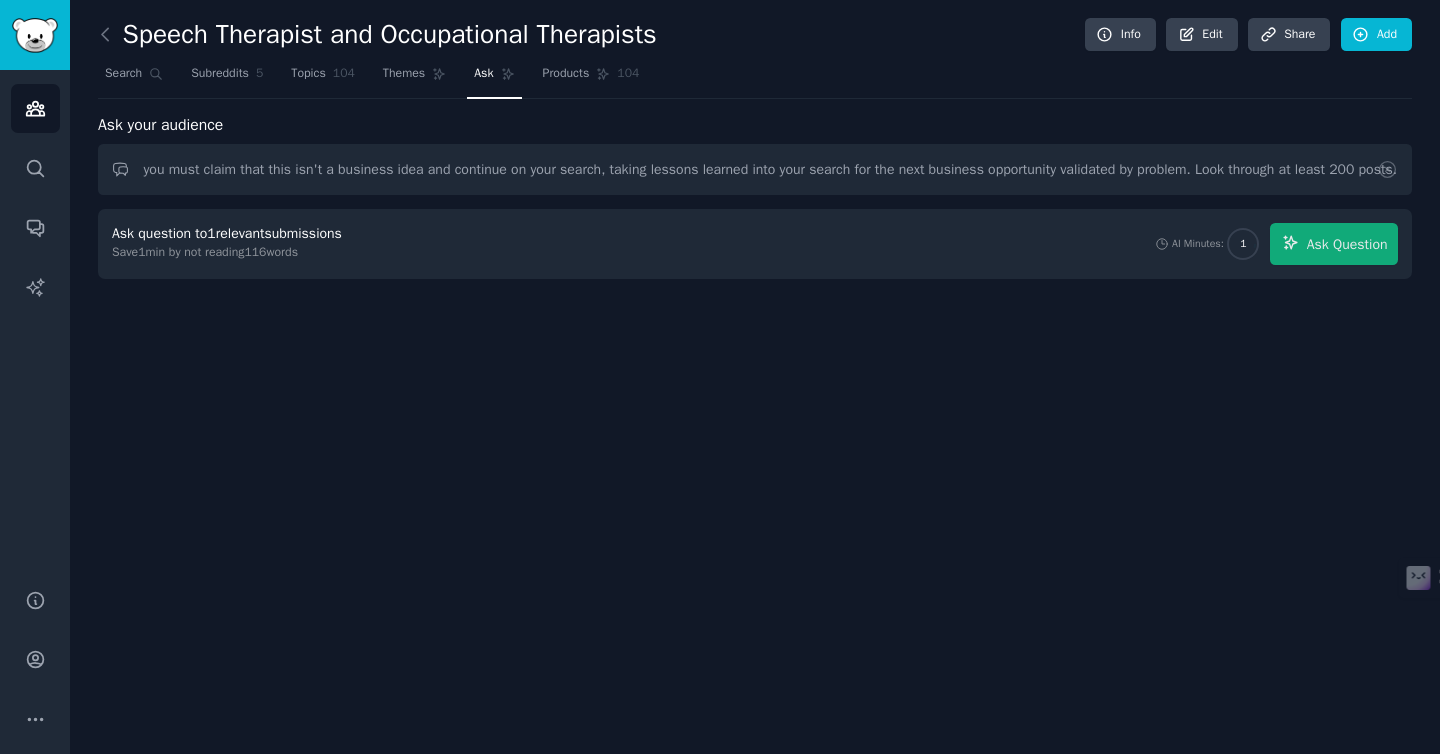 type on "What are the business opportunities hidden here and why? Each opportunity must have at least 5 posts that validate that potential customers are experiencing the problem. Once you identify a potential problem and explain it, you must like links for each of the 5+ sources validating the problem. If you can't find 5 sources, then you must claim that this isn't a business idea and continue on your search, taking lessons learned into your search for the next business opportunity validated by problem. Look through at least 200 posts." 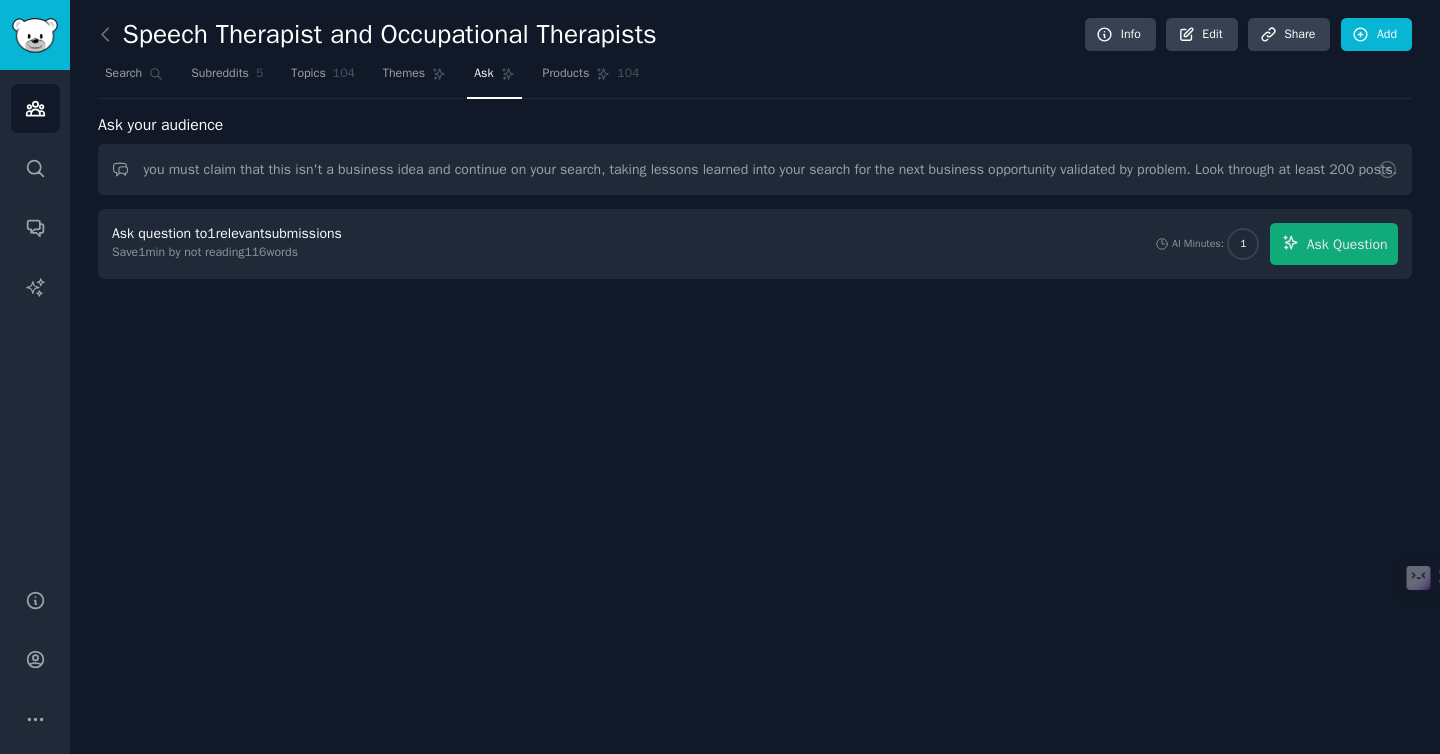 scroll, scrollTop: 0, scrollLeft: 2158, axis: horizontal 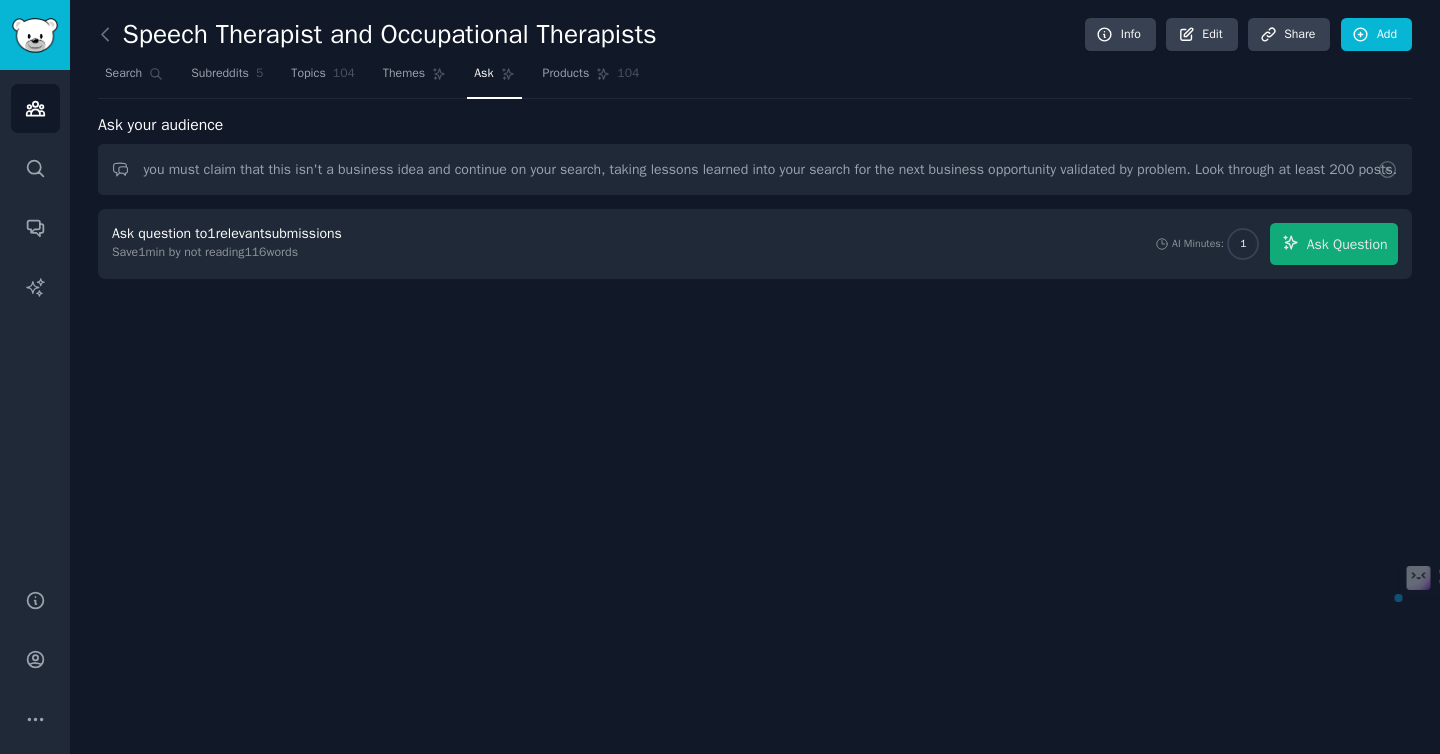 click on "What are the business opportunities hidden here and why? Each opportunity must have at least 5 posts that validate that potential customers are experiencing the problem. Once you identify a potential problem and explain it, you must like links for each of the 5+ sources validating the problem. If you can't find 5 sources, then you must claim that this isn't a business idea and continue on your search, taking lessons learned into your search for the next business opportunity validated by problem. Look through at least 200 posts." at bounding box center (755, 169) 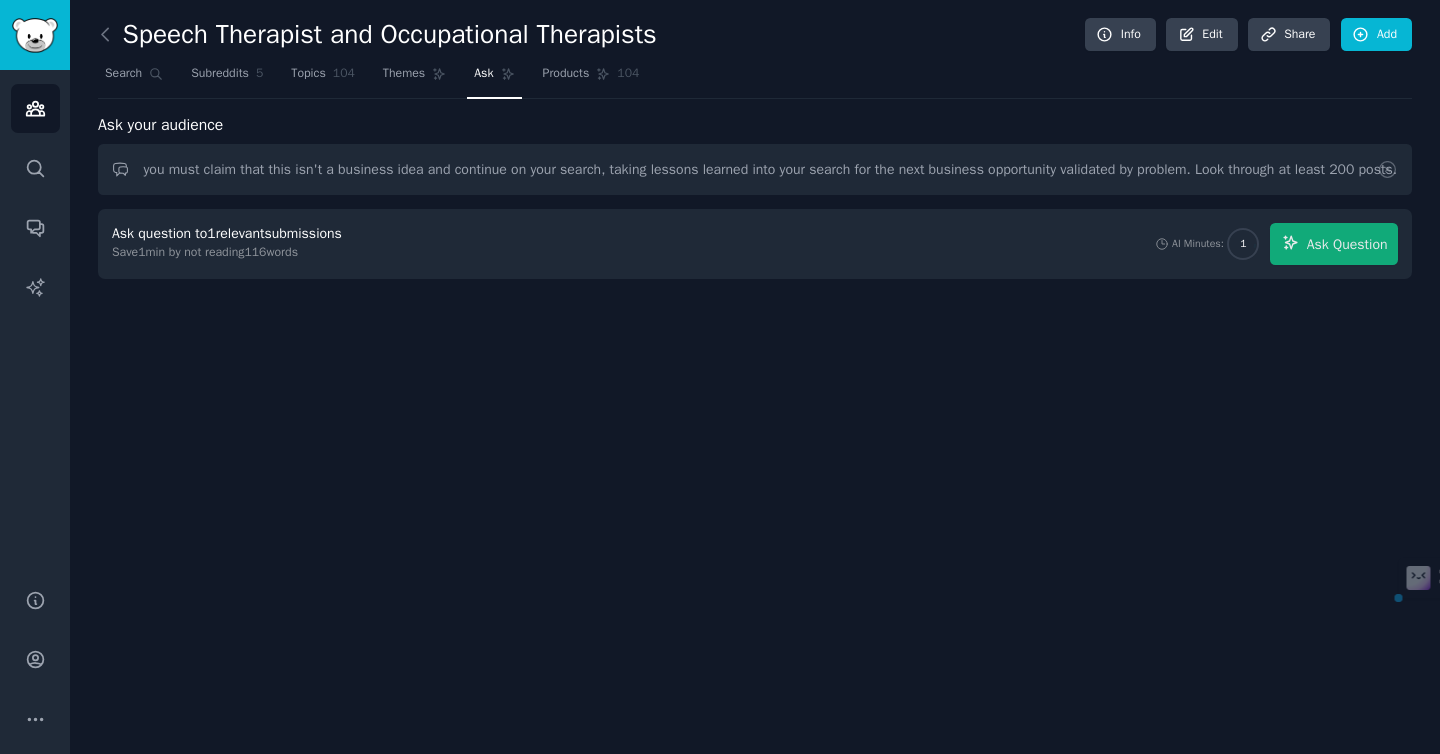 click on "What are the business opportunities hidden here and why? Each opportunity must have at least 5 posts that validate that potential customers are experiencing the problem. Once you identify a potential problem and explain it, you must like links for each of the 5+ sources validating the problem. If you can't find 5 sources, then you must claim that this isn't a business idea and continue on your search, taking lessons learned into your search for the next business opportunity validated by problem. Look through at least 200 posts." at bounding box center (755, 169) 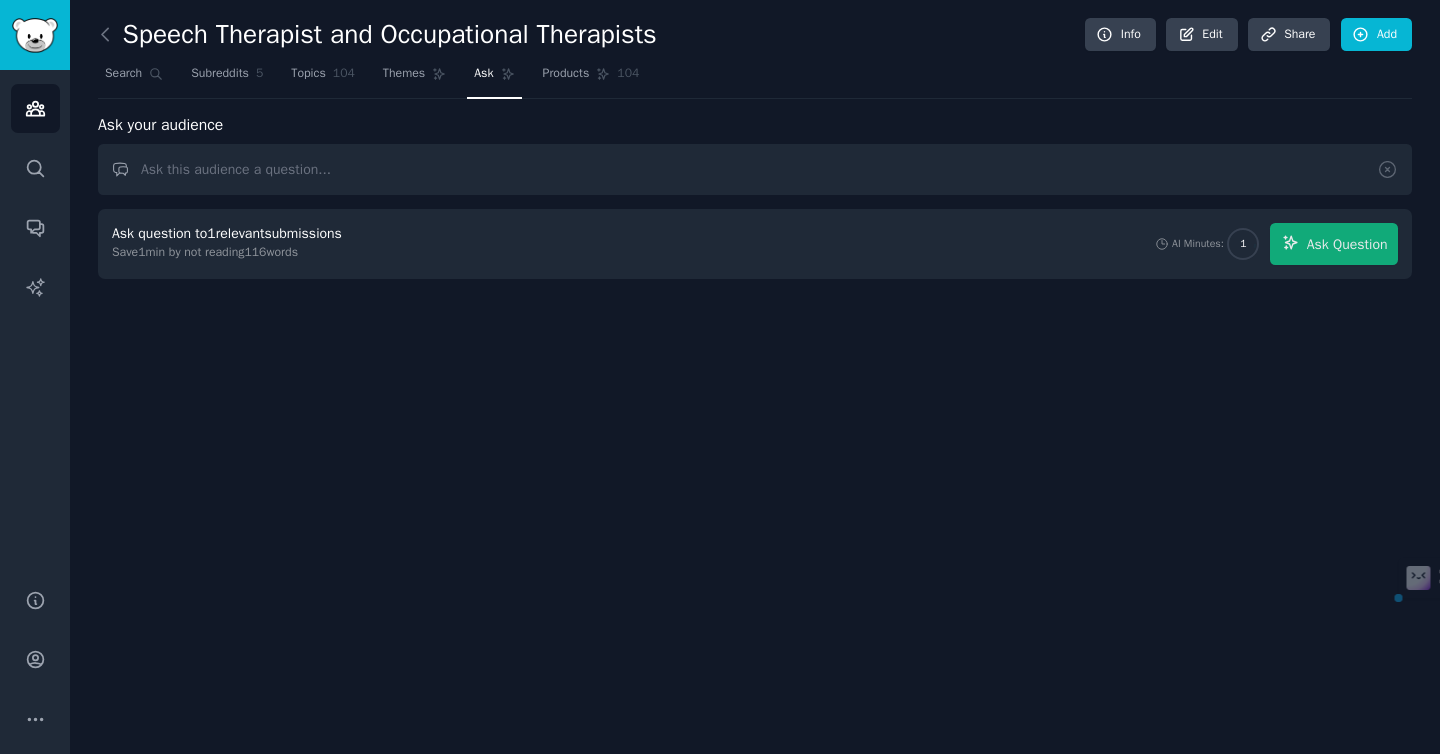 scroll, scrollTop: 0, scrollLeft: 0, axis: both 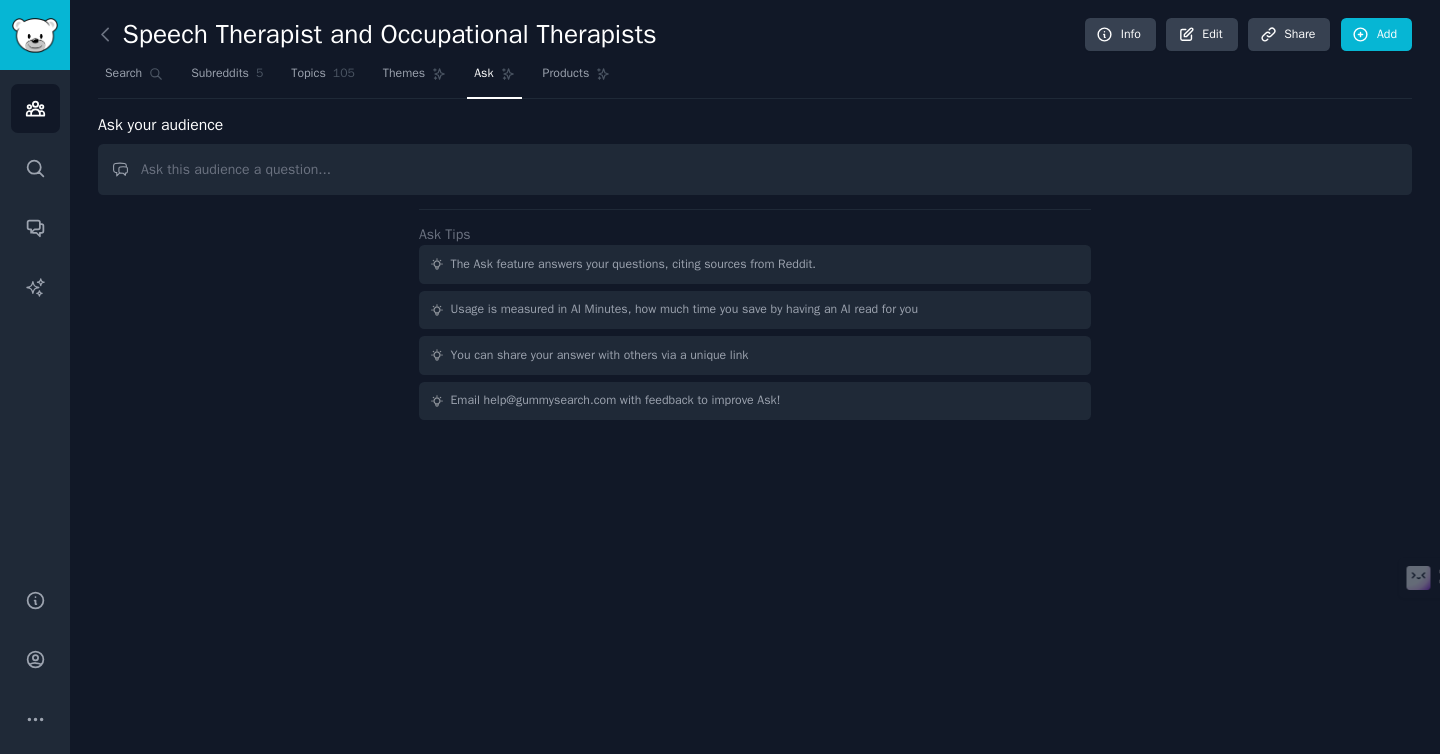 click at bounding box center (755, 169) 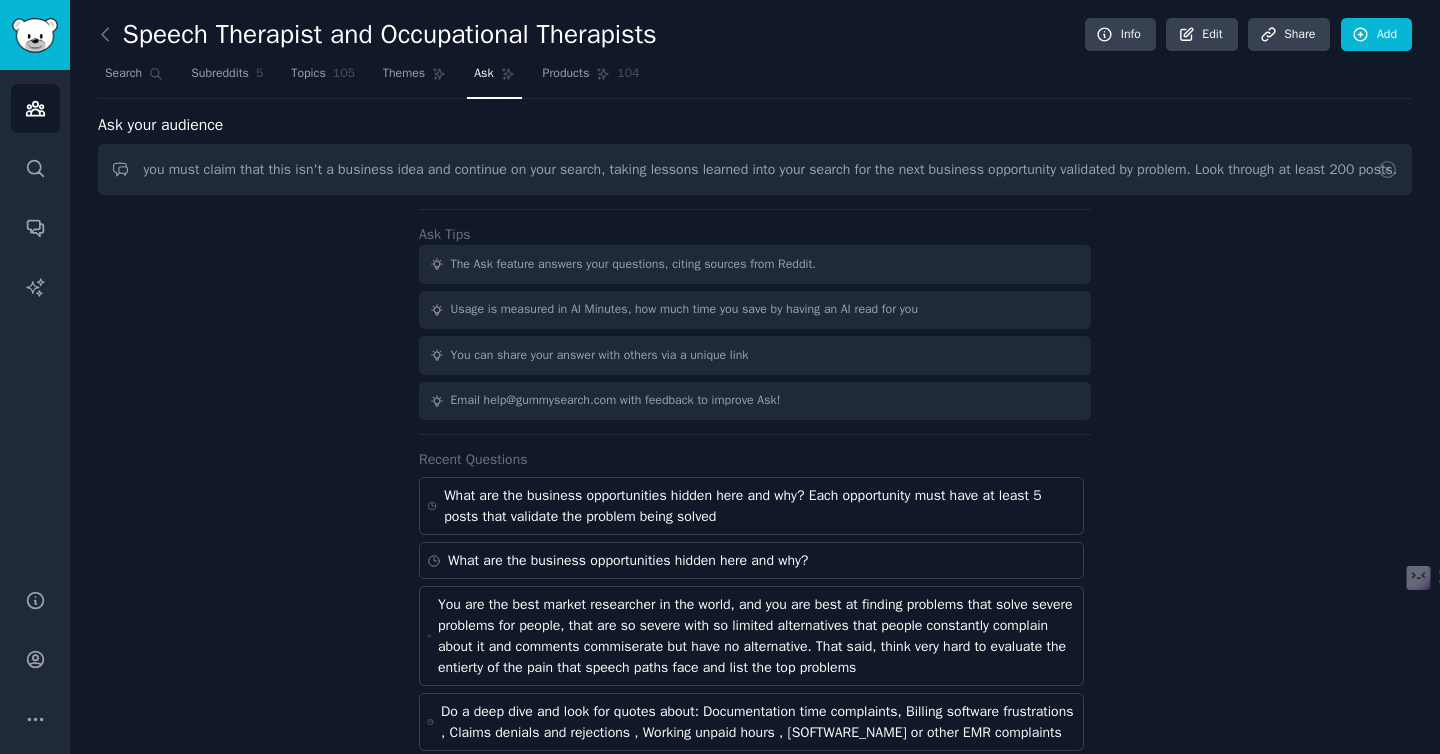 type on "What are the business opportunities hidden here and why? Each opportunity must have at least 5 posts that validate that potential customers are experiencing the problem. Once you identify a potential problem and explain it, you must like links for each of the 5+ sources validating the problem. If you can't find 5 sources, then you must claim that this isn't a business idea and continue on your search, taking lessons learned into your search for the next business opportunity validated by problem. Look through at least 200 posts." 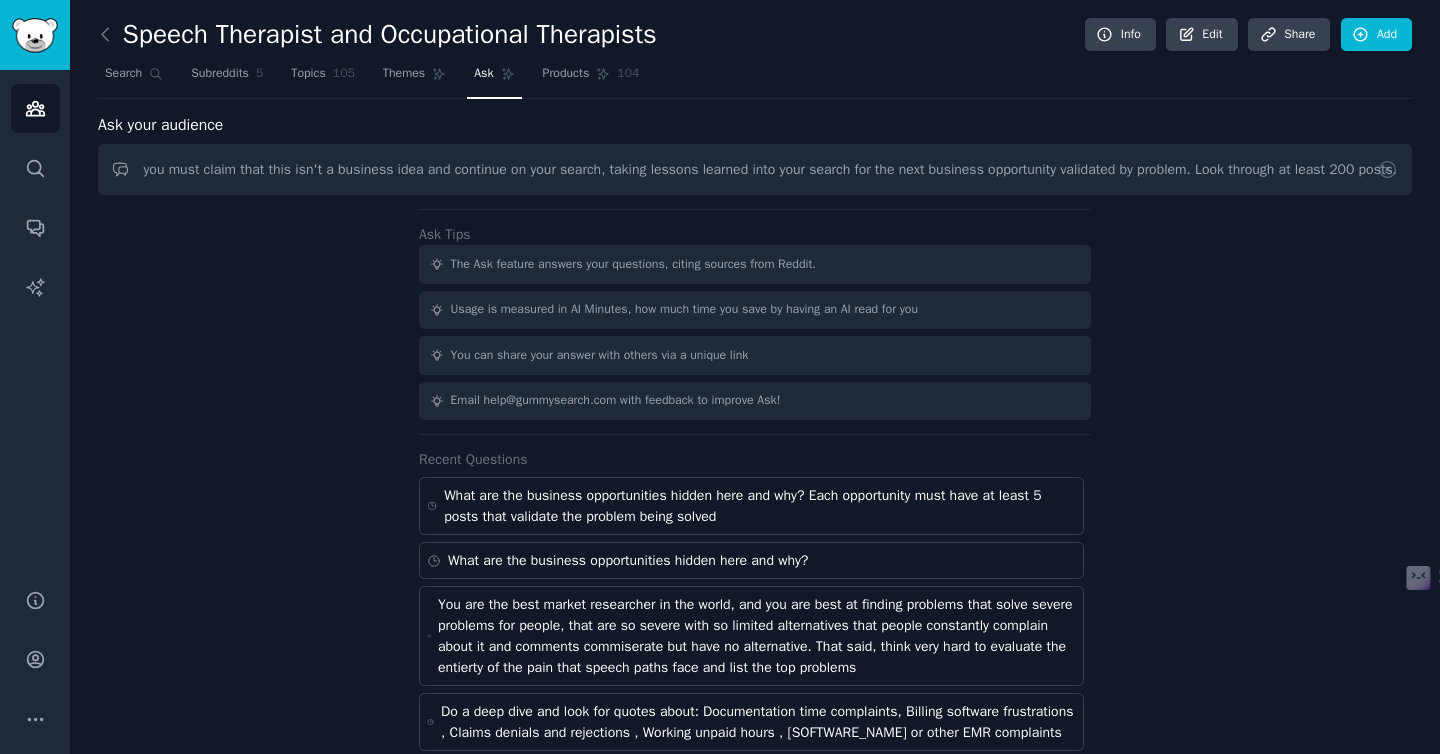 scroll, scrollTop: 0, scrollLeft: 2159, axis: horizontal 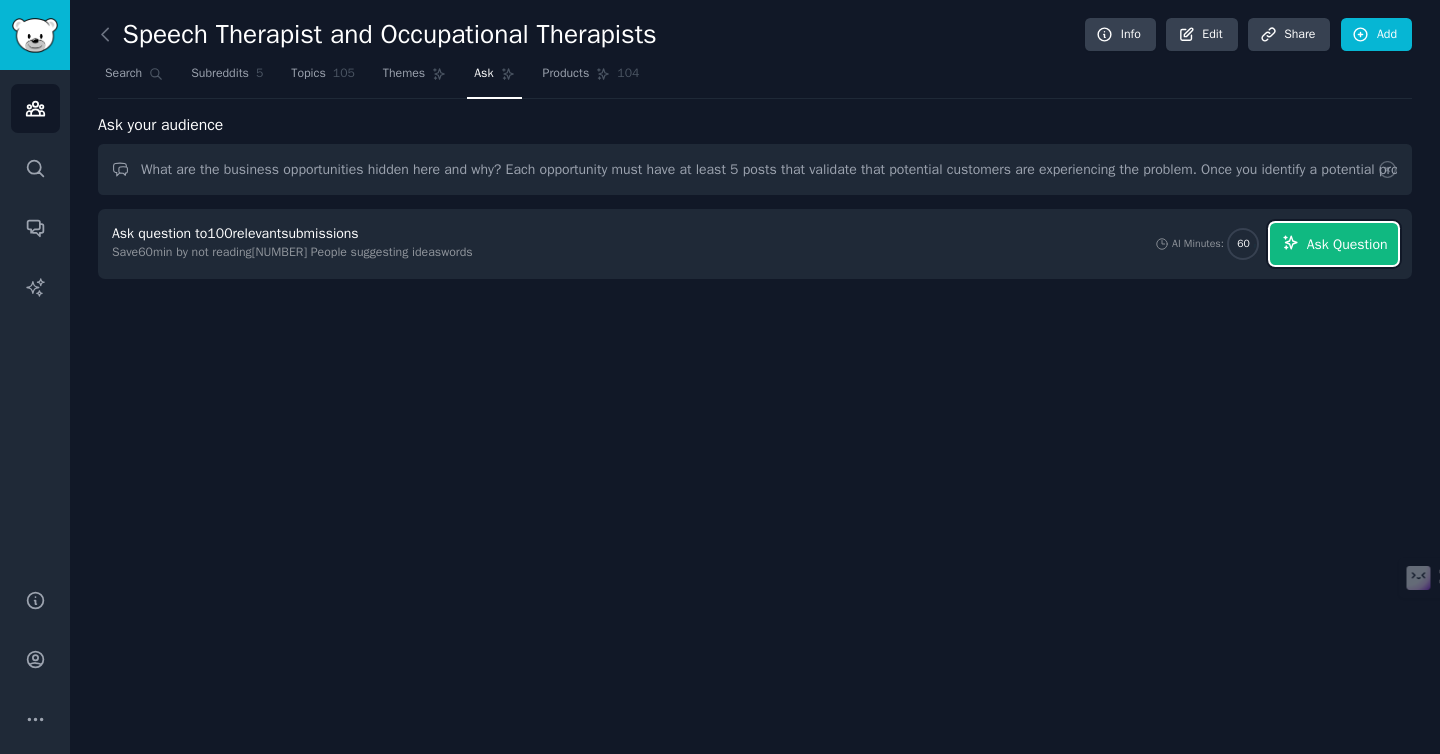 click on "Ask Question" at bounding box center (1334, 244) 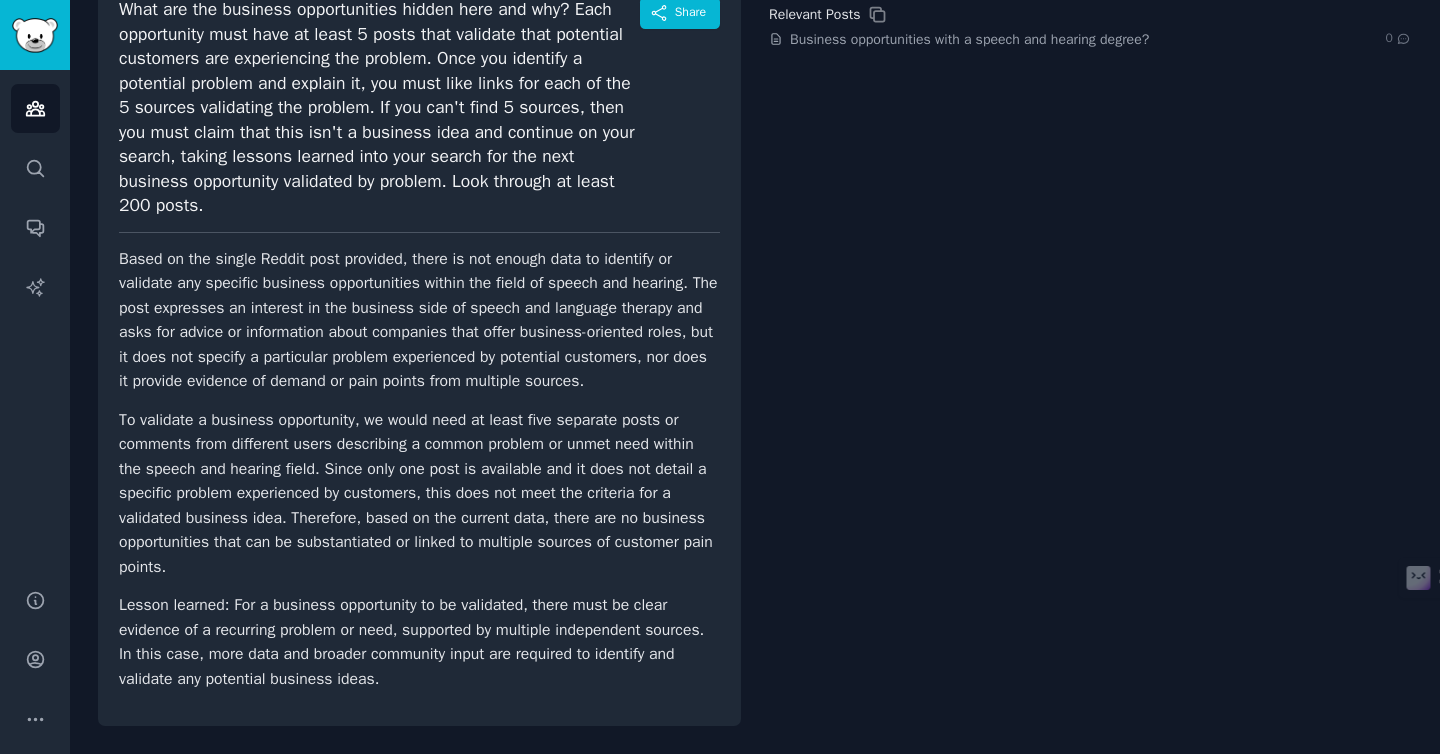 scroll, scrollTop: 0, scrollLeft: 0, axis: both 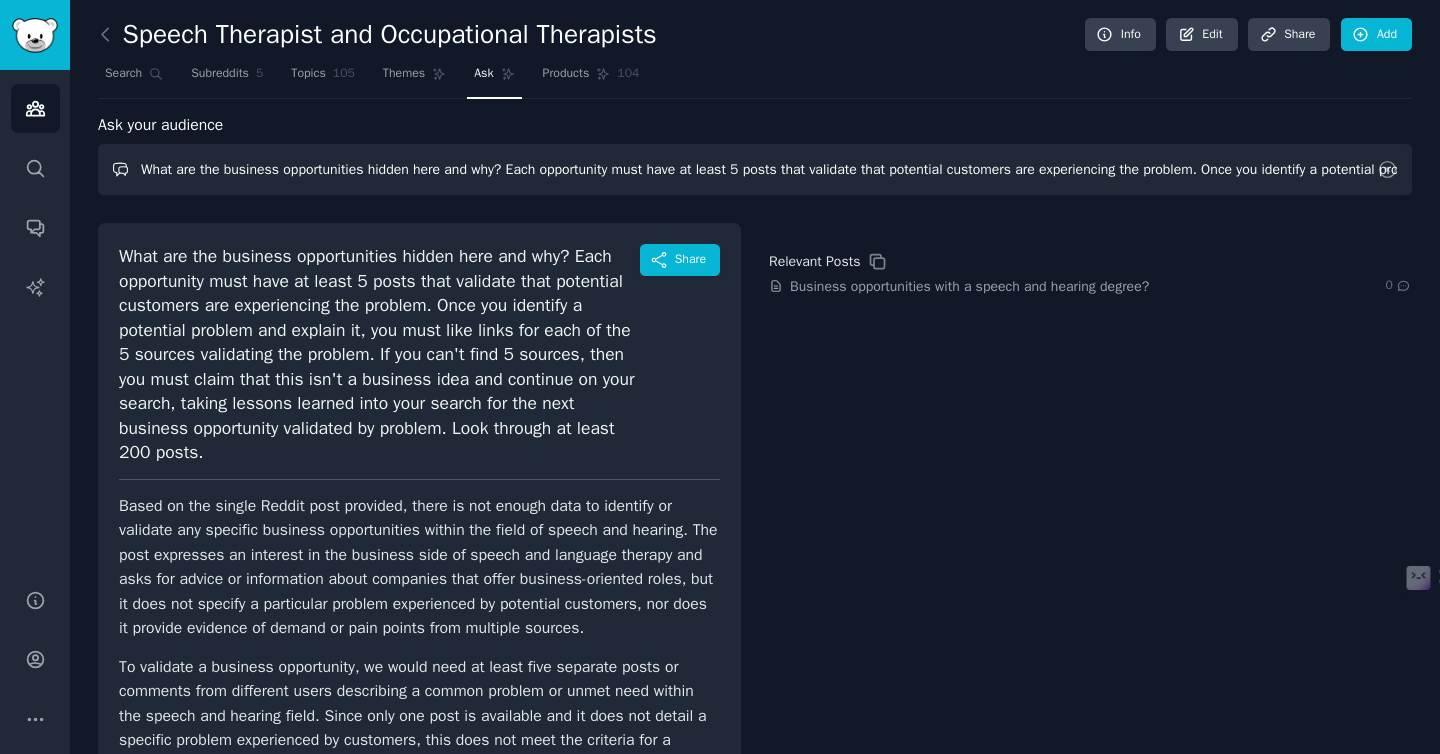 click on "What are the business opportunities hidden here and why? Each opportunity must have at least 5 posts that validate that potential customers are experiencing the problem. Once you identify a potential problem and explain it, you must like links for each of the 5+ sources validating the problem. If you can't find 5 sources, then you must claim that this isn't a business idea and continue on your search, taking lessons learned into your search for the next business opportunity validated by problem. Look through at least 200 posts." at bounding box center (755, 169) 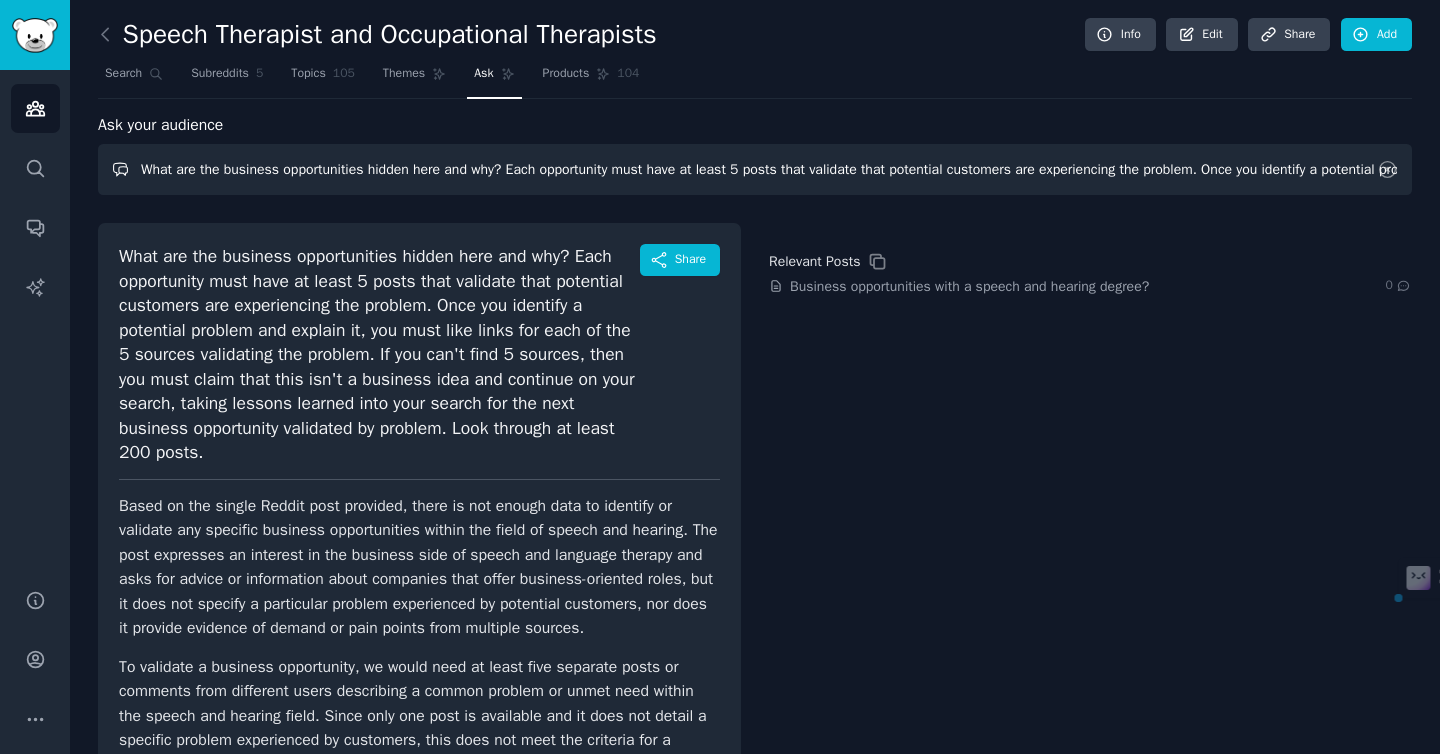 click on "What are the business opportunities hidden here and why? Each opportunity must have at least 5 posts that validate that potential customers are experiencing the problem. Once you identify a potential problem and explain it, you must like links for each of the 5+ sources validating the problem. If you can't find 5 sources, then you must claim that this isn't a business idea and continue on your search, taking lessons learned into your search for the next business opportunity validated by problem. Look through at least 200 posts." at bounding box center (755, 169) 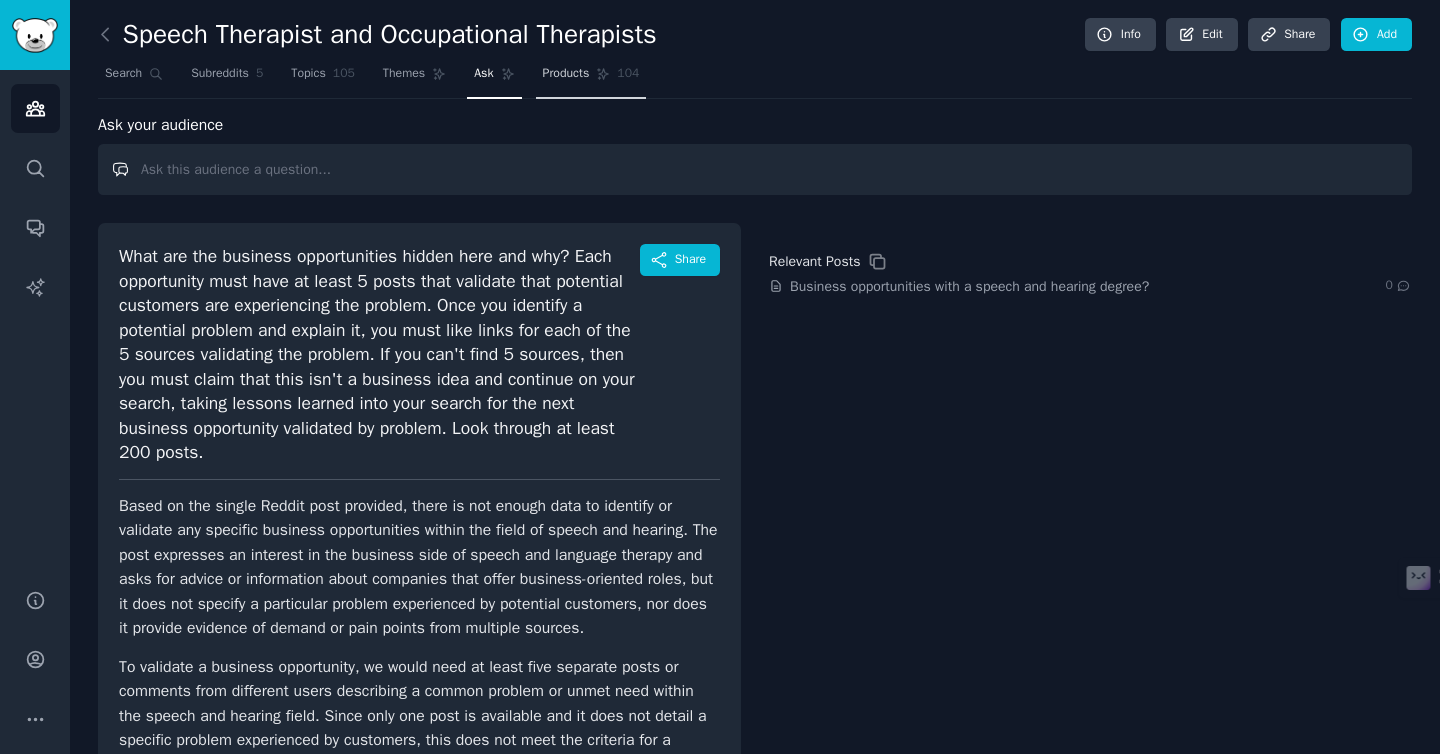 type 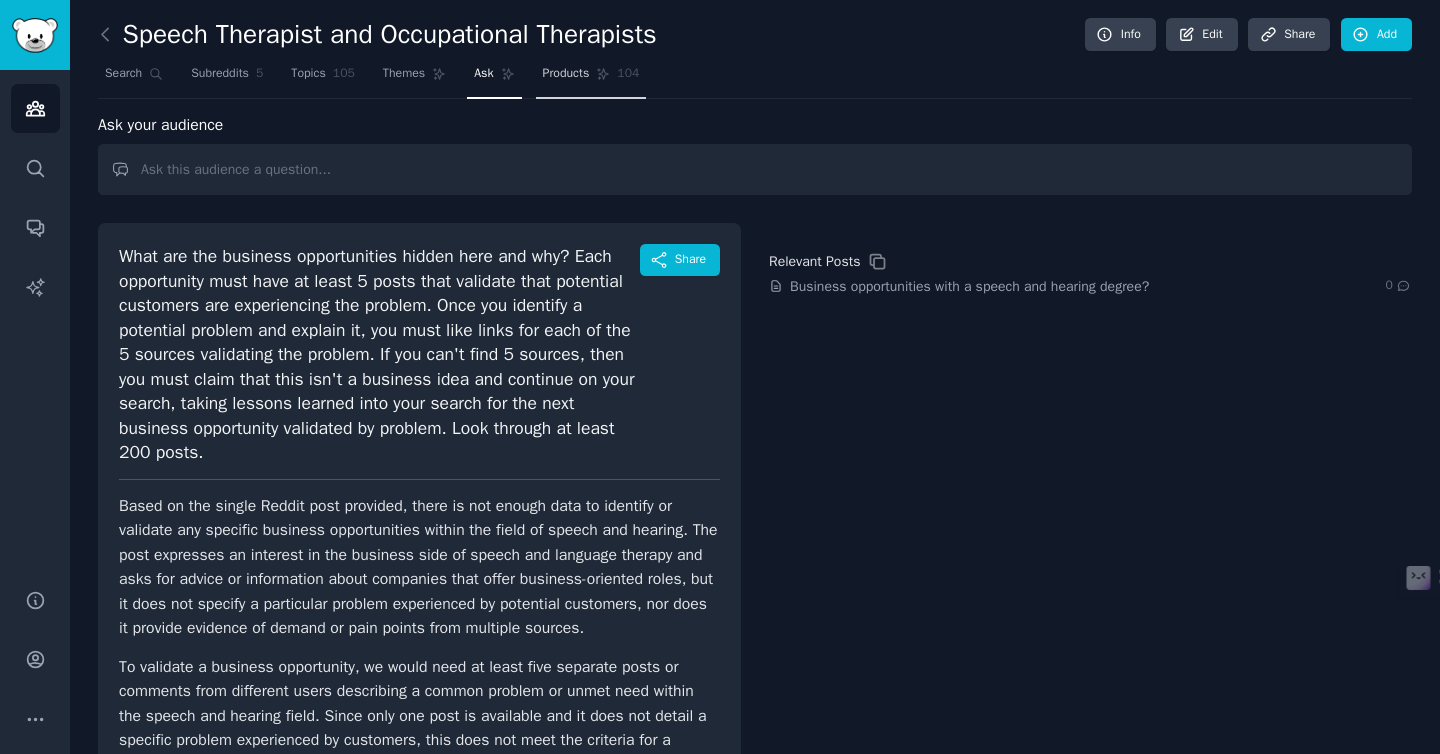 click on "Products 104" at bounding box center [591, 78] 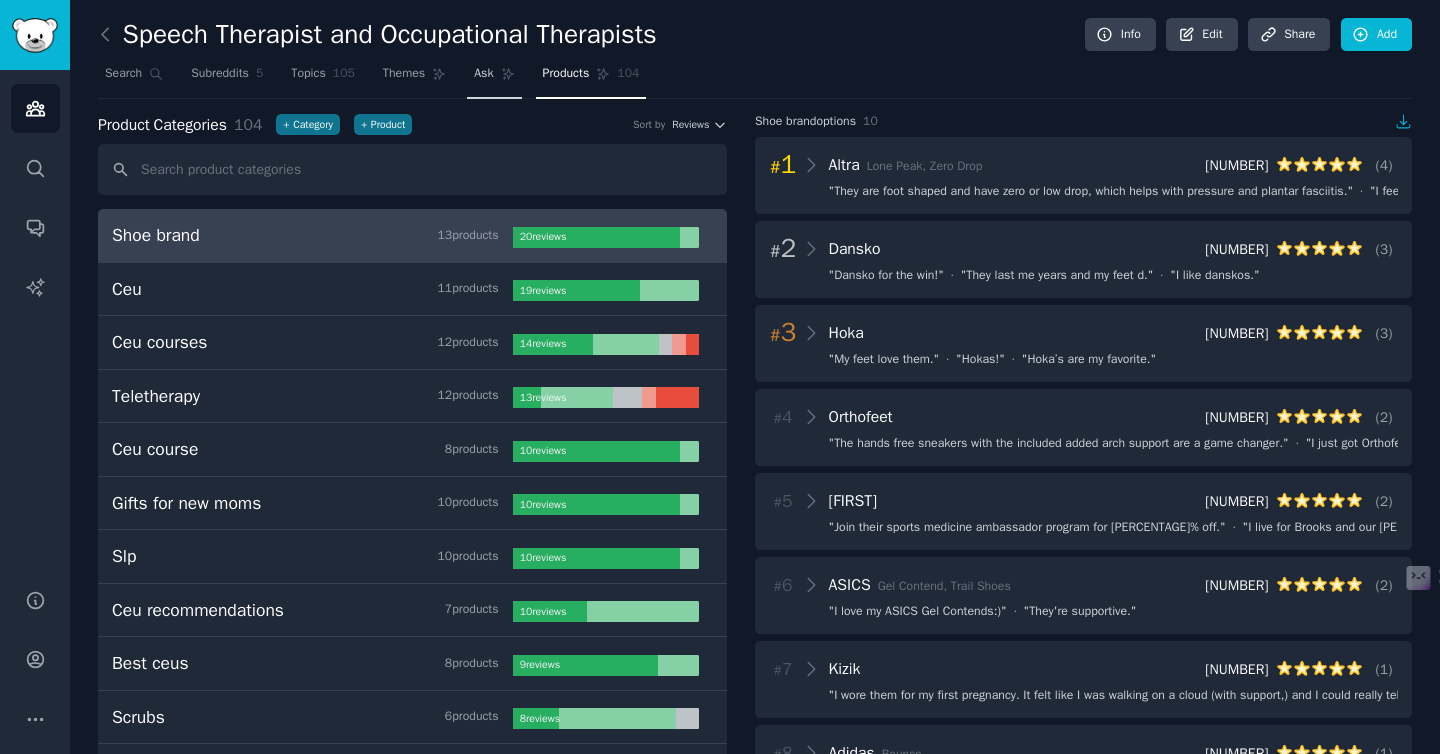 click on "Ask" at bounding box center (494, 78) 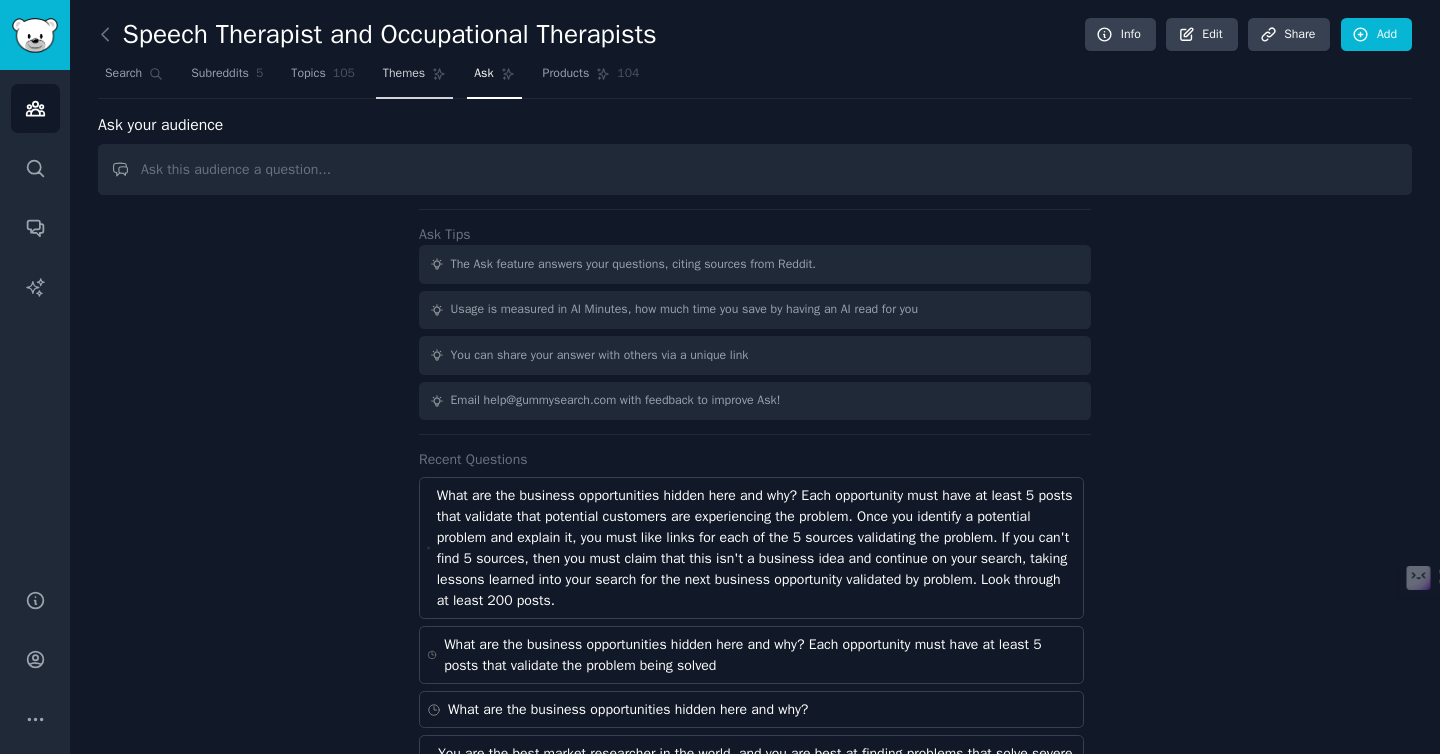 click on "Themes" at bounding box center (404, 74) 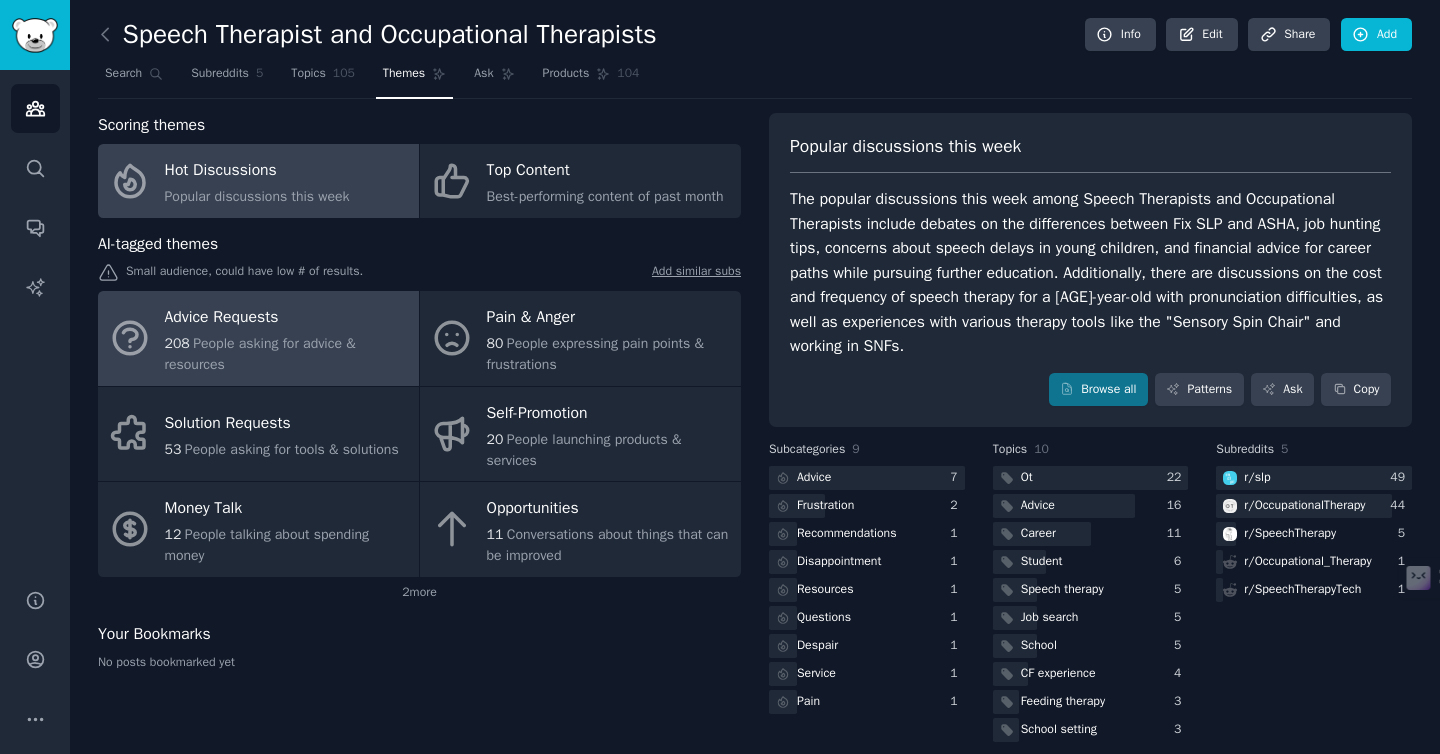 click on "Advice Requests" at bounding box center [287, 318] 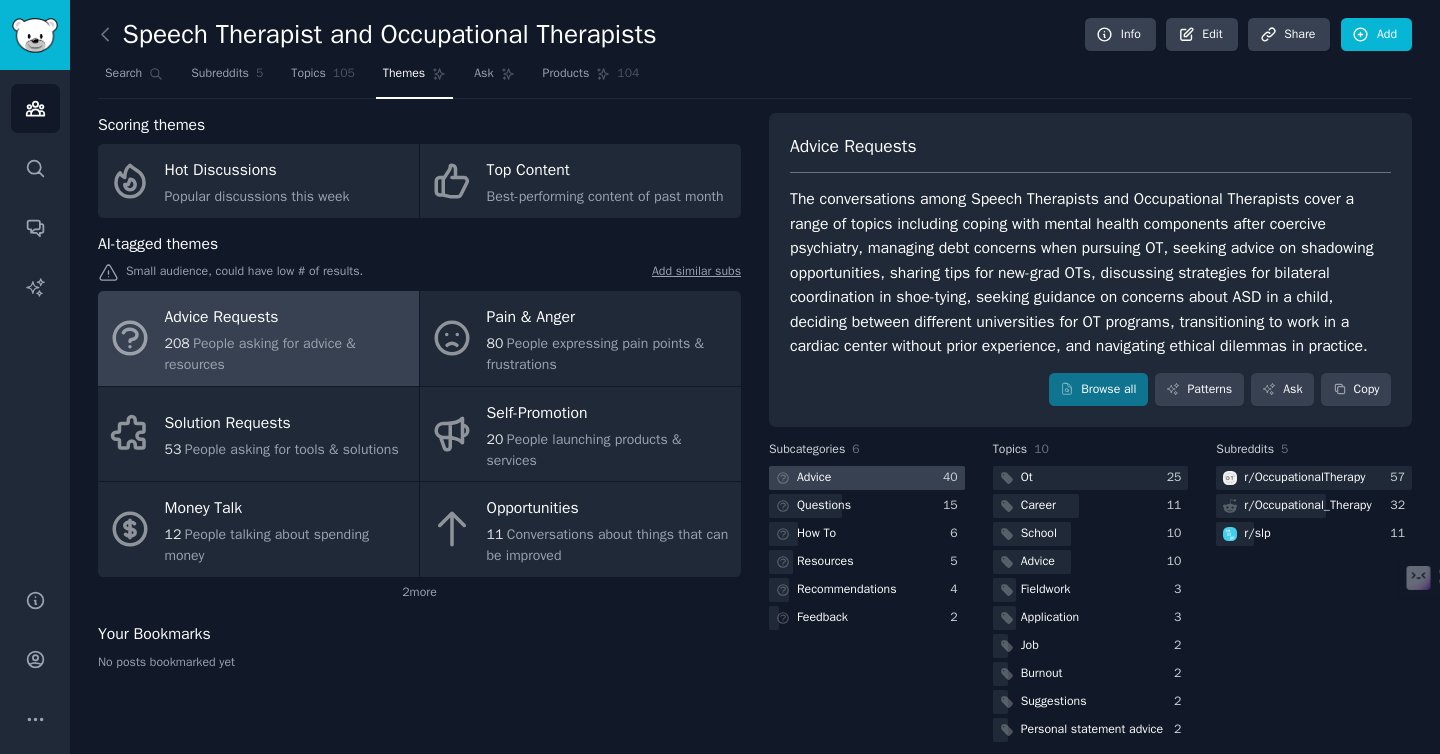 click at bounding box center (867, 478) 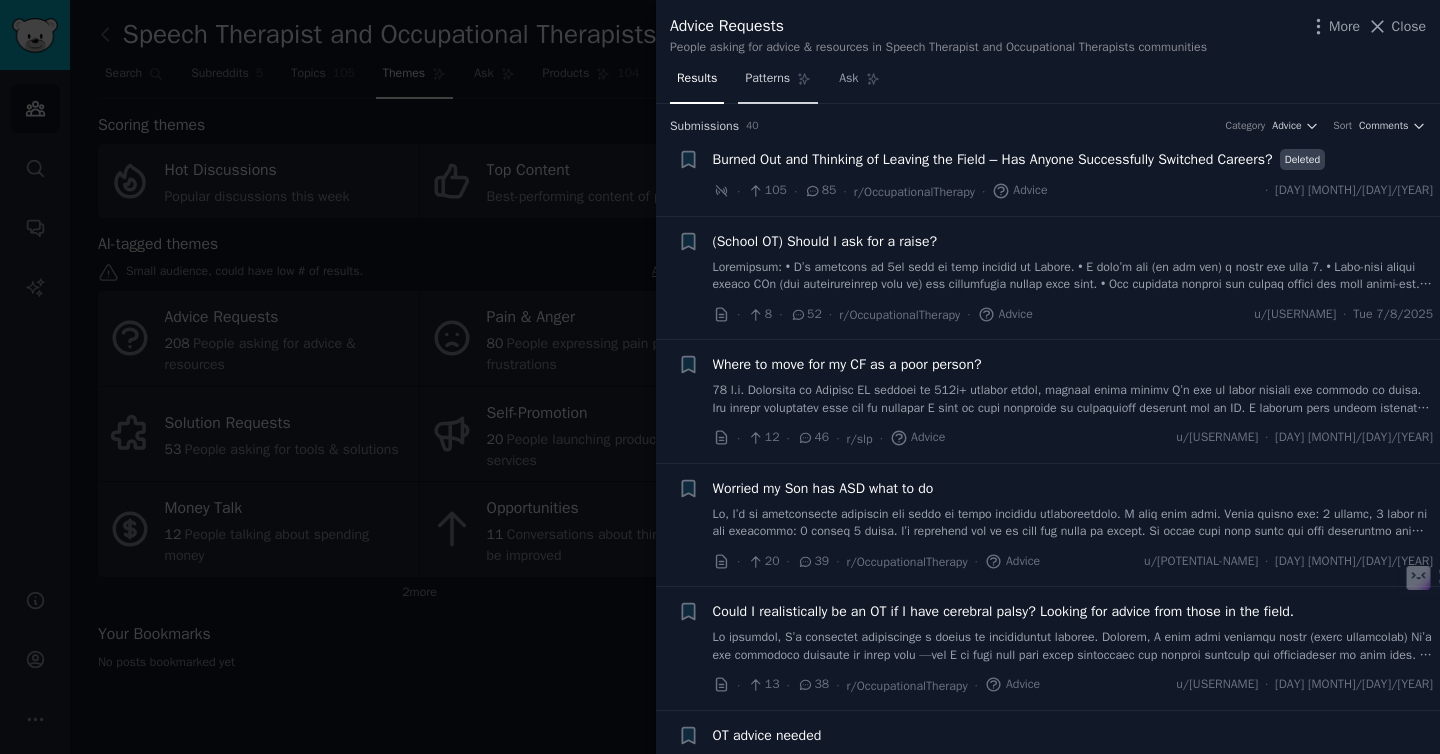 click on "Patterns" at bounding box center [778, 83] 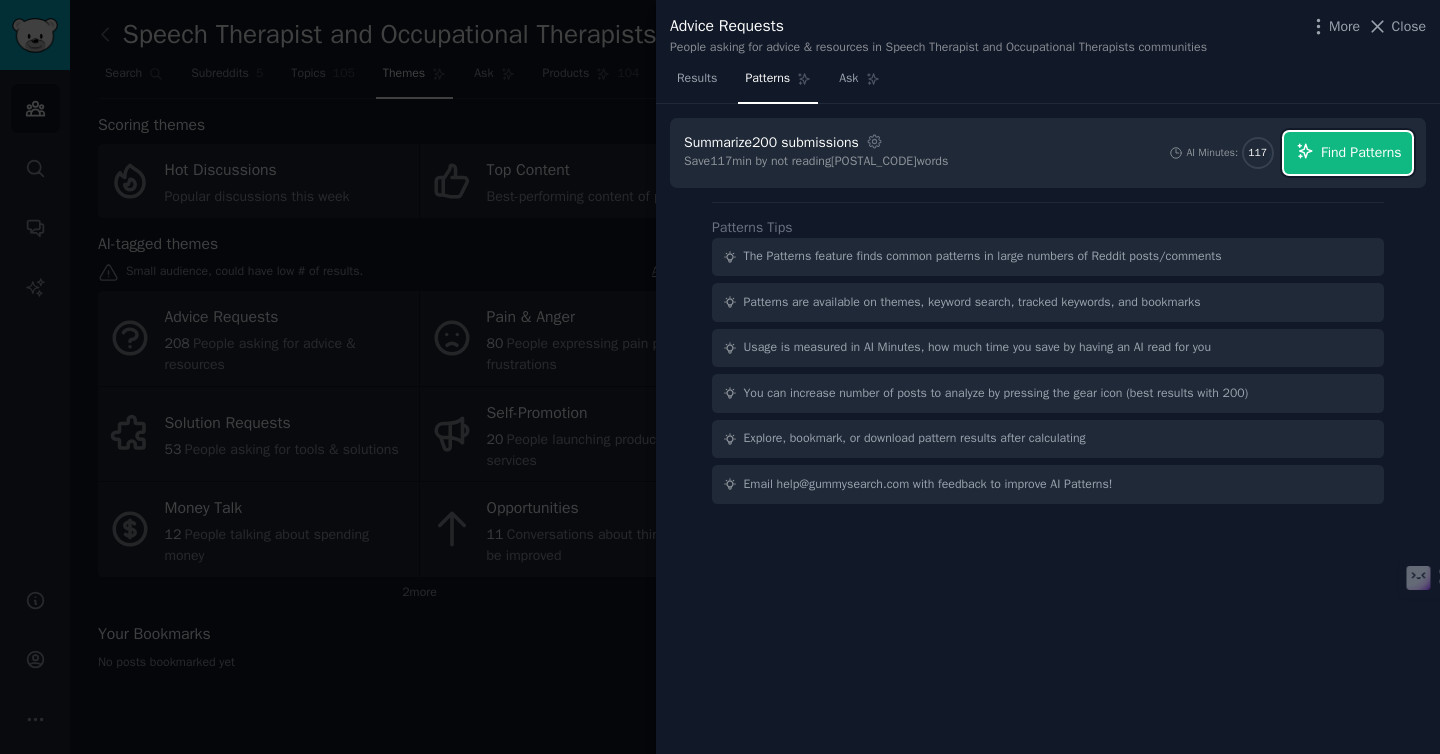click on "Find Patterns" at bounding box center (1361, 152) 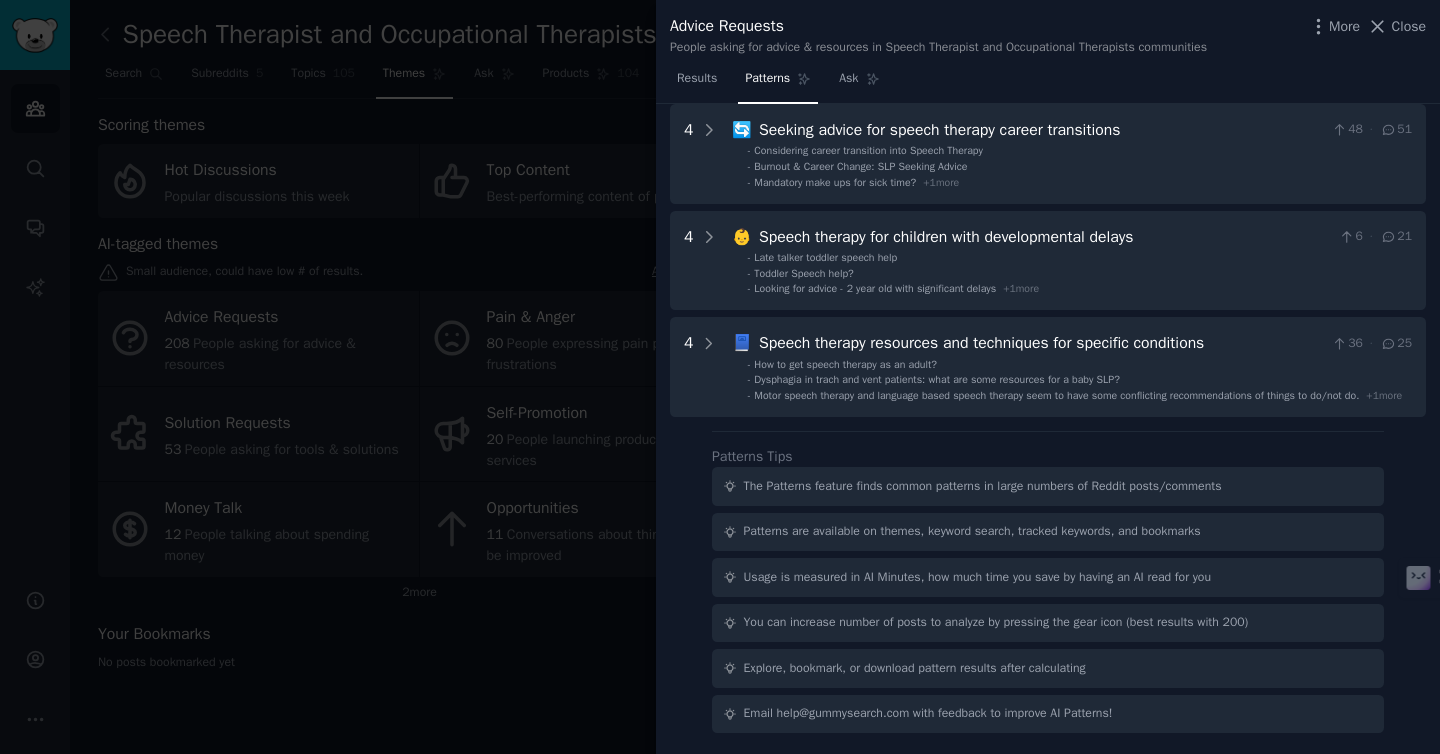 scroll, scrollTop: 0, scrollLeft: 0, axis: both 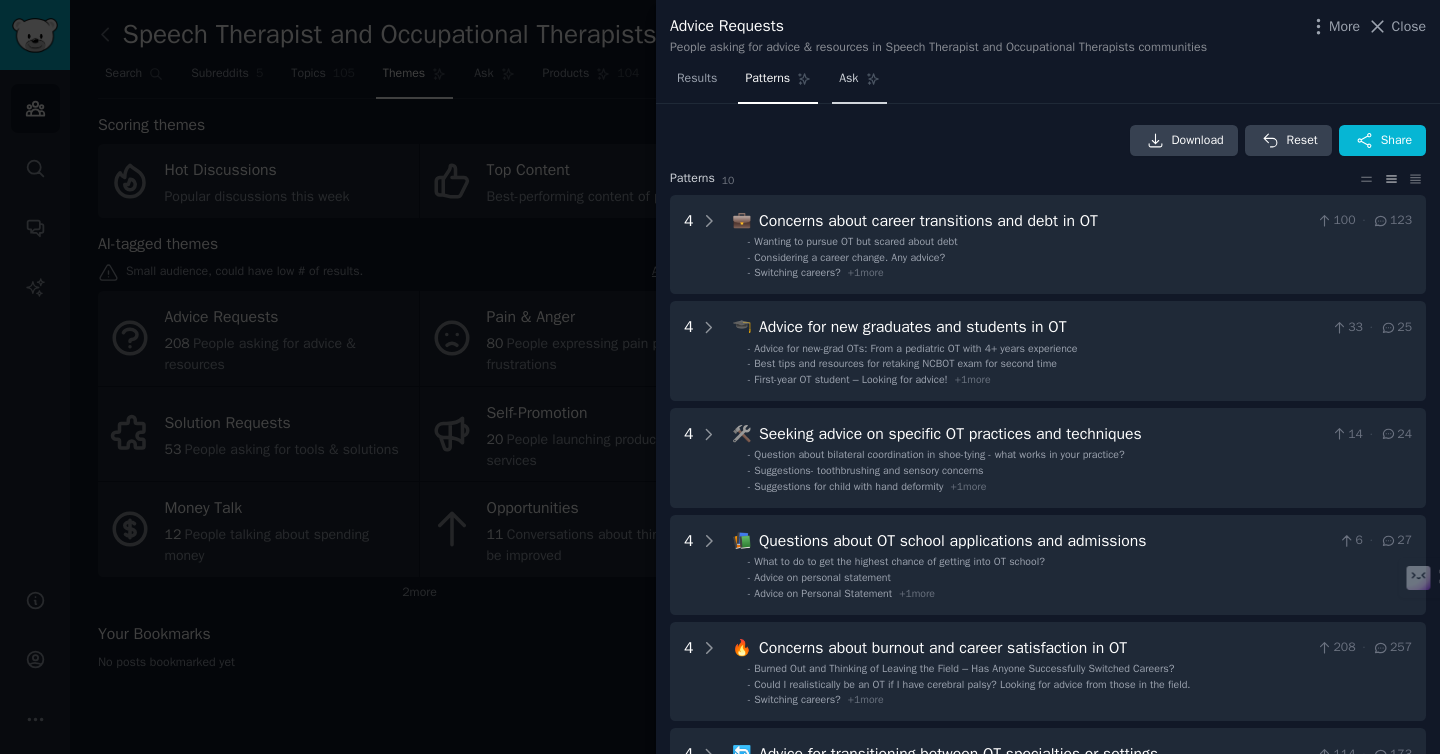 click on "Ask" at bounding box center (859, 83) 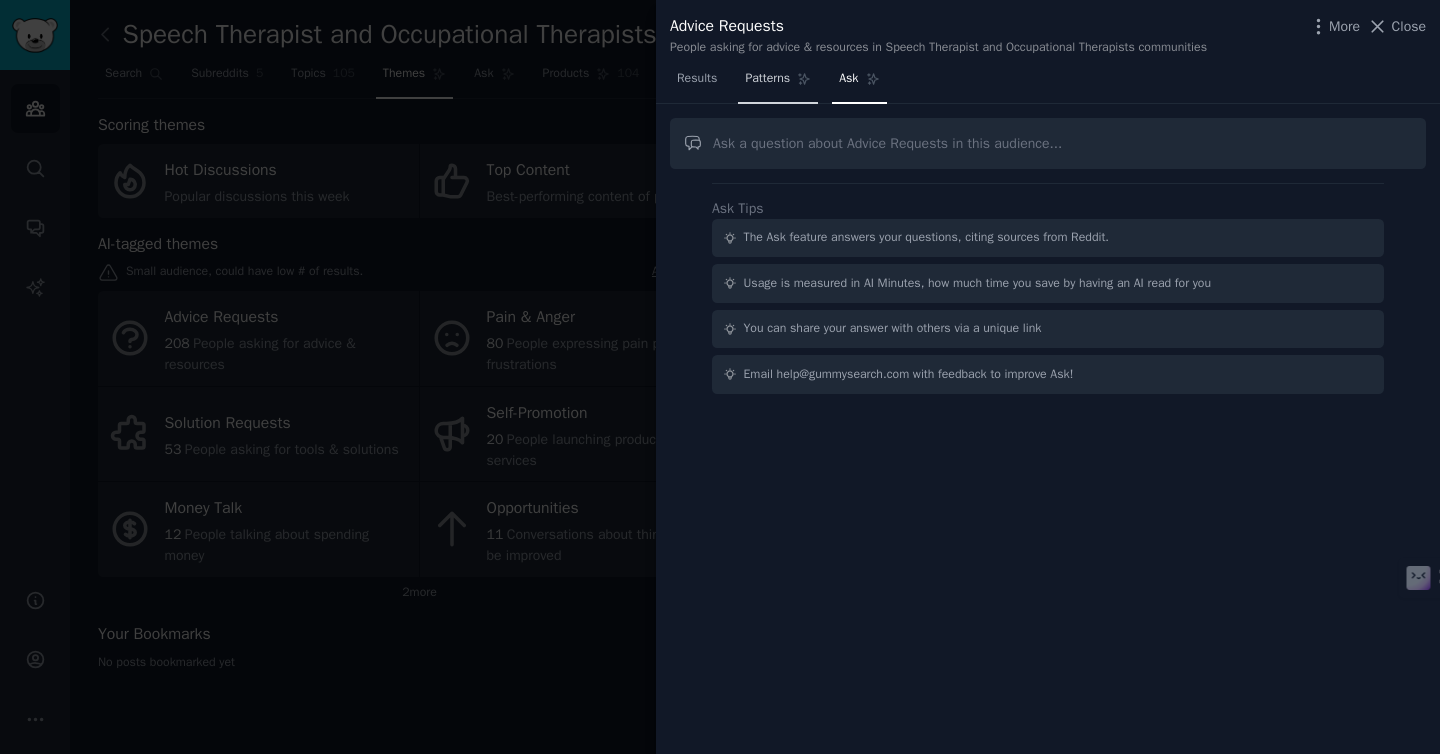 click on "Patterns" at bounding box center [778, 83] 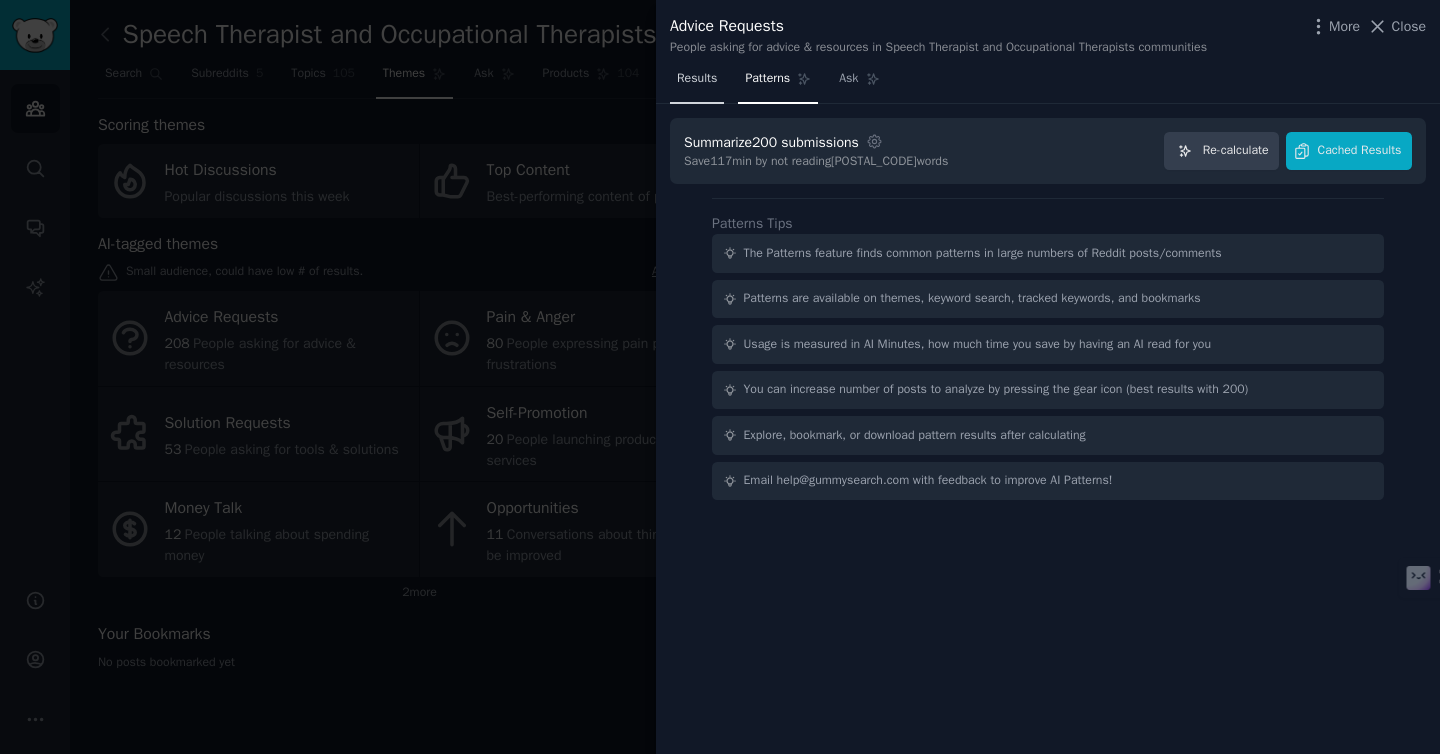 click on "Results" at bounding box center [697, 79] 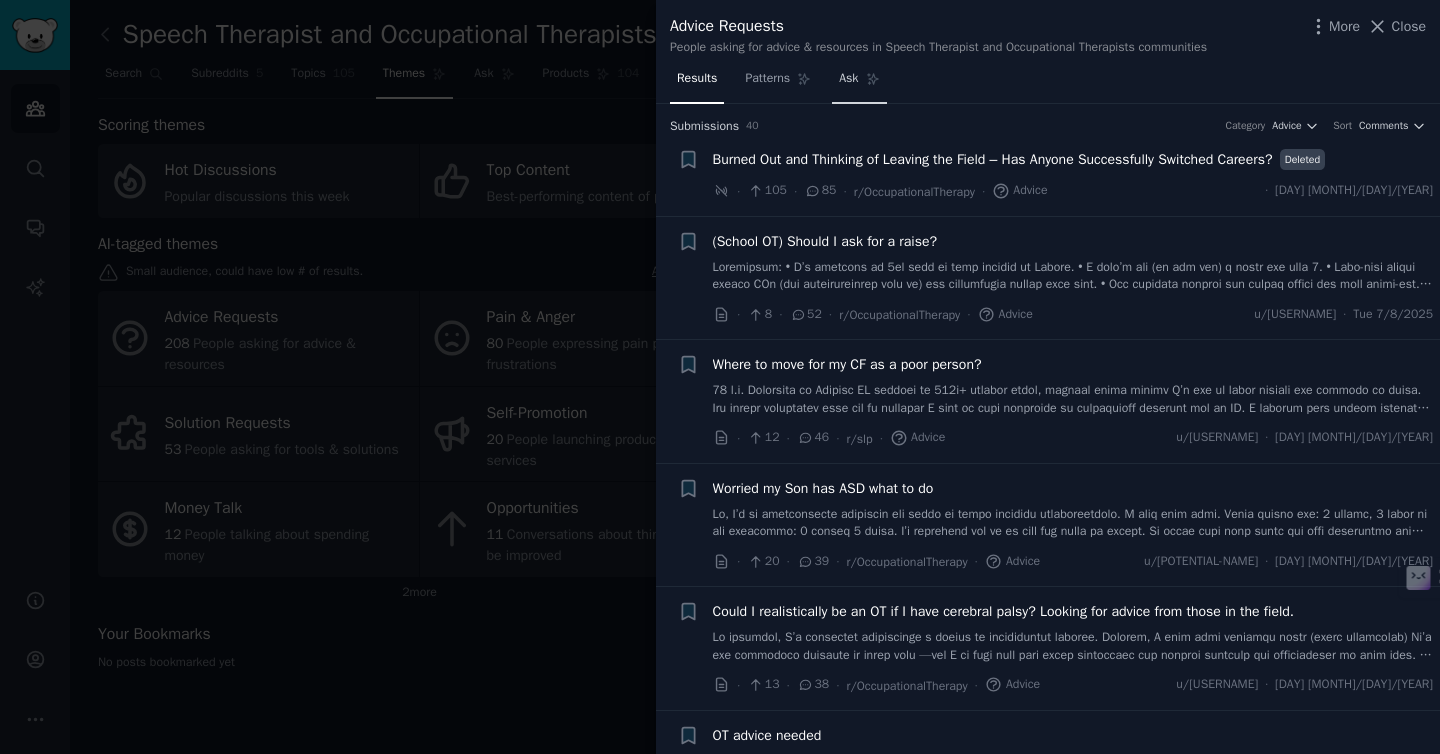 click on "Ask" at bounding box center (848, 79) 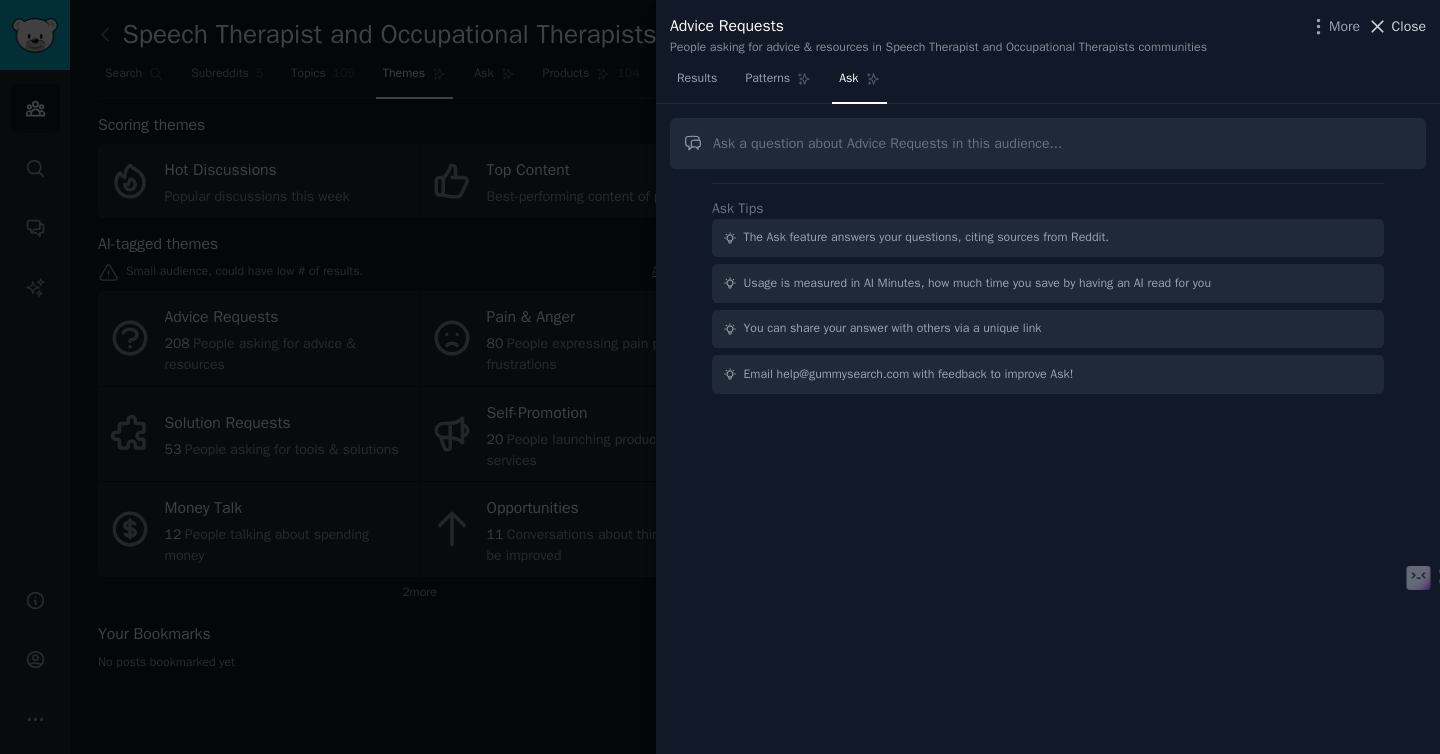 click 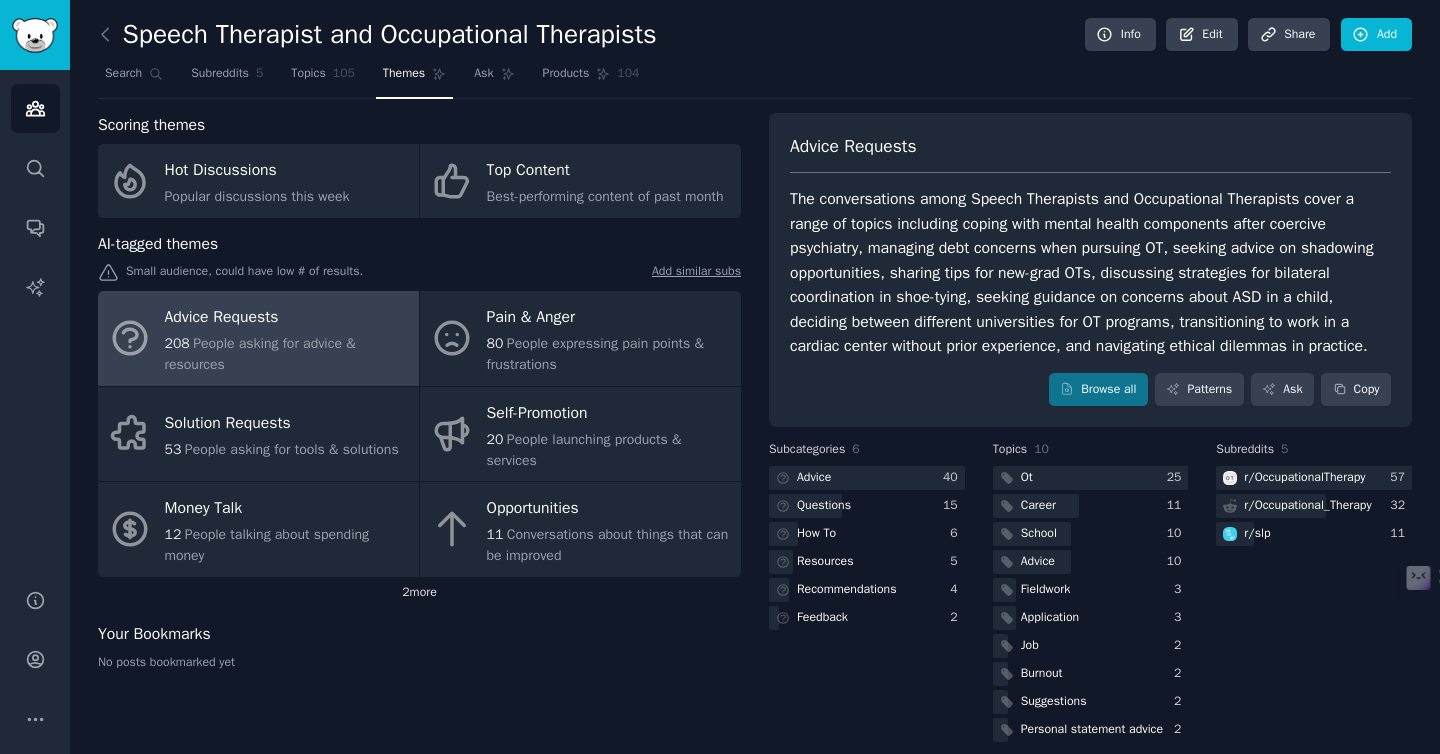 click on "2  more" at bounding box center [419, 593] 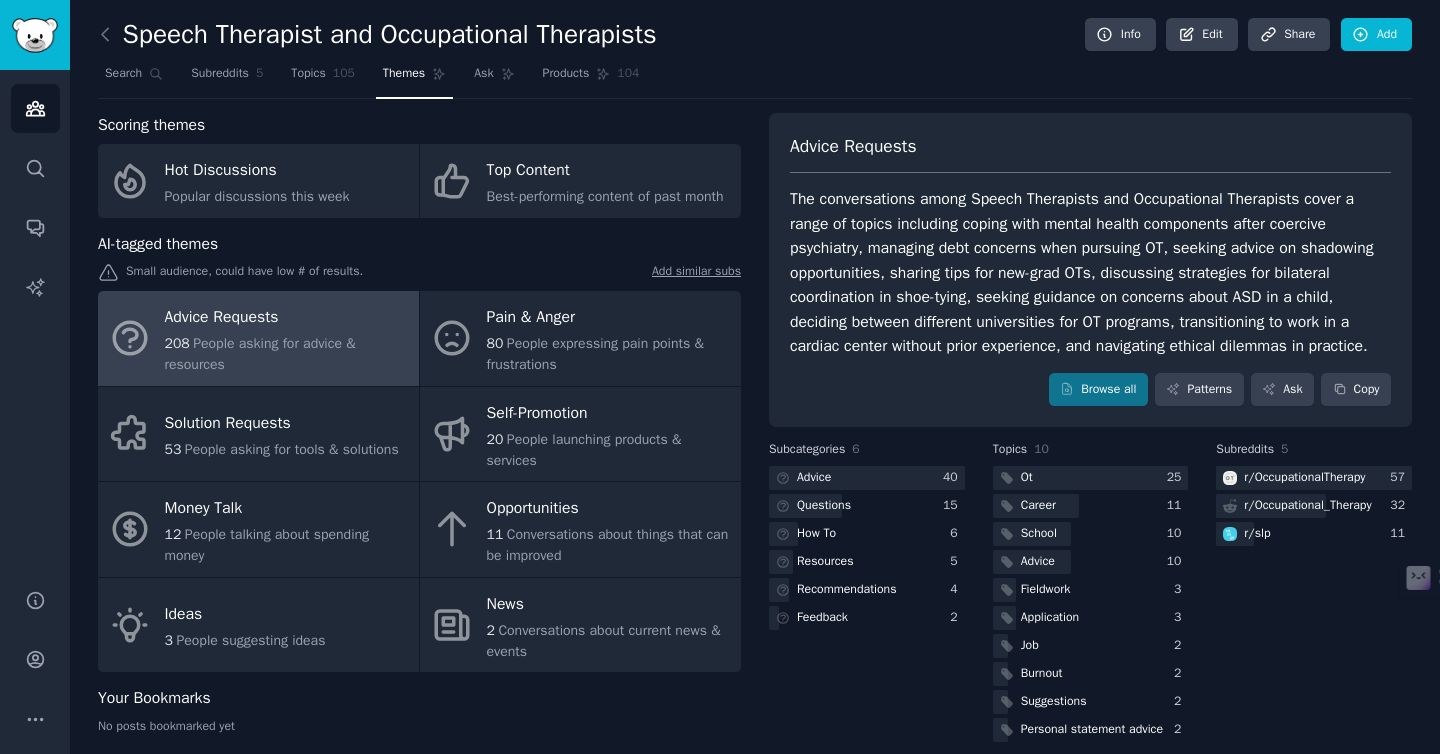 scroll, scrollTop: 44, scrollLeft: 0, axis: vertical 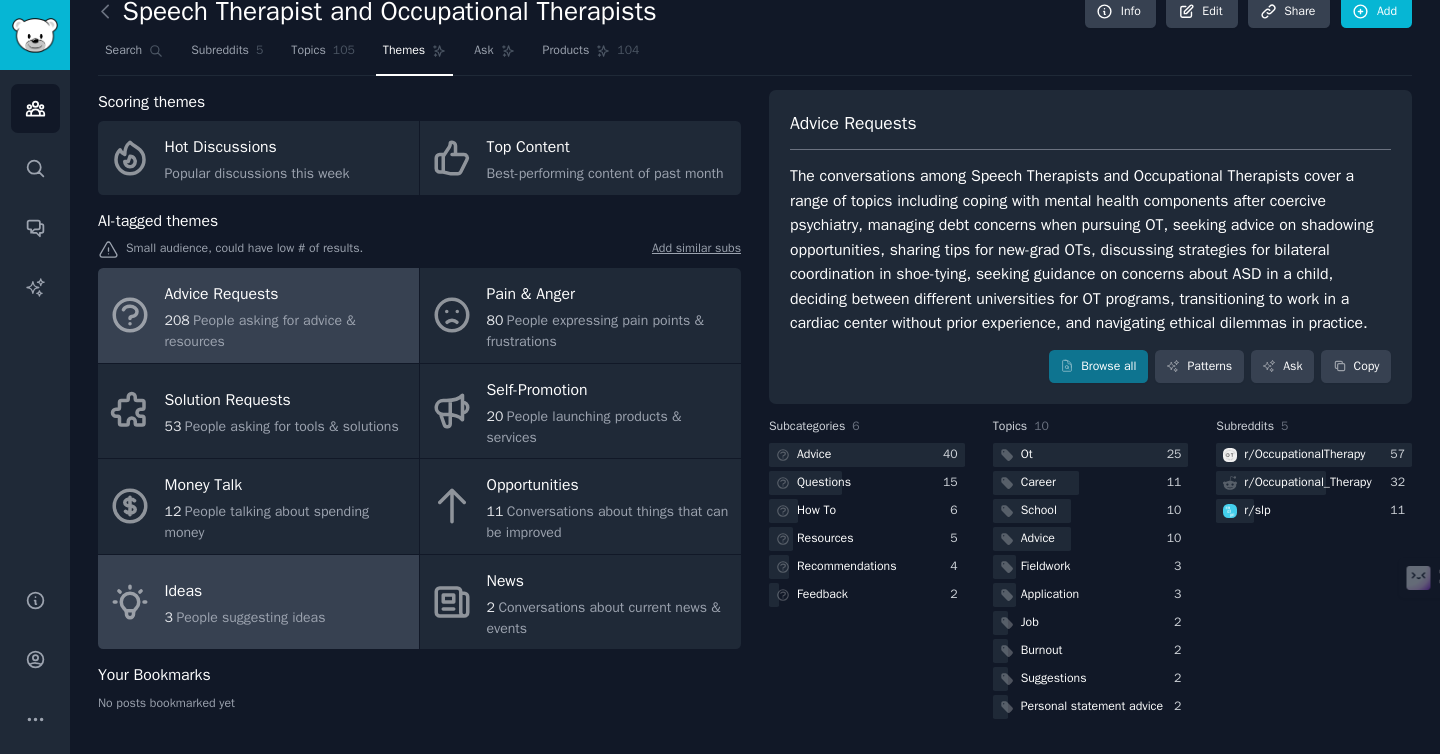 click on "Ideas" at bounding box center [245, 592] 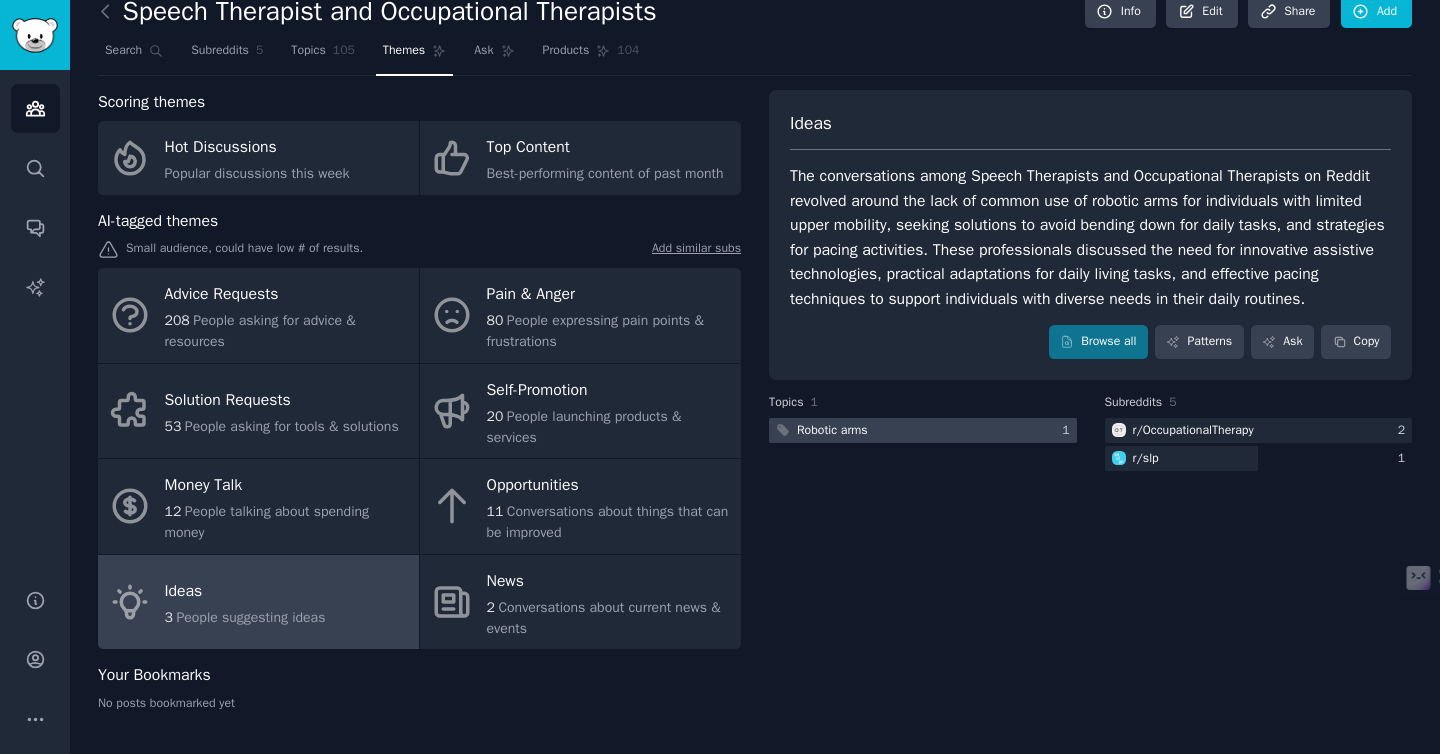 click at bounding box center (923, 430) 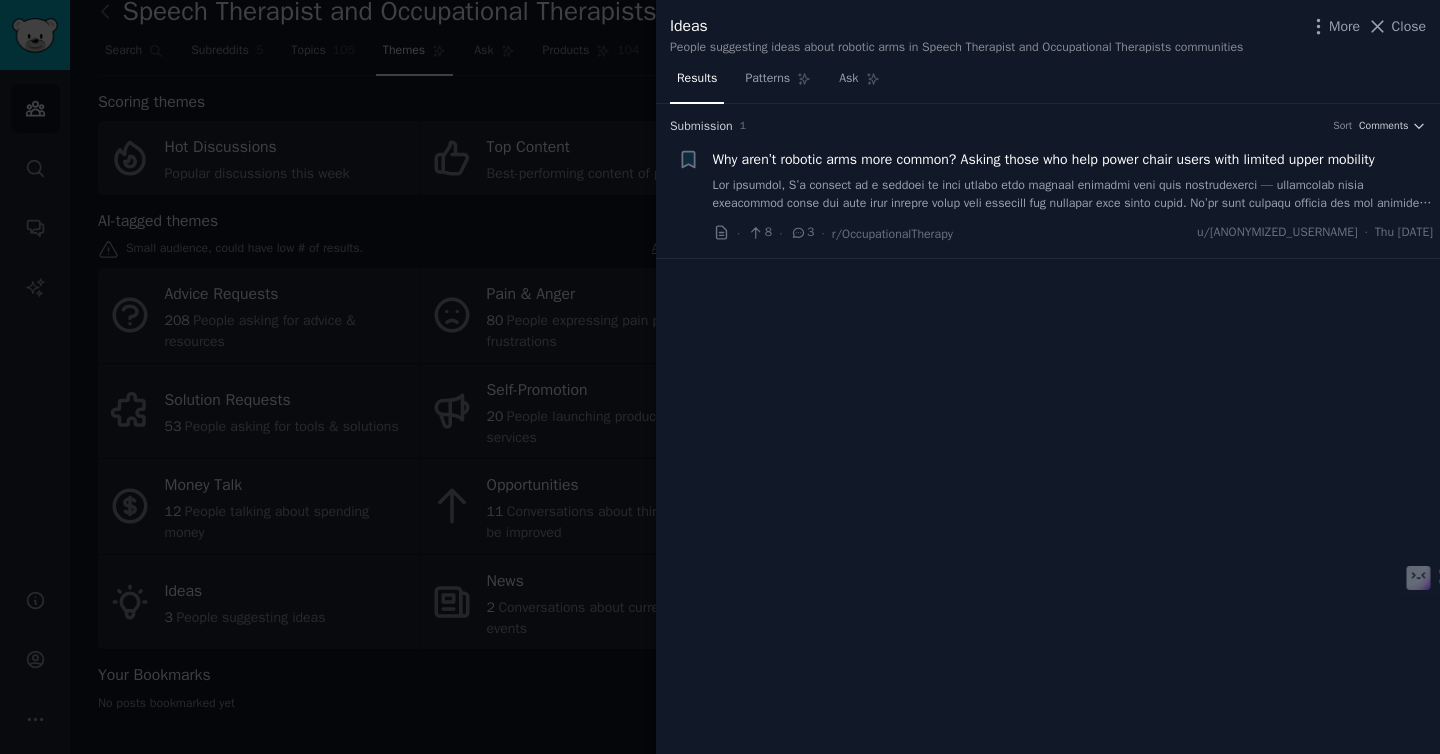 click at bounding box center [720, 377] 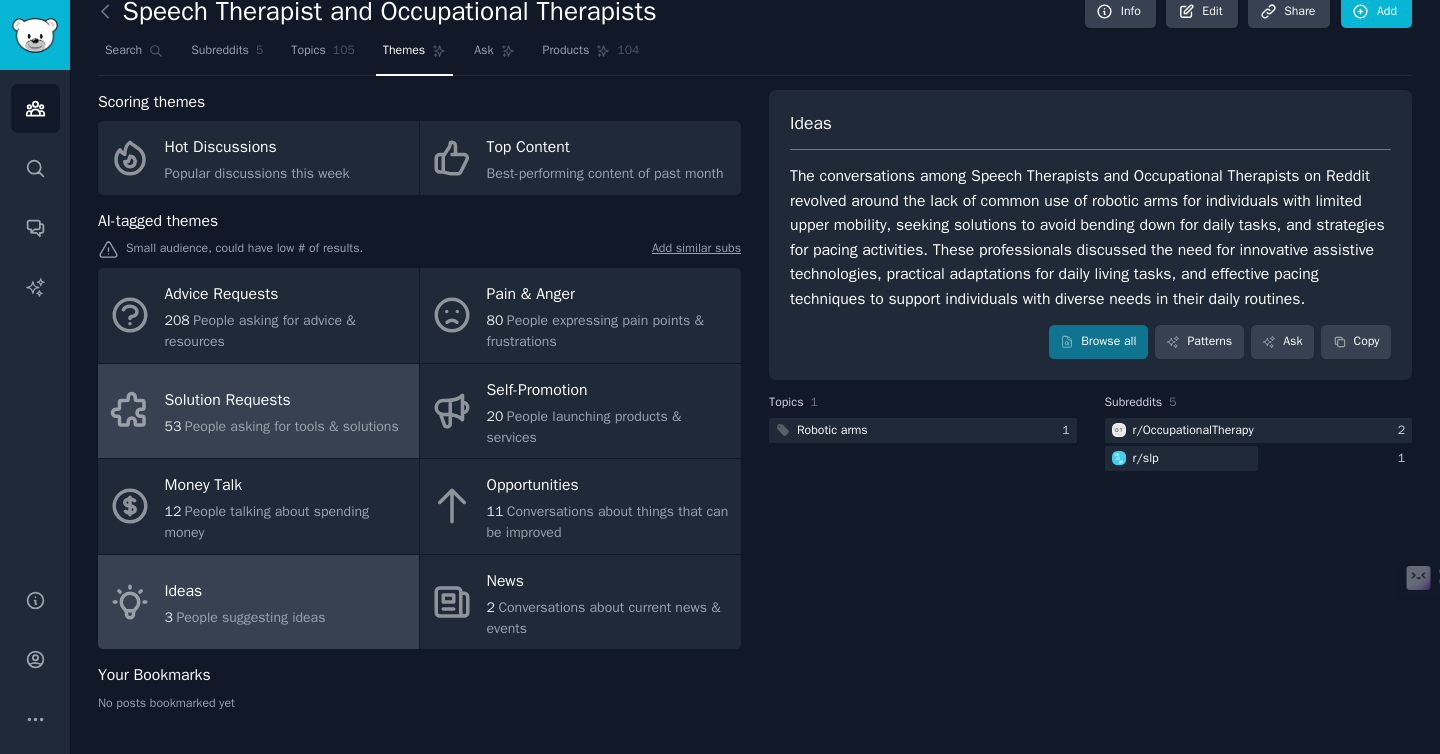 click on "53 People asking for tools & solutions" at bounding box center [282, 426] 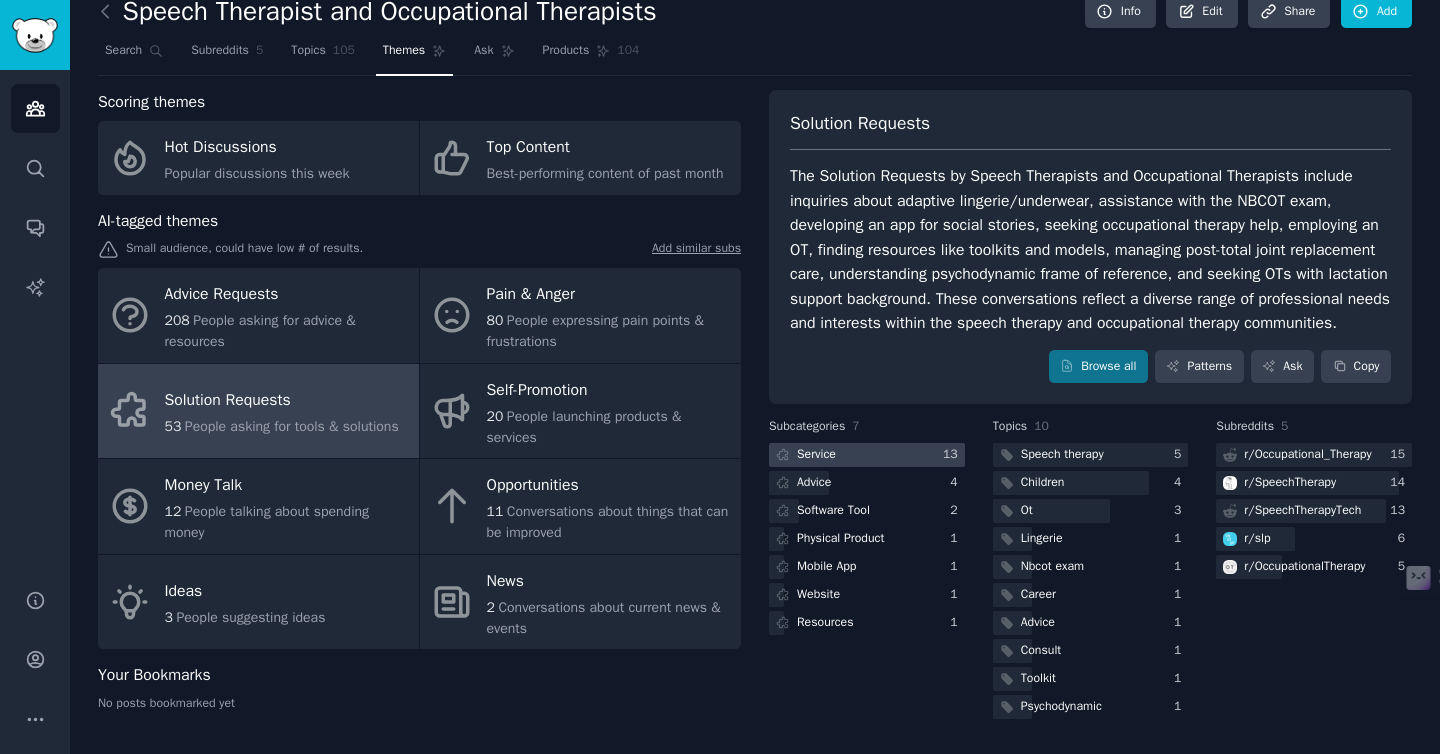 click at bounding box center [867, 455] 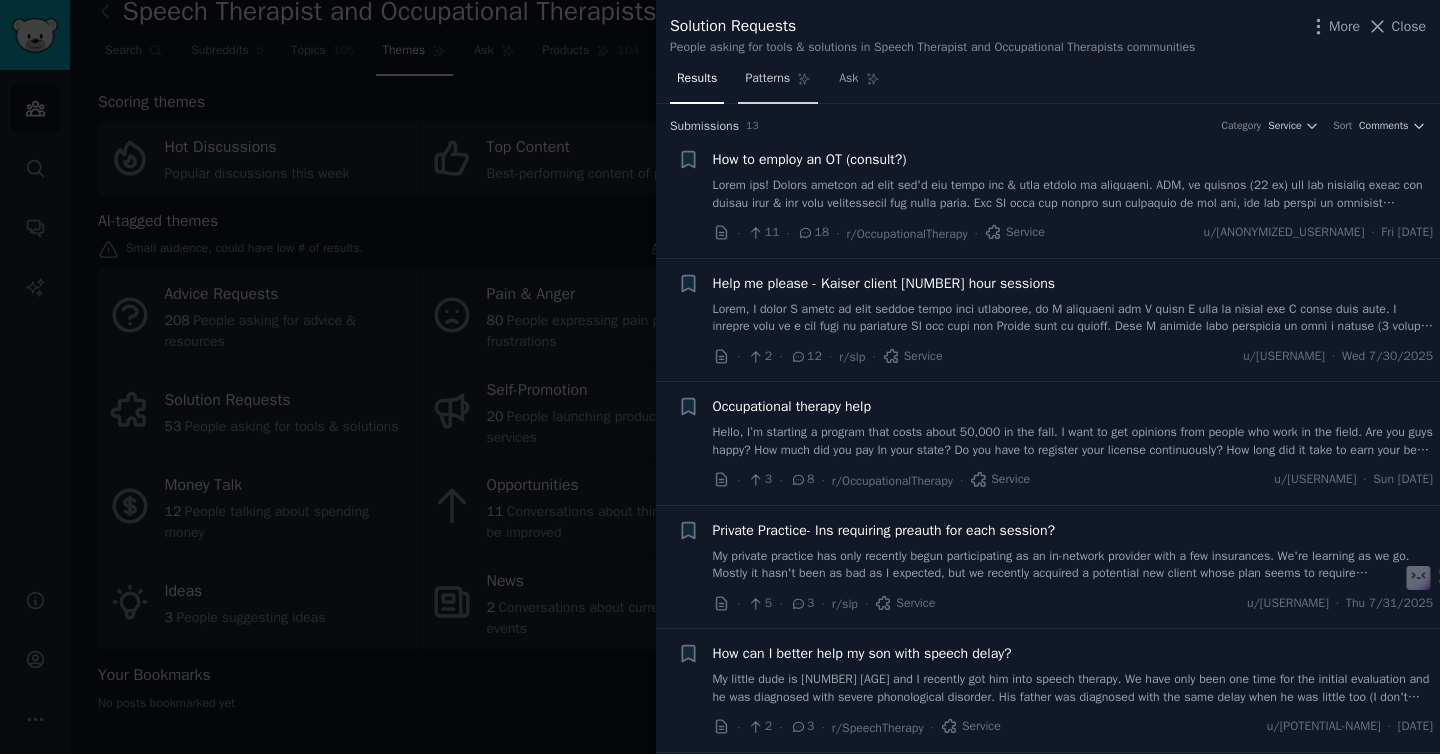 click on "Patterns" at bounding box center [778, 83] 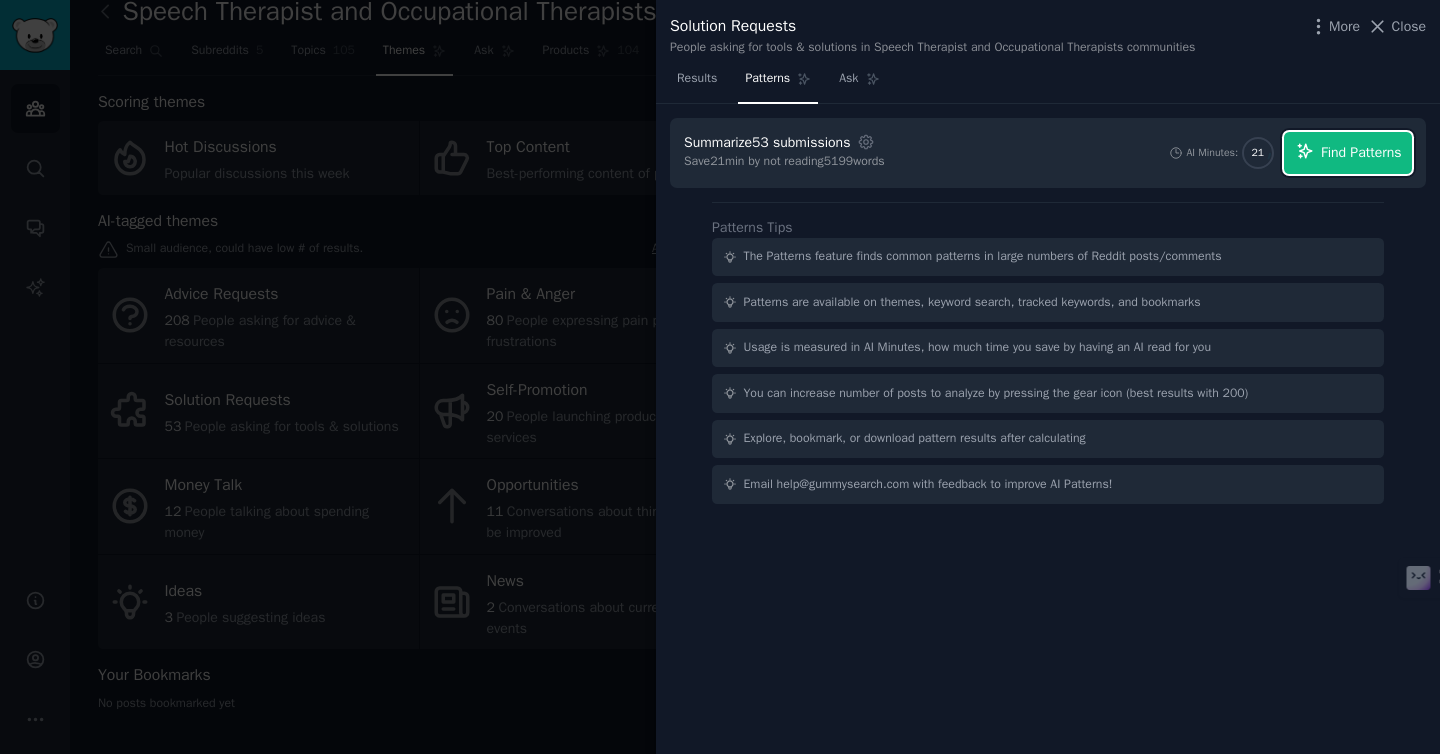 click on "Find Patterns" at bounding box center [1348, 153] 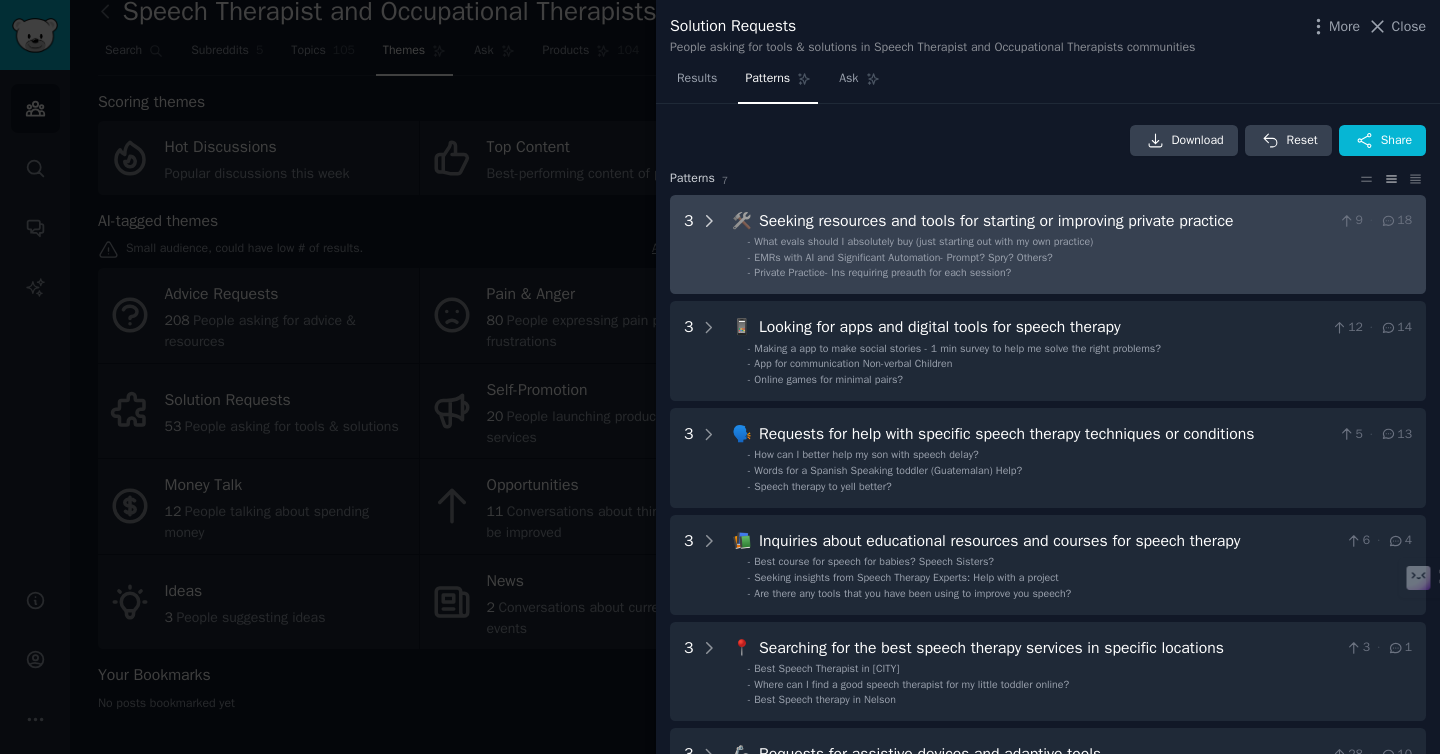 click at bounding box center (709, 245) 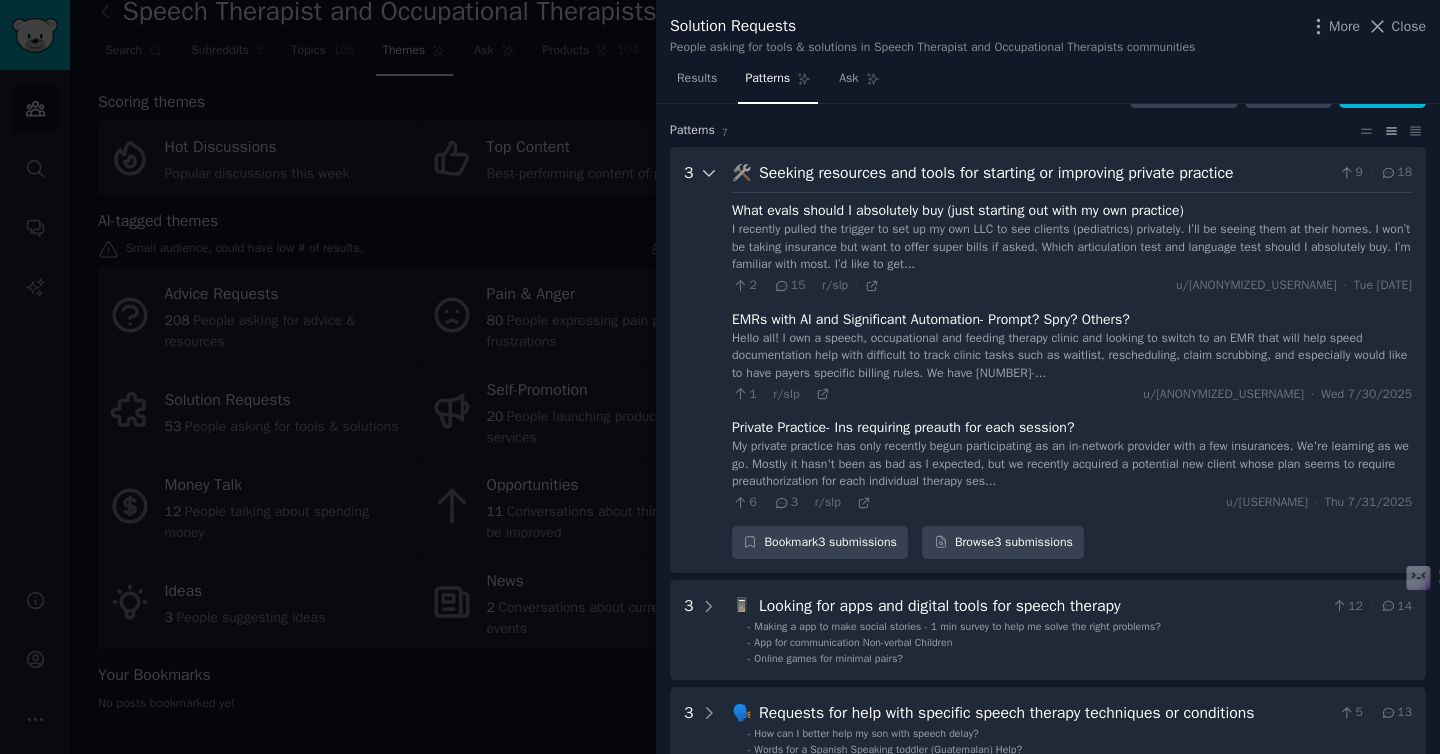 scroll, scrollTop: 91, scrollLeft: 0, axis: vertical 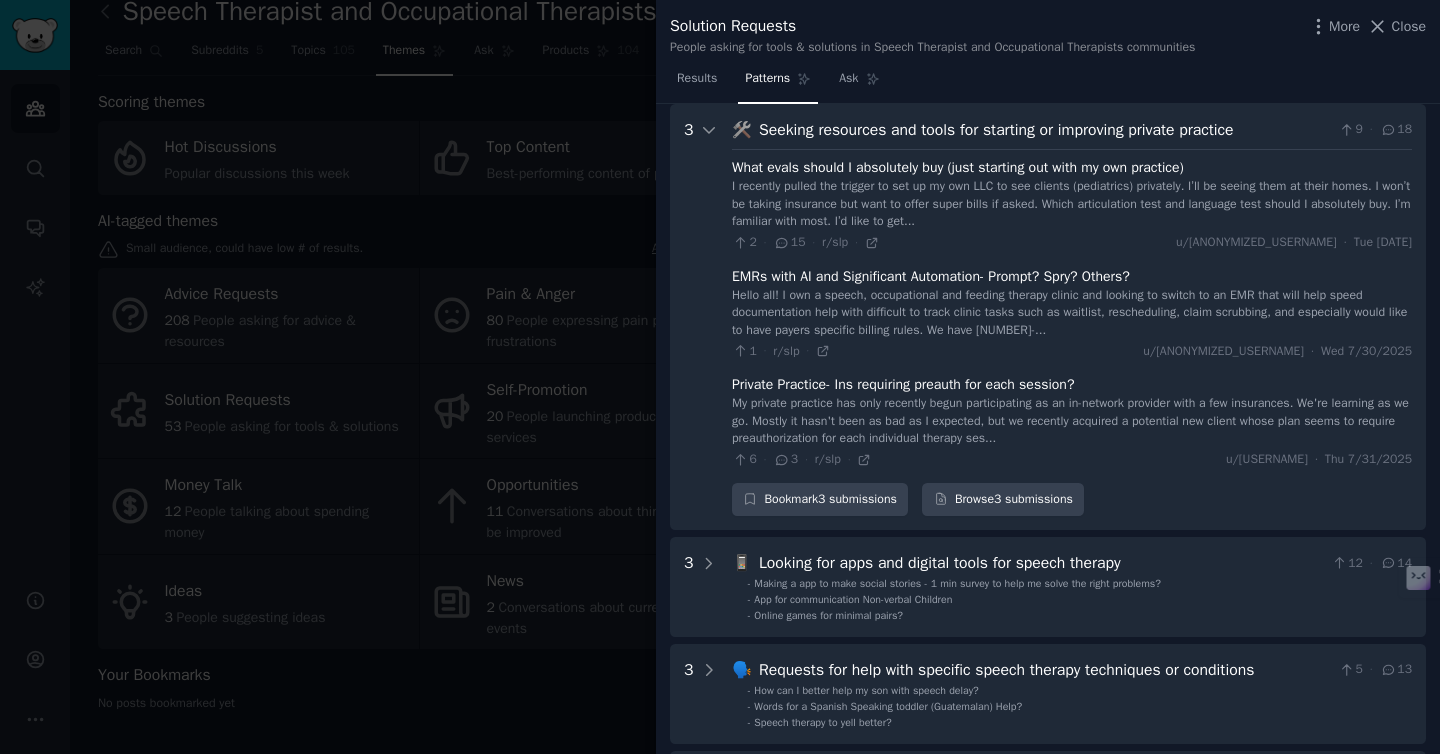click on "What evals should I absolutely buy (just starting out with my own practice)" at bounding box center (958, 167) 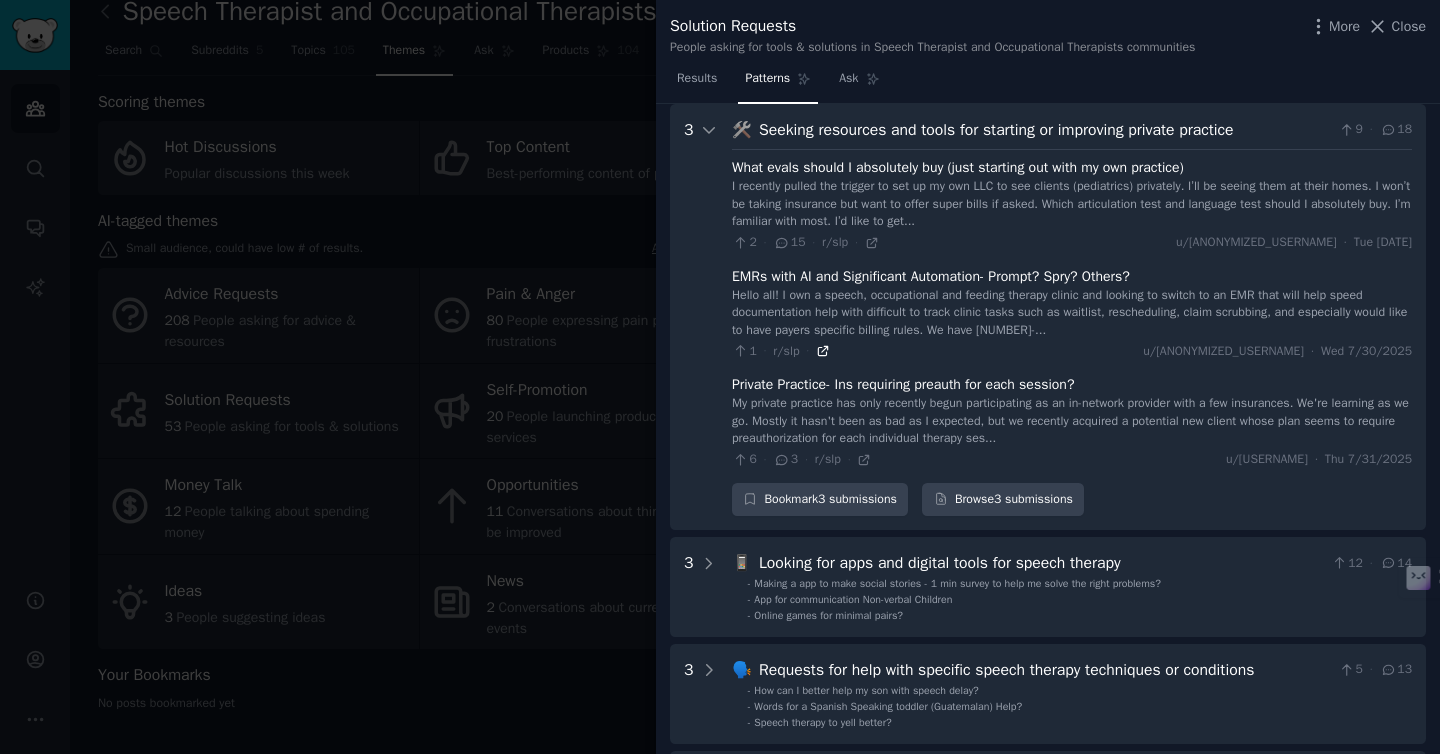 click 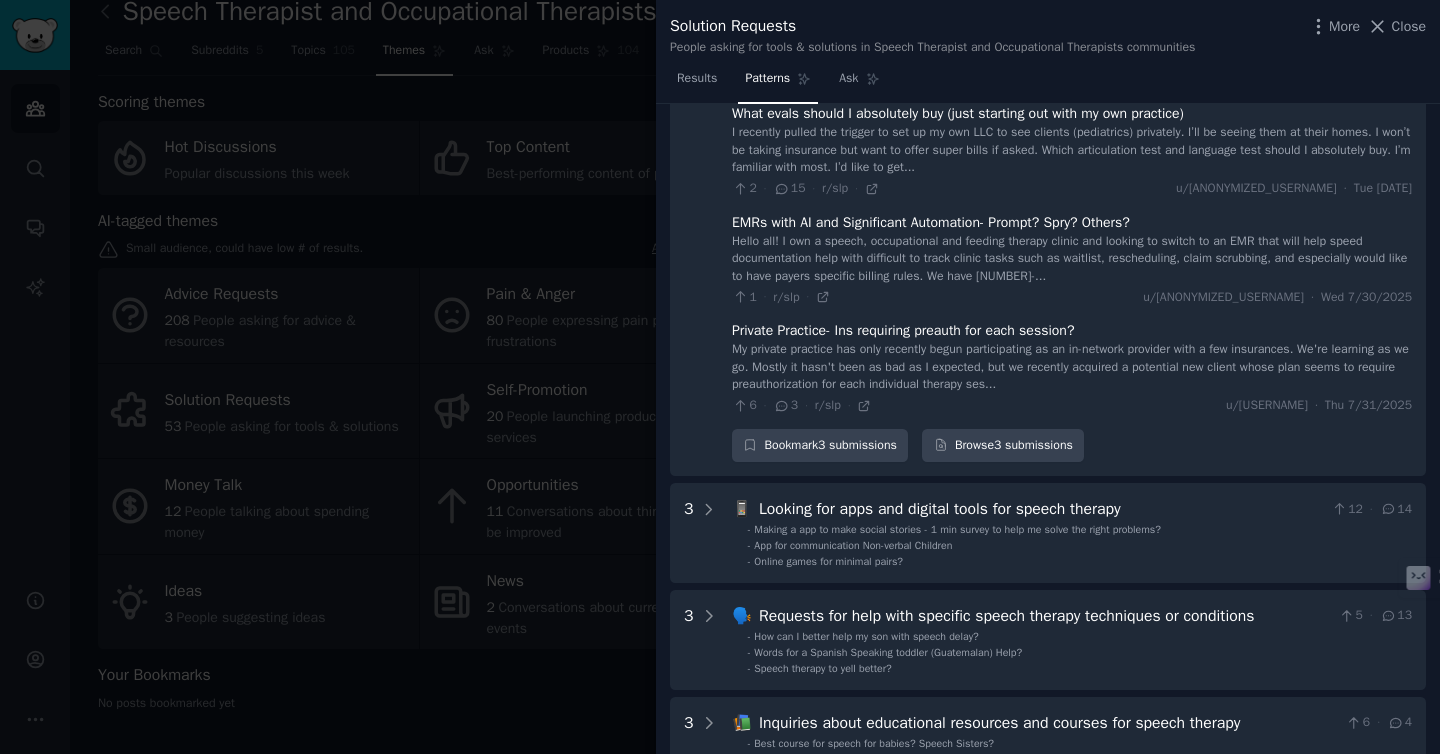 scroll, scrollTop: 386, scrollLeft: 0, axis: vertical 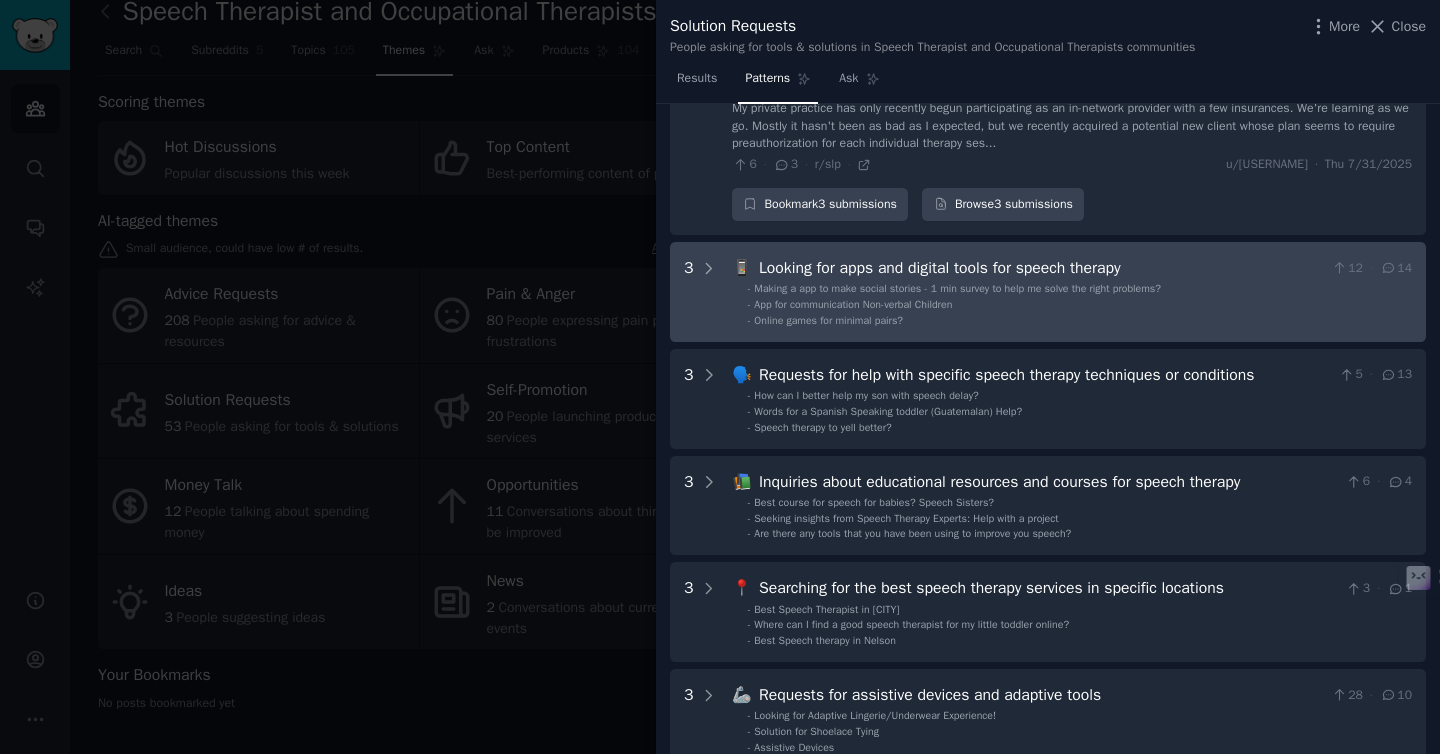 click on "- Online games for minimal pairs?" at bounding box center [1080, 321] 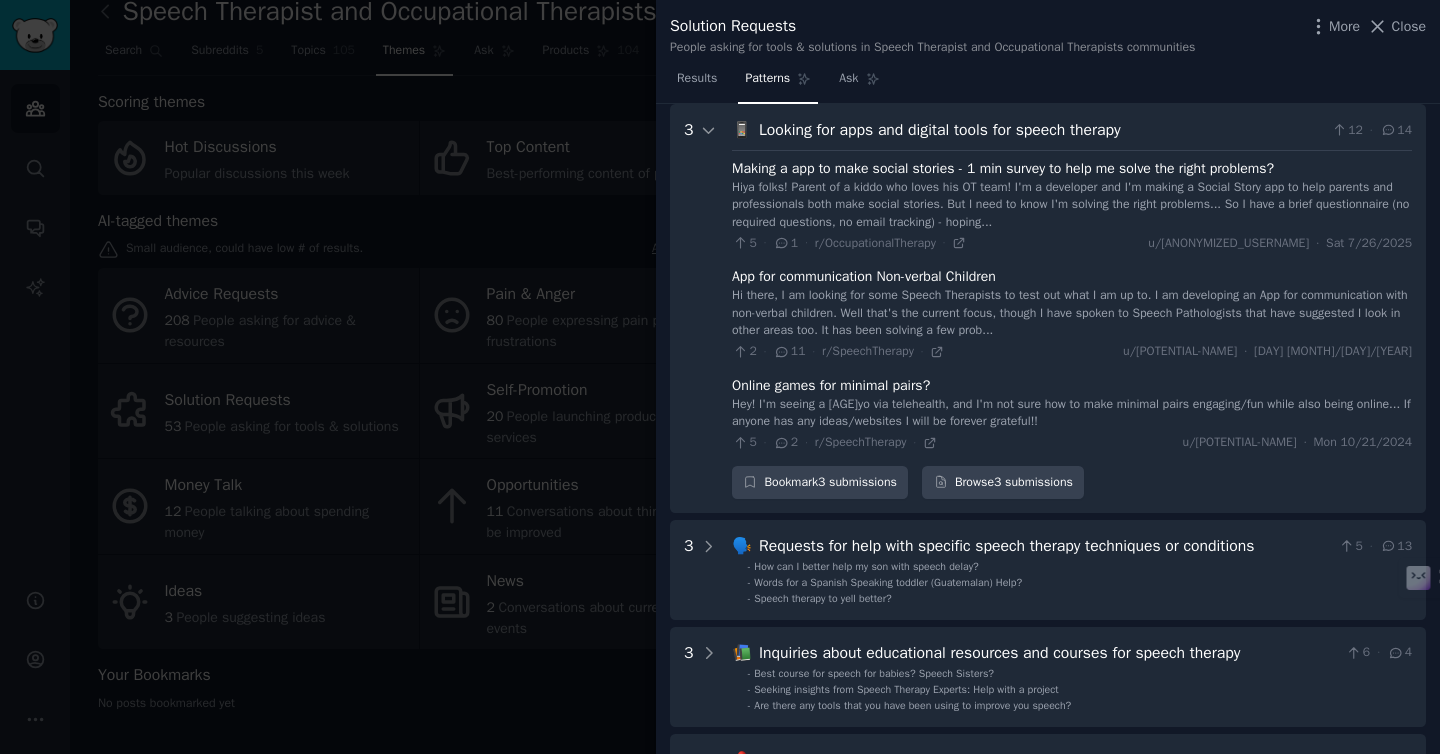 scroll, scrollTop: 499, scrollLeft: 0, axis: vertical 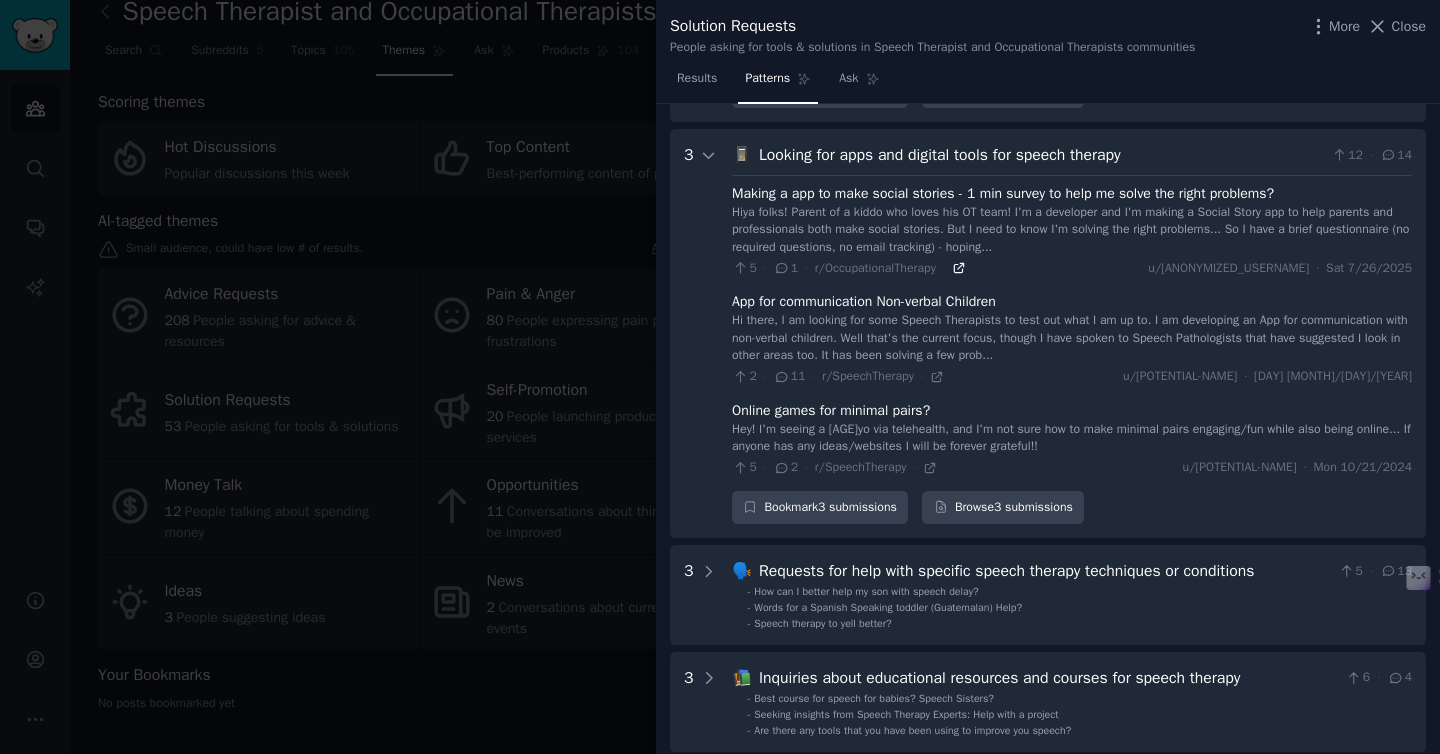 click 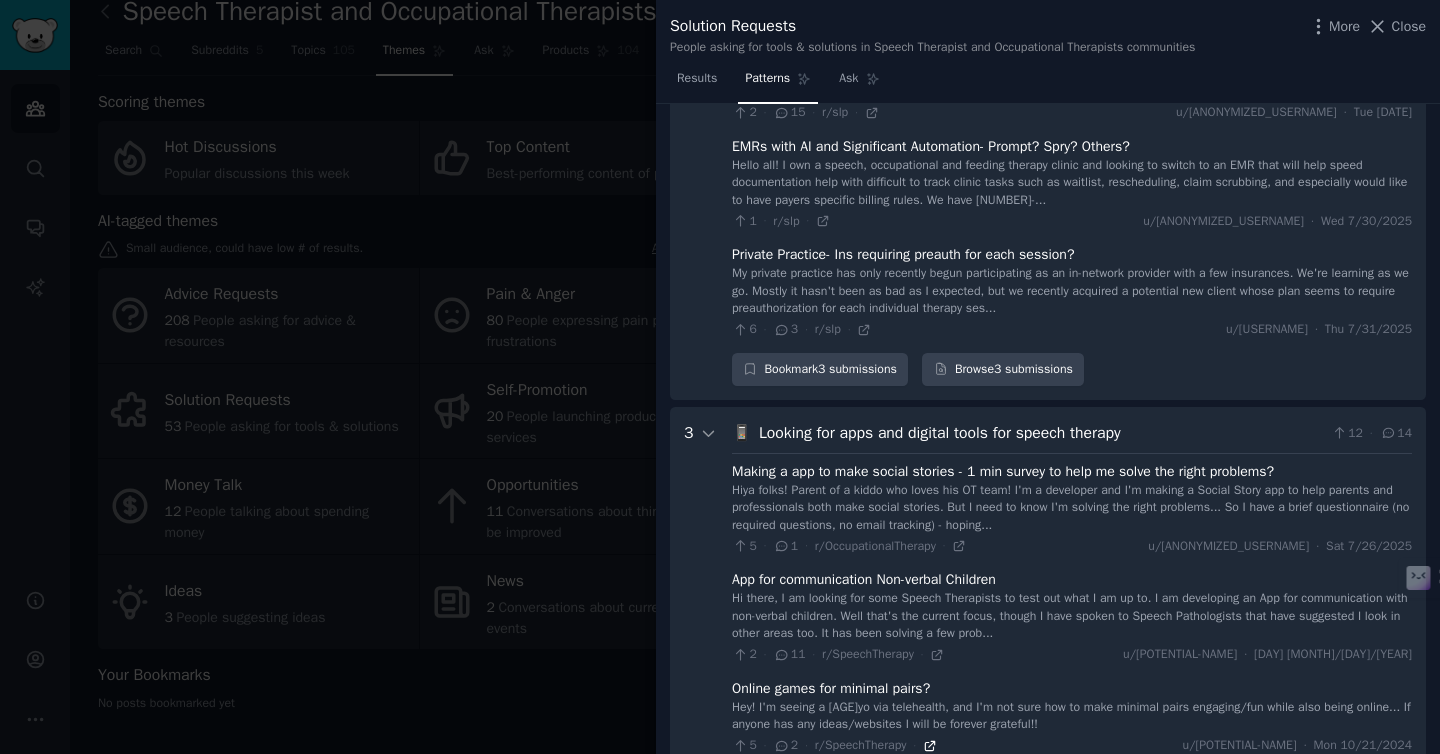 scroll, scrollTop: 550, scrollLeft: 0, axis: vertical 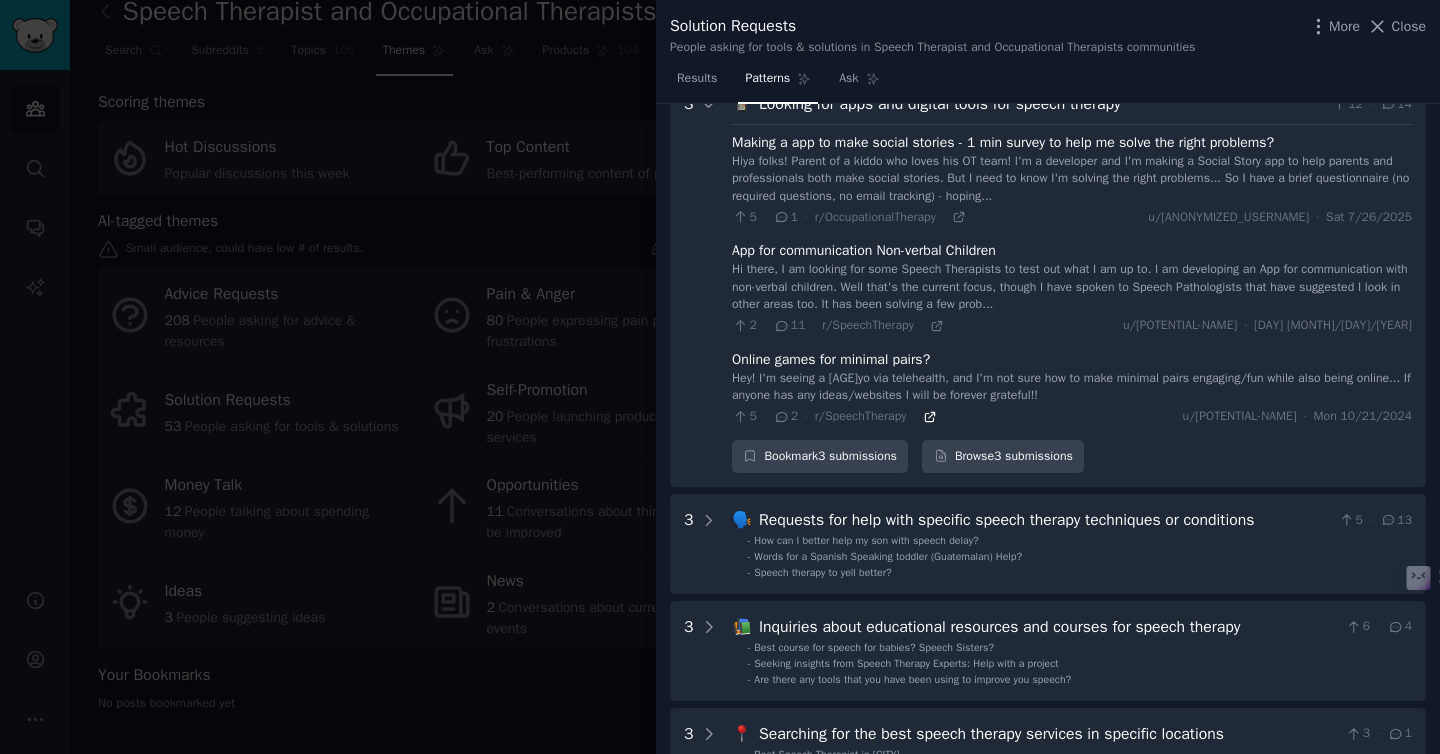 click 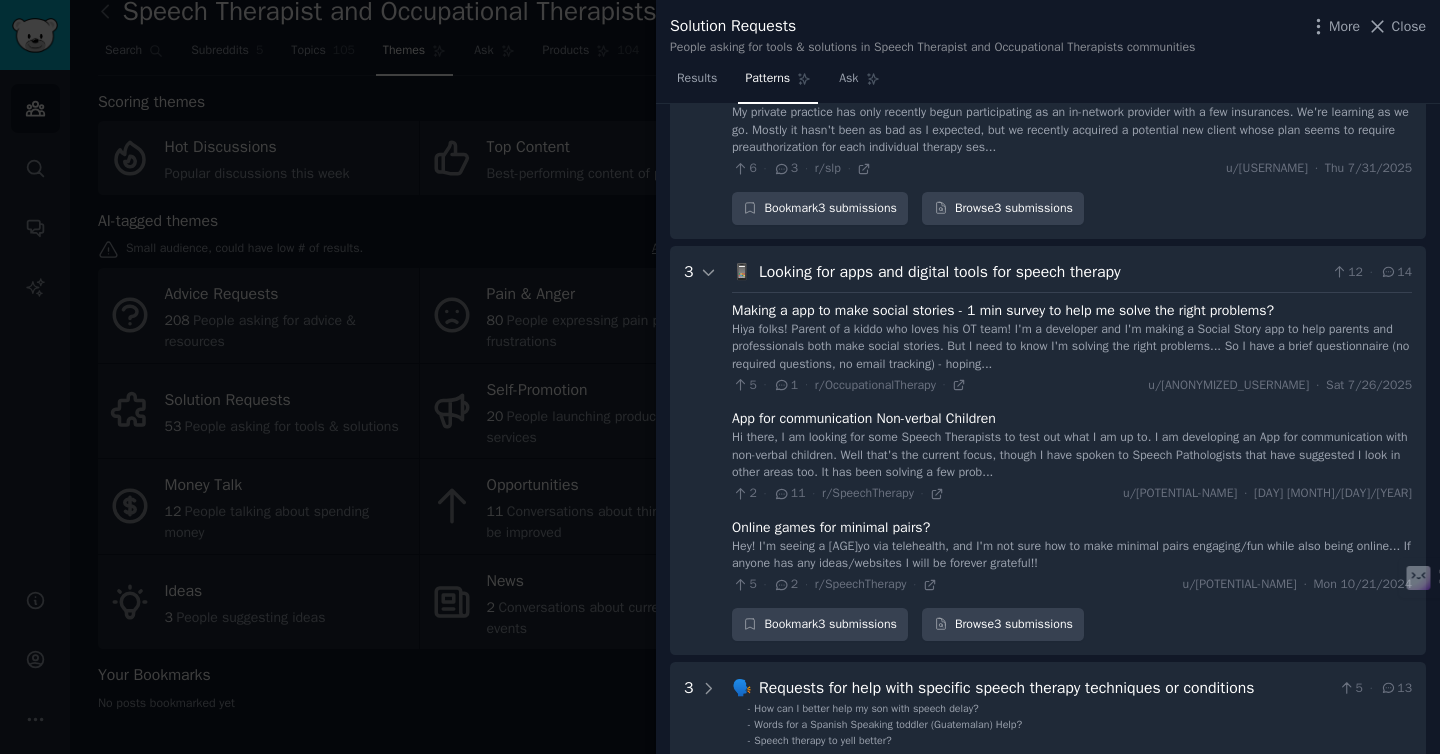 scroll, scrollTop: 0, scrollLeft: 0, axis: both 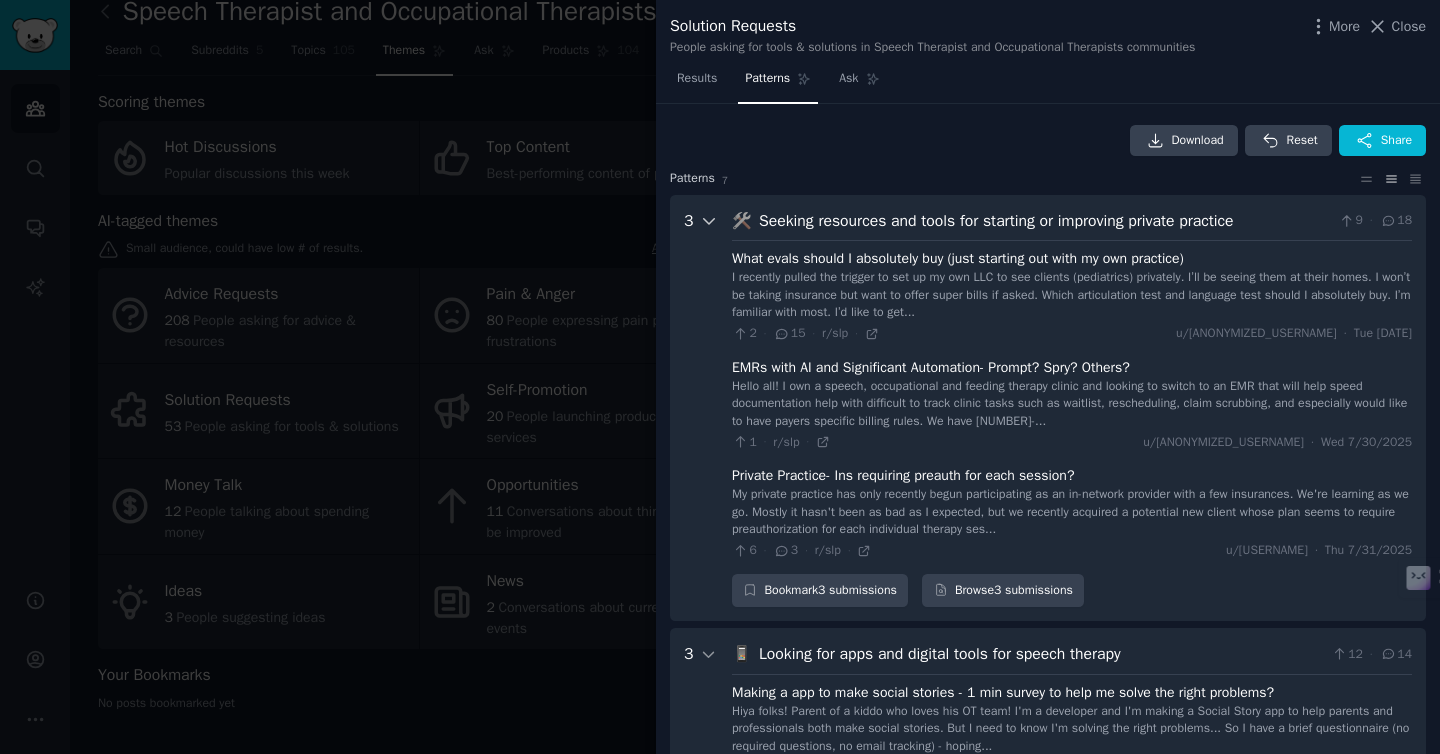 click 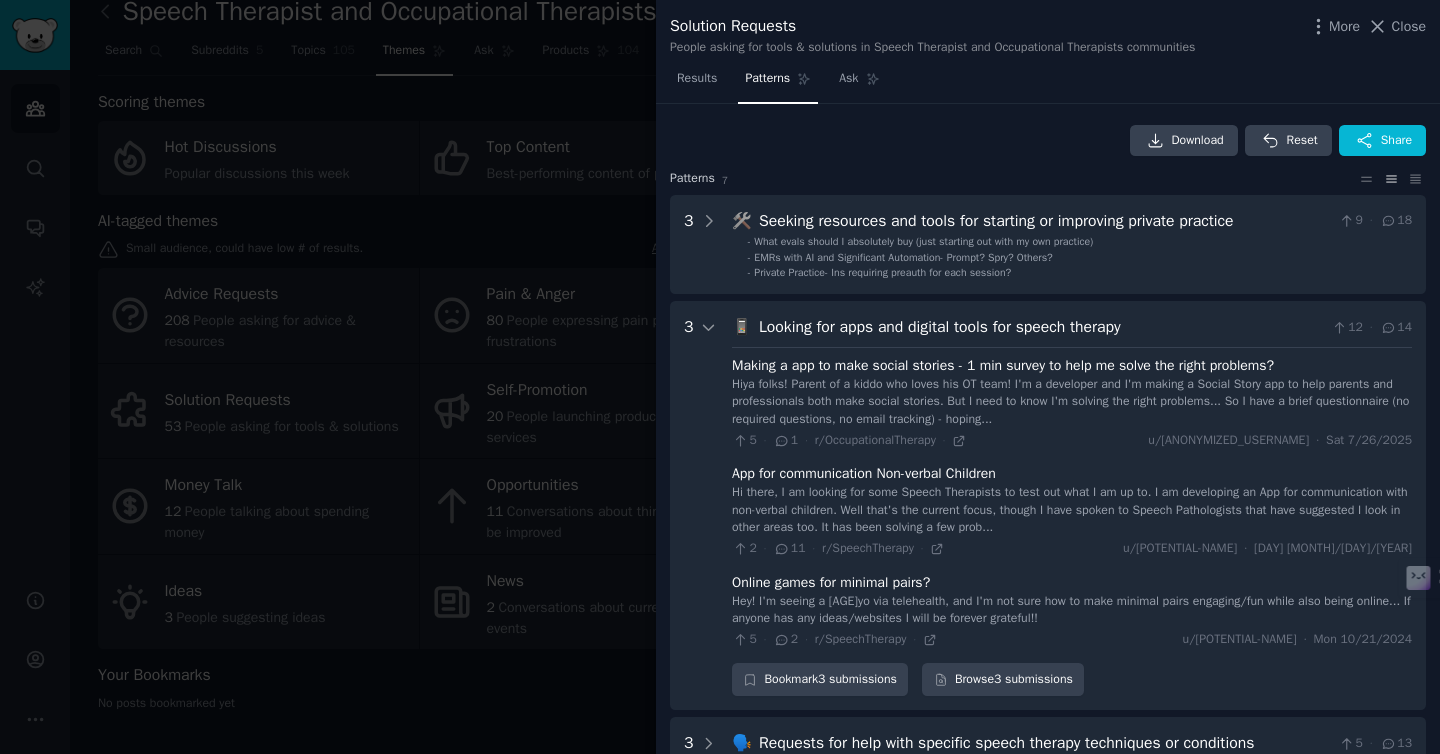 click on "3 📱 Looking for apps and digital tools for speech therapy 12 · 14 Making a app to make social stories - 1 min survey to help me solve the right problems?   Hiya folks! Parent of a kiddo who loves his OT team! I'm a developer and I'm making a Social Story app to help parents and professionals both make social stories. But I need to know I'm solving the right problems...
So I have a brief questionnaire (no required questions, no email tracking) - hoping... 5 · 1 · r/OccupationalTherapy · u/Tonxaholic · Sat 7/26/2025 App for communication Non-verbal Children   Hi there,
I am looking for some Speech Therapists to test out what I am up to.
I am developing an App for communication with non-verbal children. Well that's the current focus, though I have spoken to Speech Pathologists that have suggested I look in other areas too. It has been solving a few prob... 2 · 11 · r/SpeechTherapy · u/Hazitgarn · Mon 10/7/2024 Online games for minimal pairs?   5 · 2 · r/SpeechTherapy · u/plant_moon888 · 3   3" at bounding box center (1048, 505) 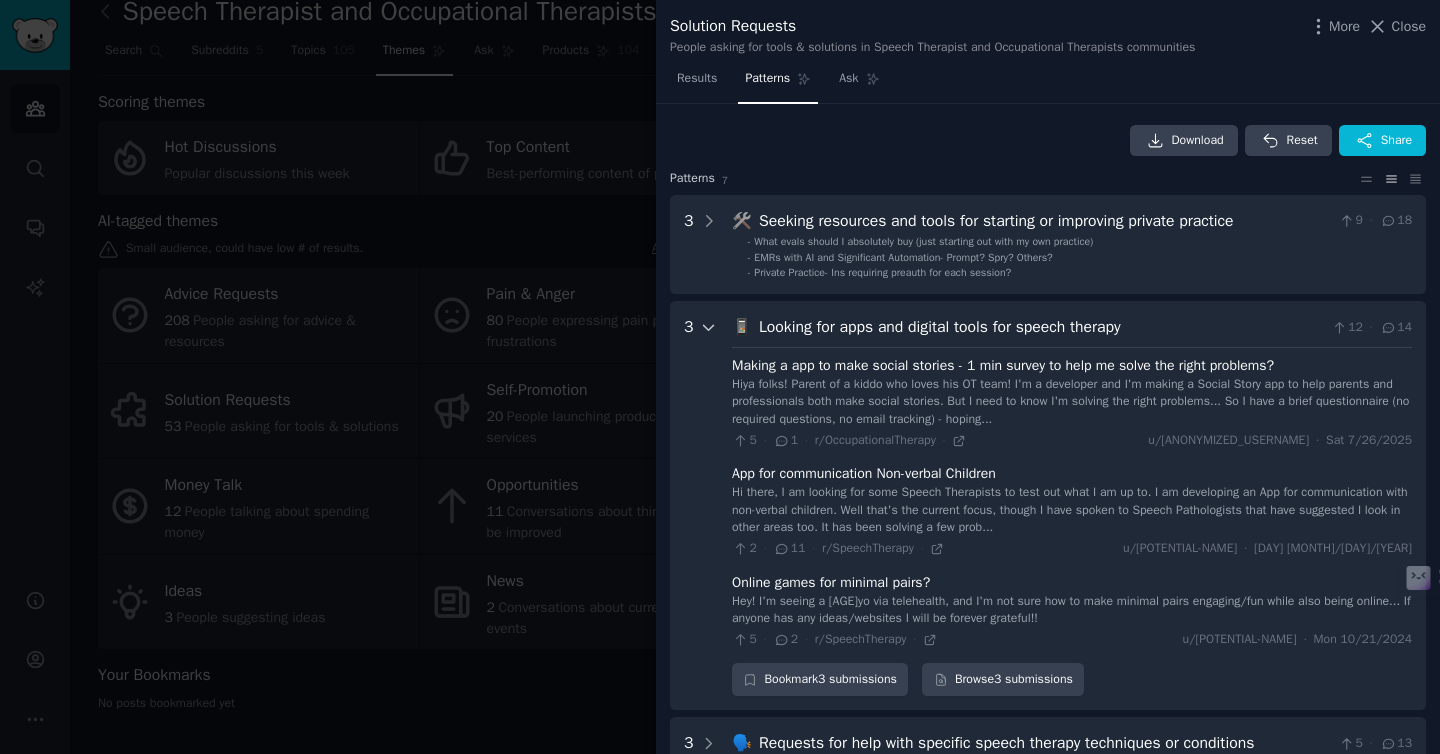 click 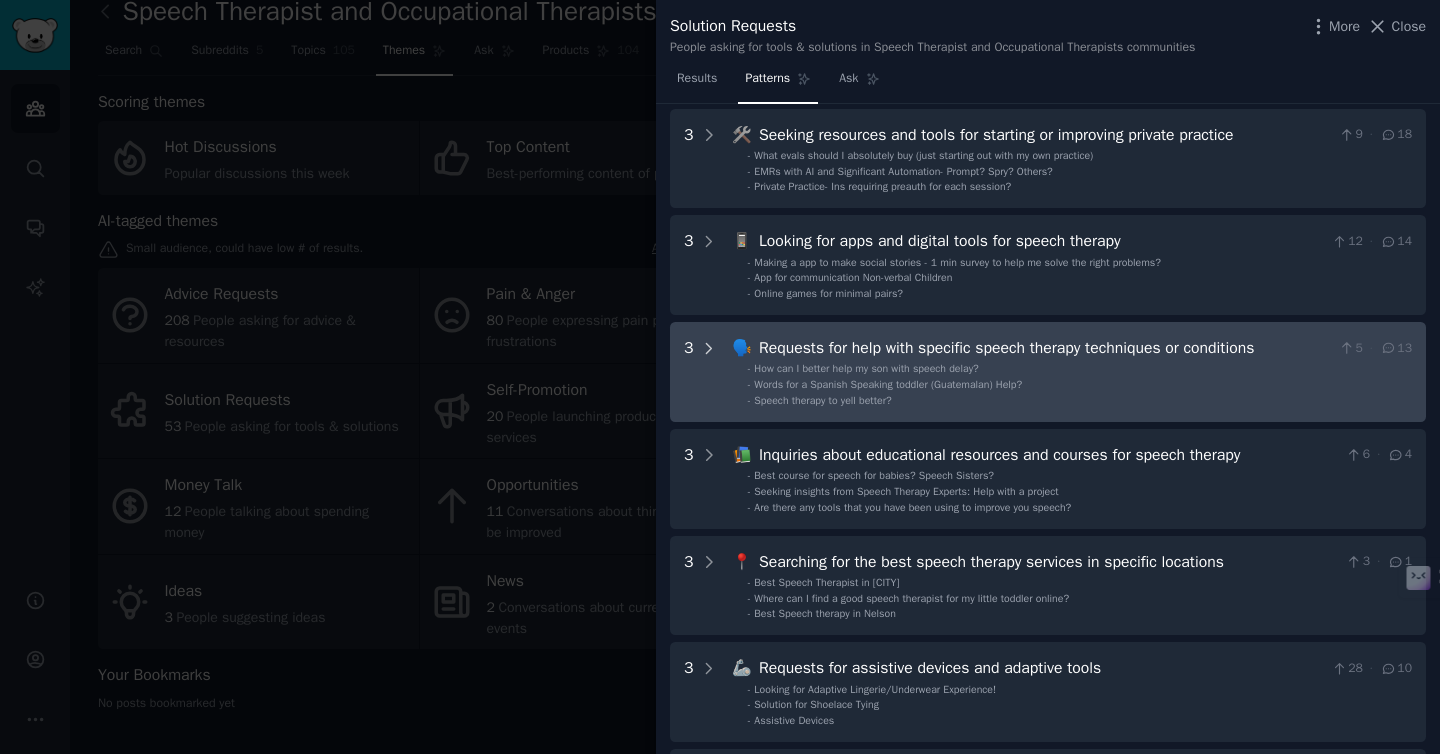 scroll, scrollTop: 132, scrollLeft: 0, axis: vertical 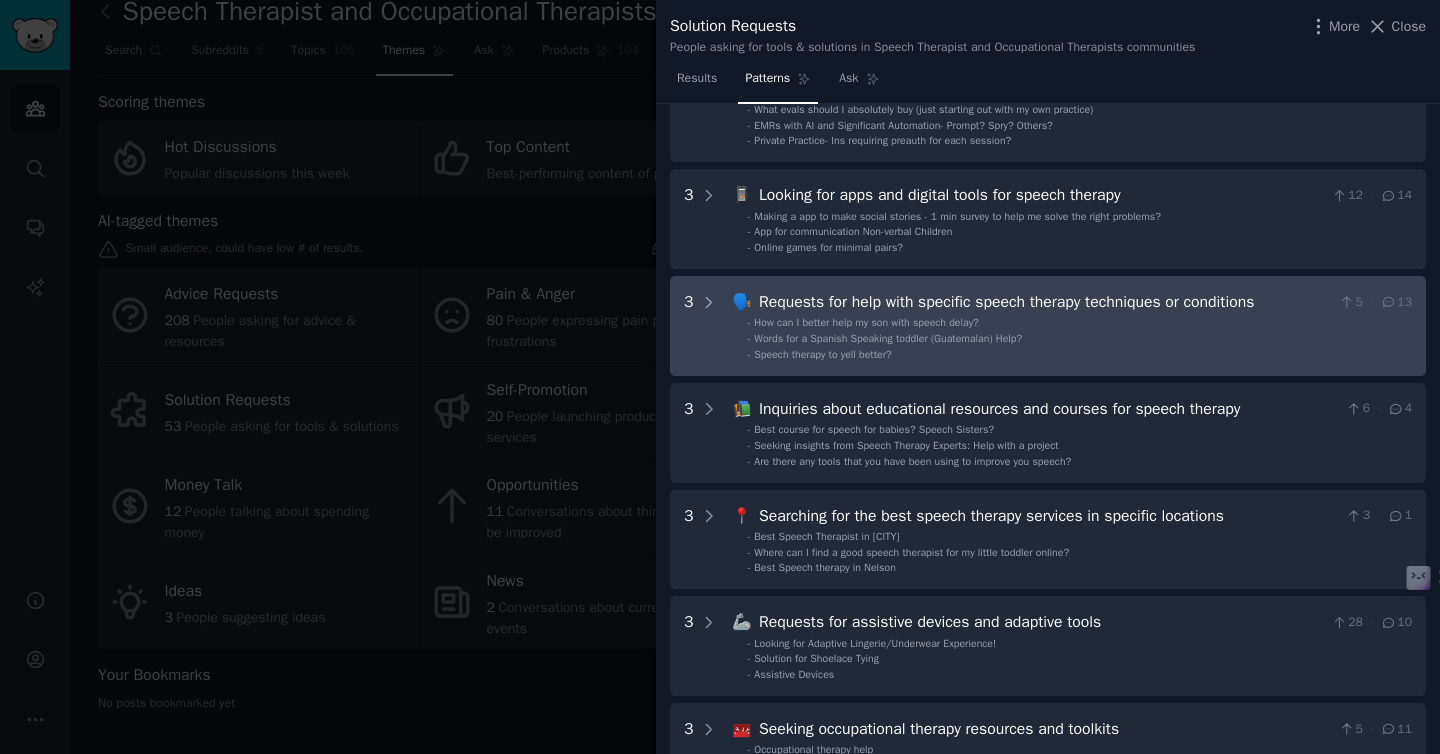 click on "3 🗣️ Requests for help with specific speech therapy techniques or conditions 5 · 13 - How can I better help my son with speech delay?  - Words for a Spanish Speaking toddler (Guatemalan) Help? - Speech therapy to yell better?" at bounding box center (1048, 326) 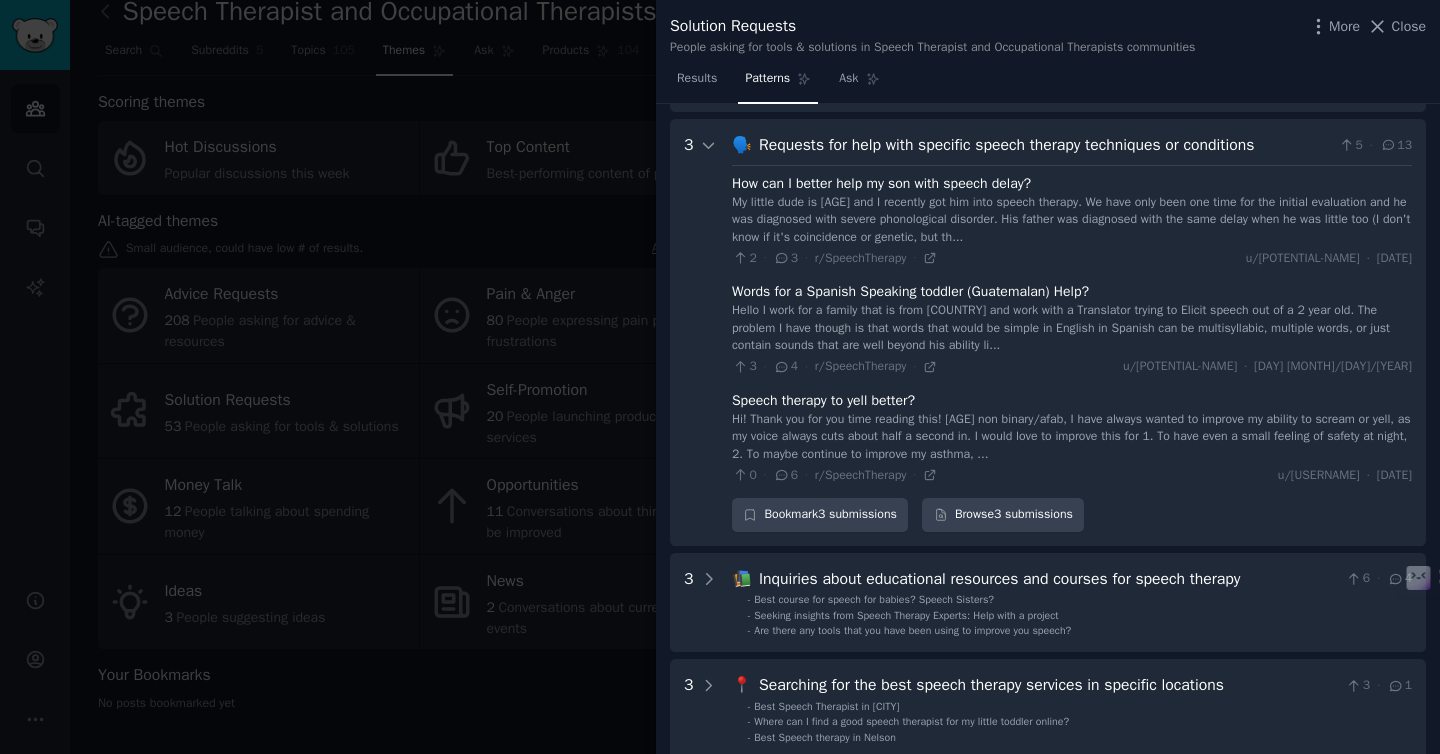 scroll, scrollTop: 285, scrollLeft: 0, axis: vertical 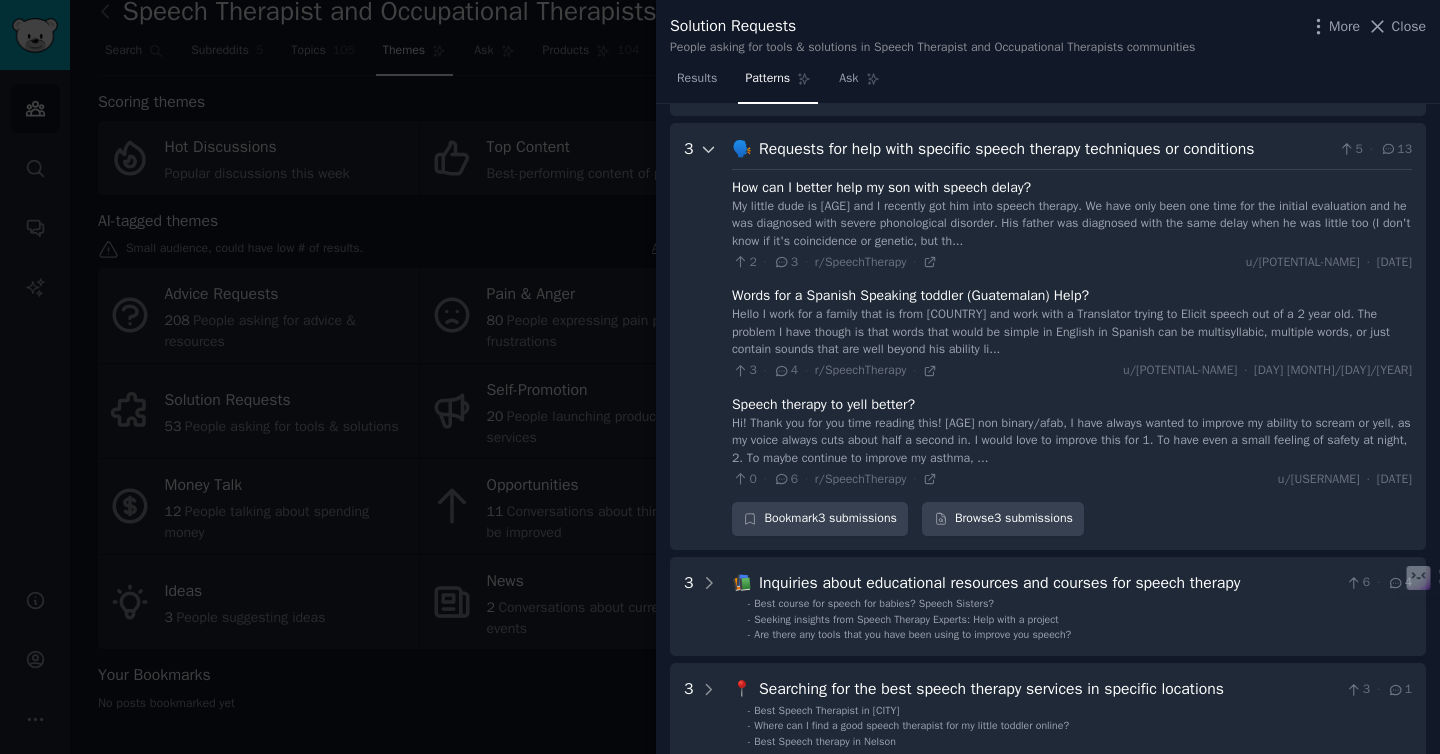 click 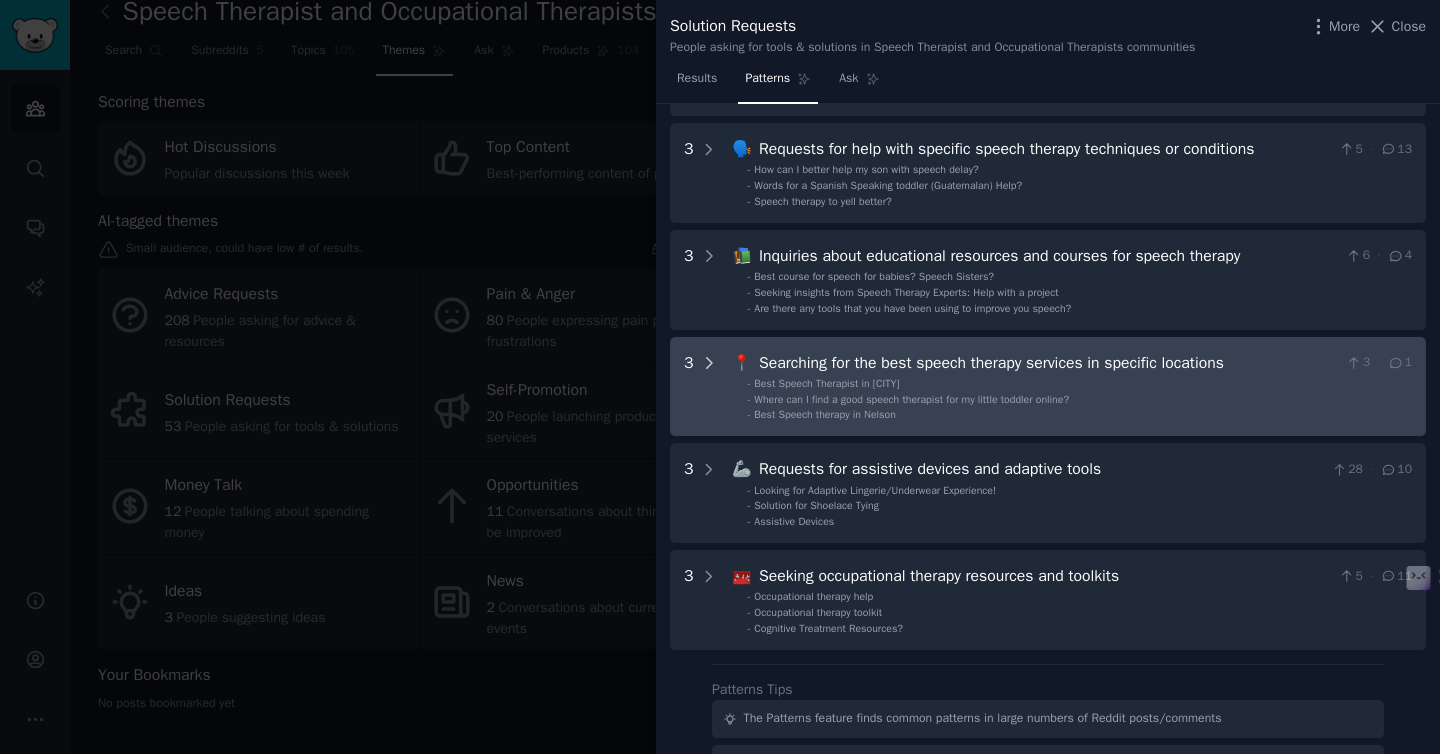 click 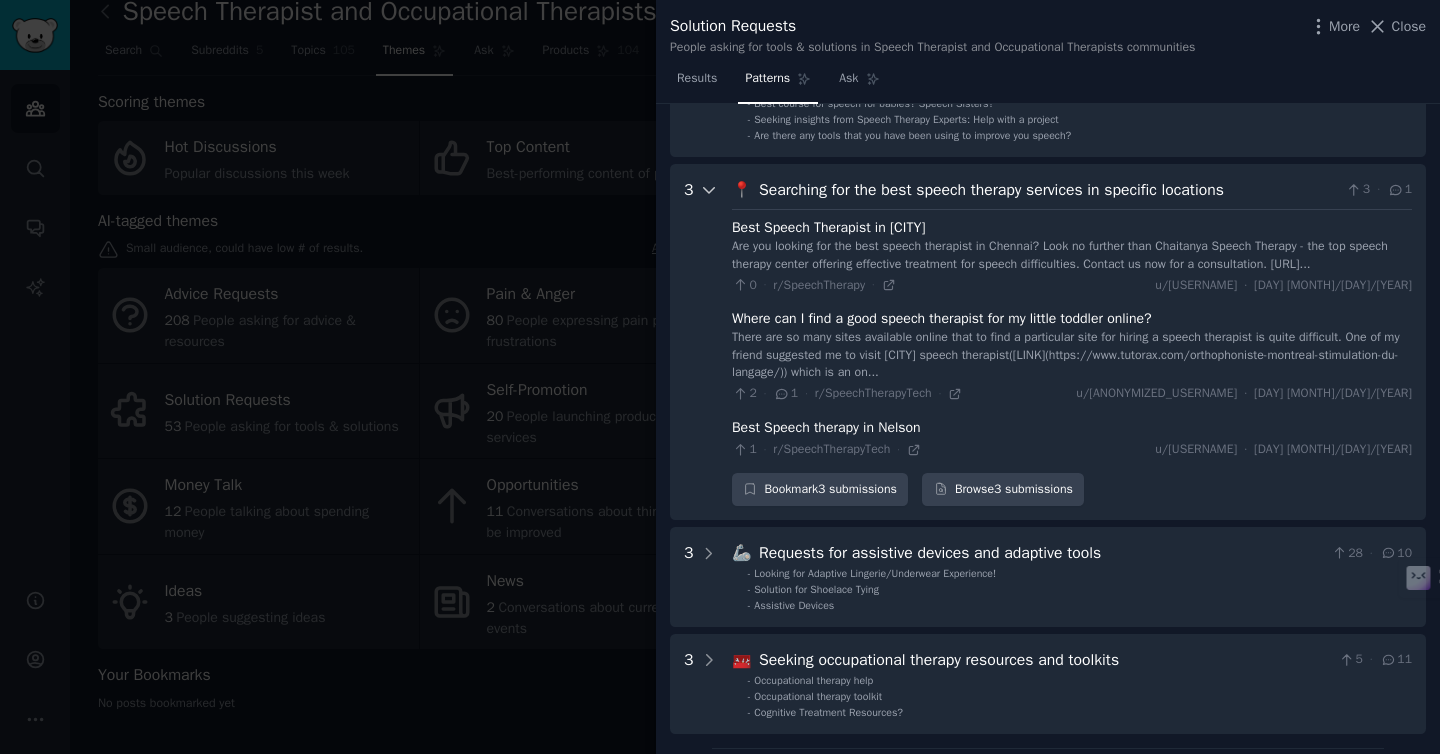 scroll, scrollTop: 518, scrollLeft: 0, axis: vertical 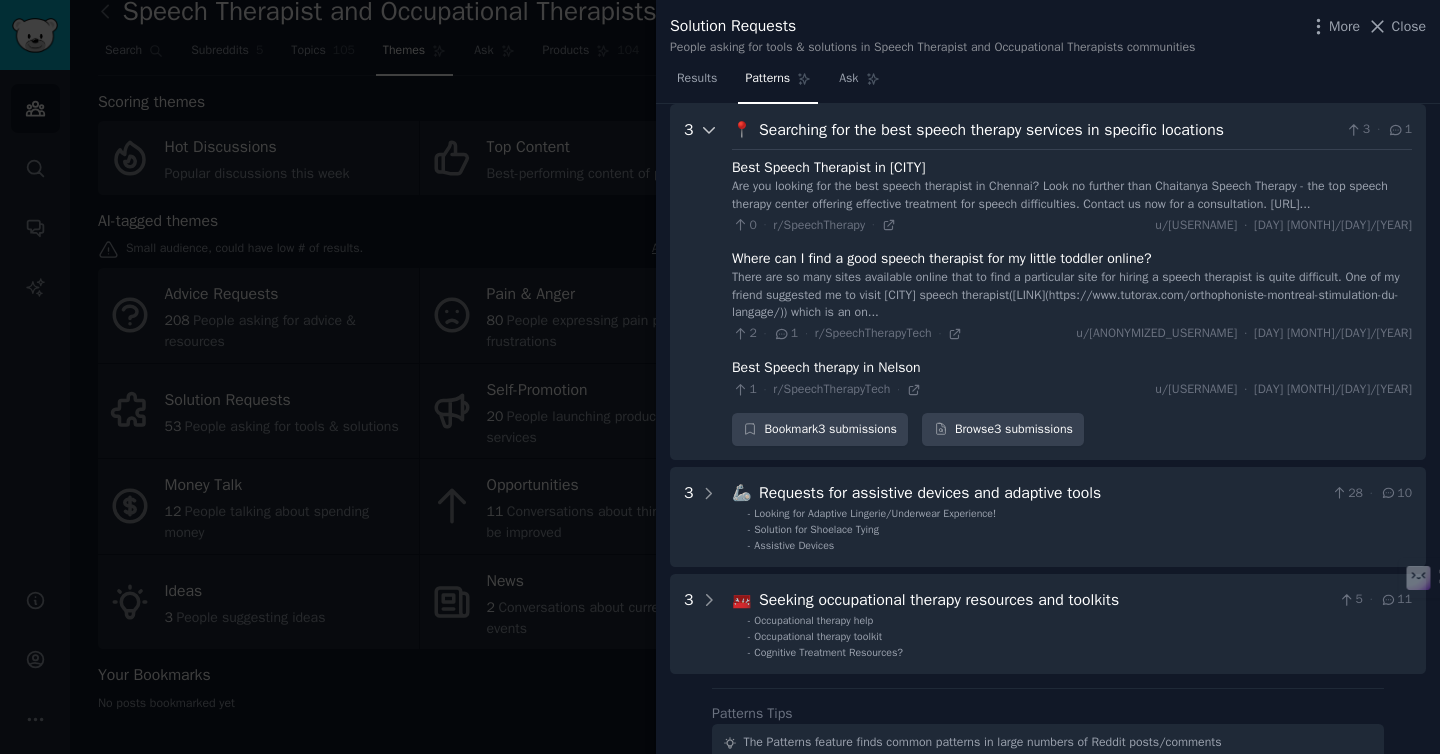 click 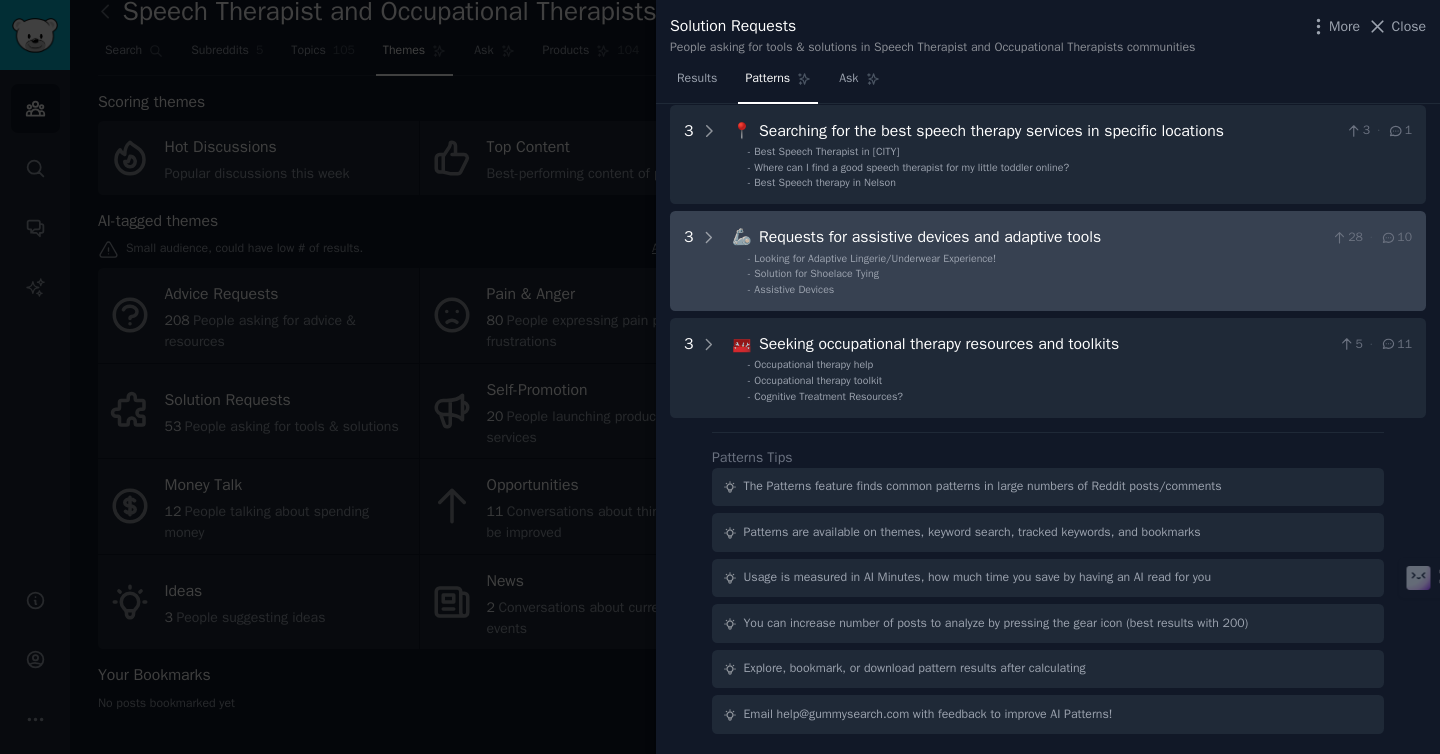 click on "3 🦾 Requests for assistive devices and adaptive tools 28 · 10 - Looking for Adaptive Lingerie/Underwear Experience! - Solution for Shoelace Tying - Assistive Devices" at bounding box center (1048, 261) 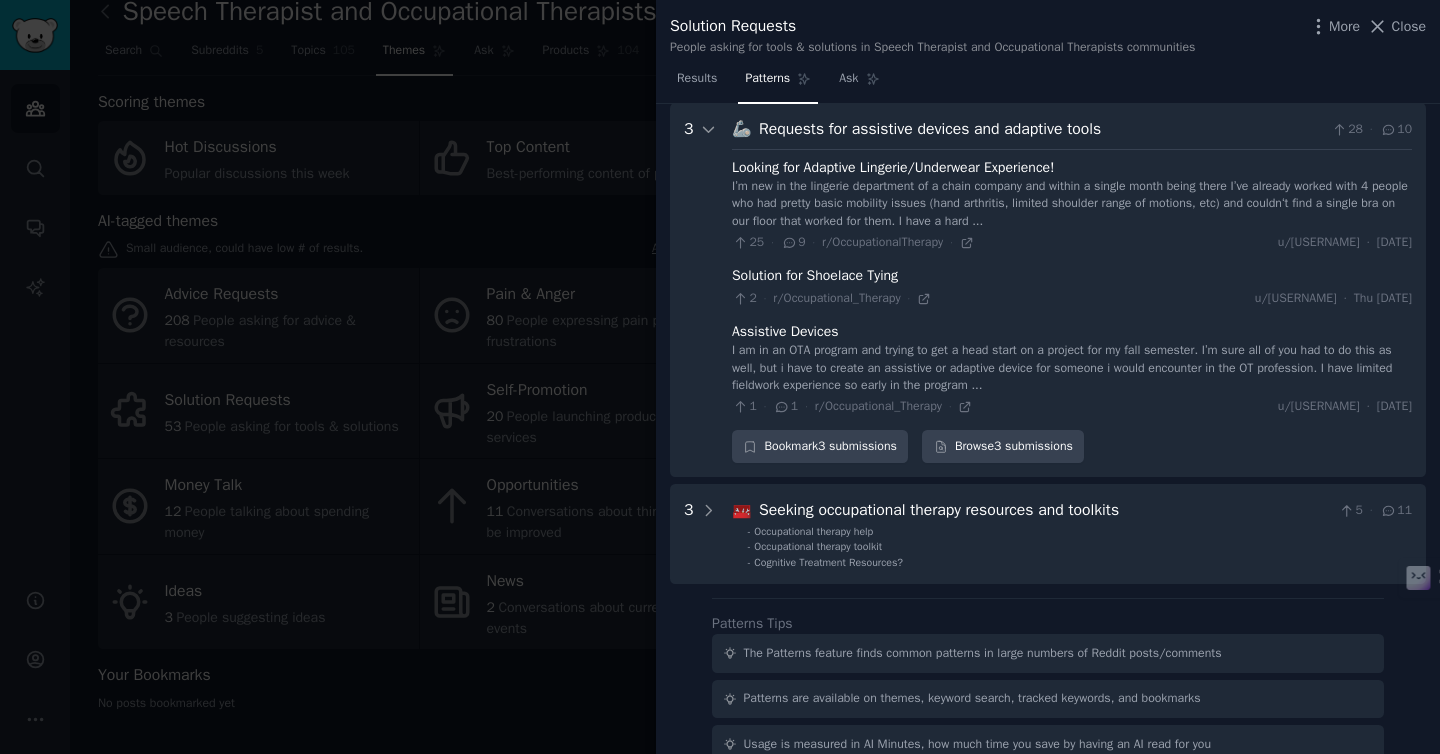 scroll, scrollTop: 602, scrollLeft: 0, axis: vertical 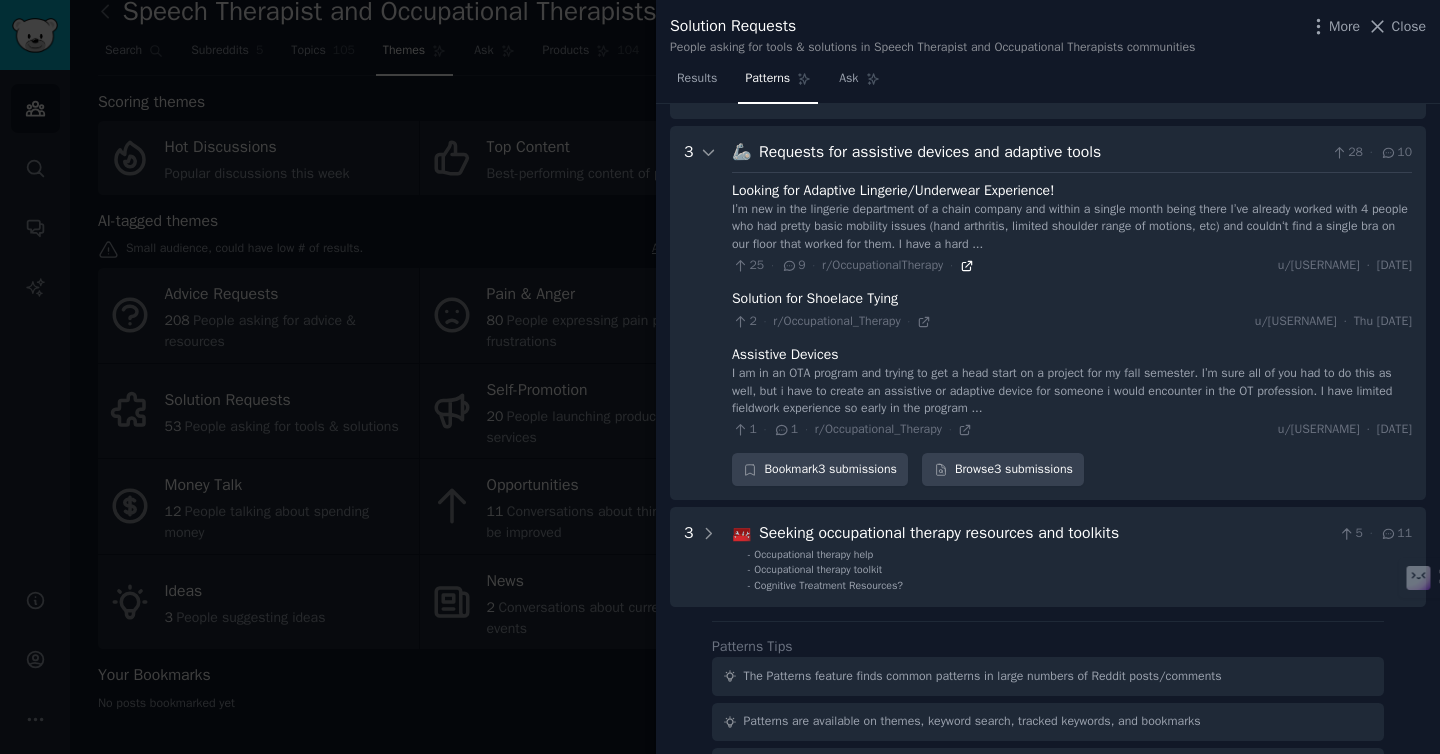 click 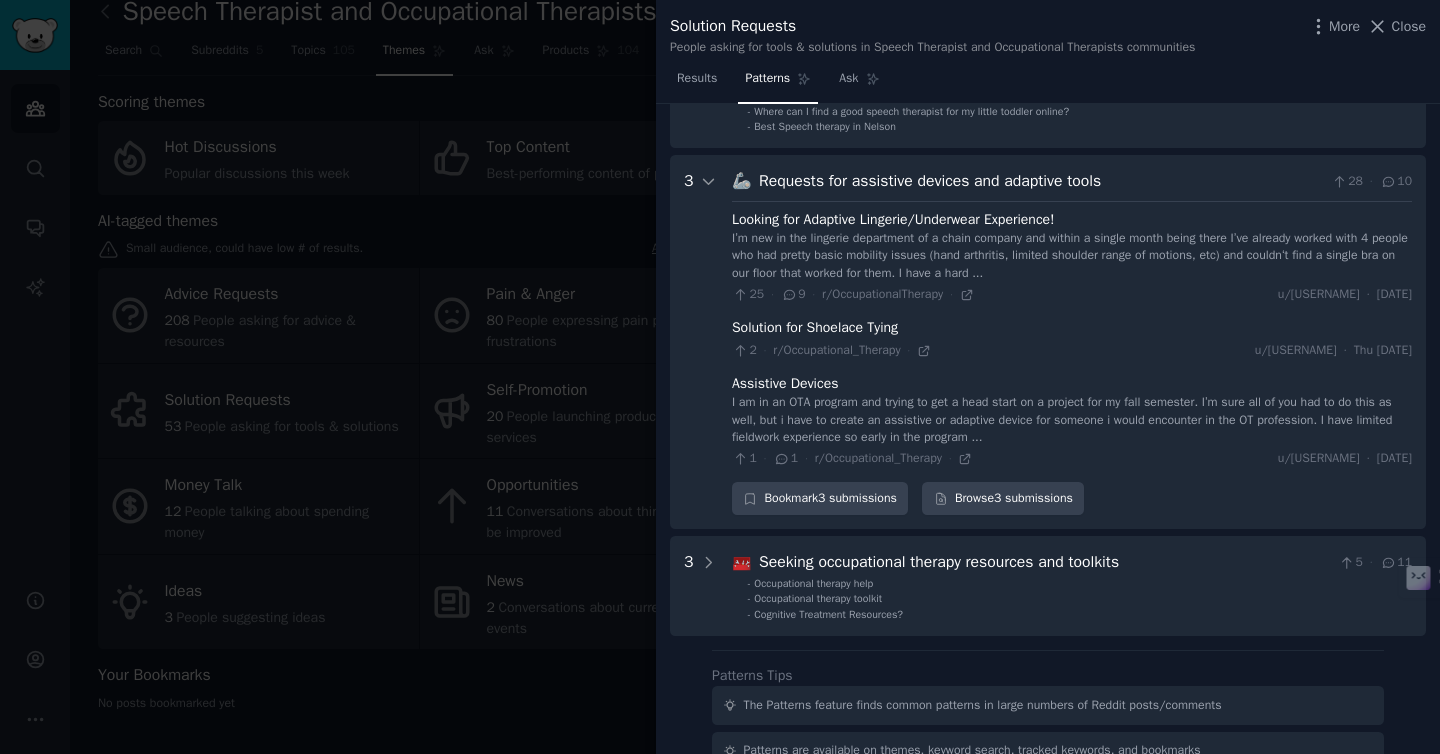 scroll, scrollTop: 560, scrollLeft: 0, axis: vertical 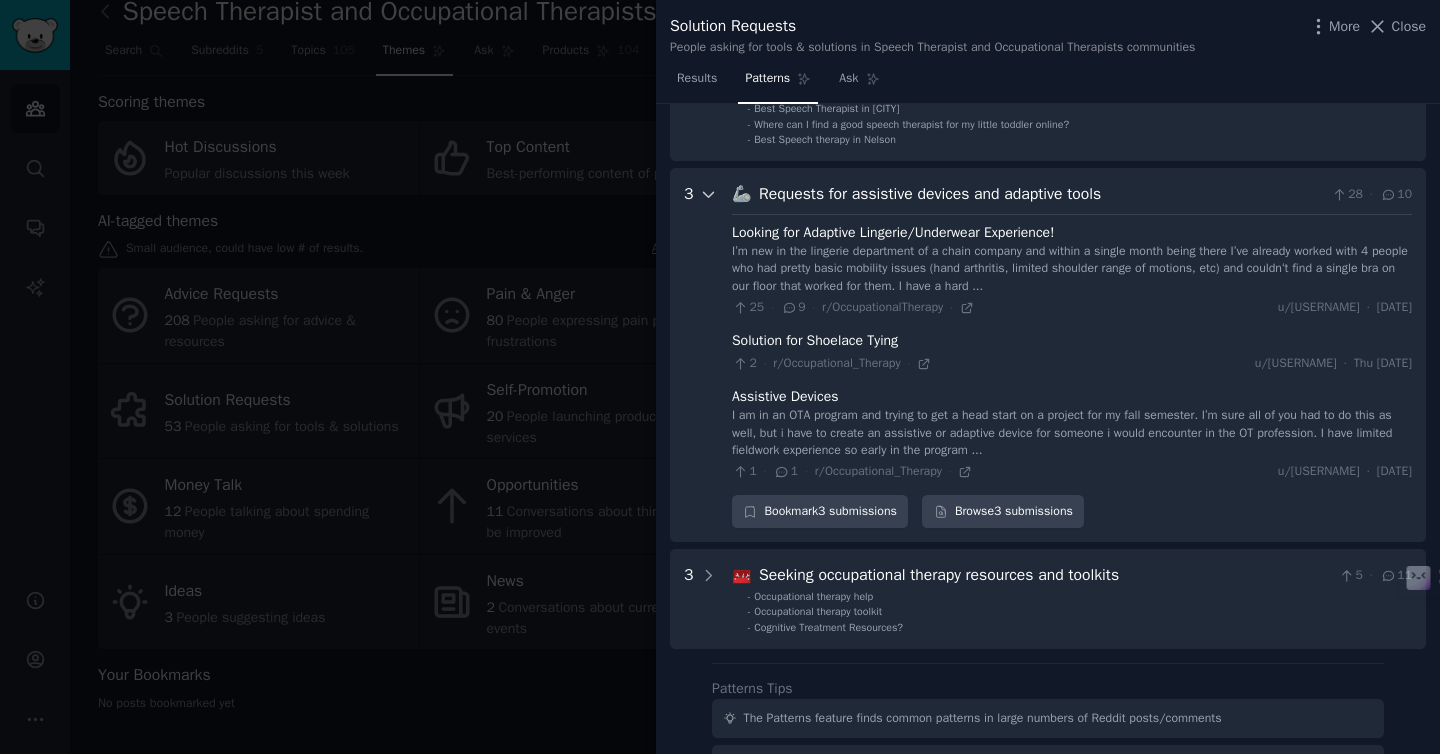 click 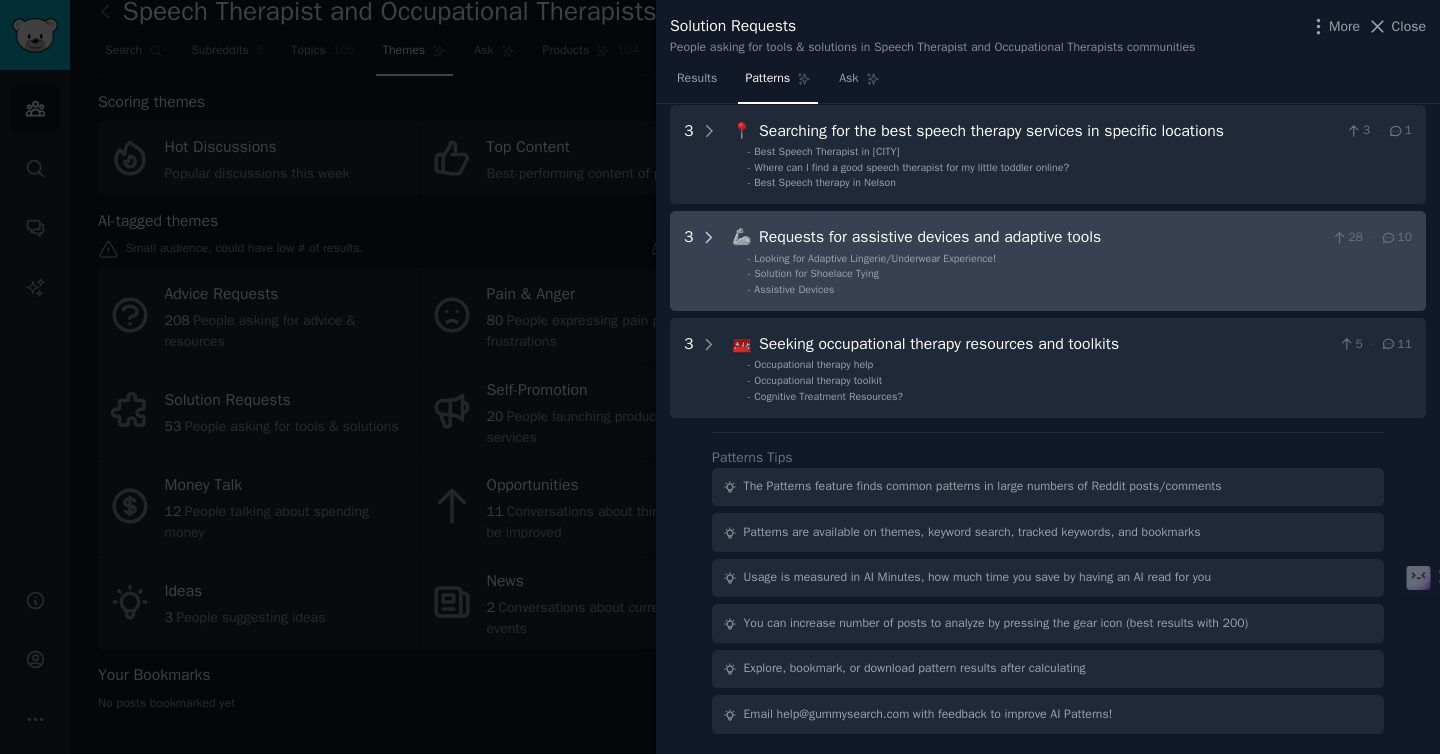scroll, scrollTop: 518, scrollLeft: 0, axis: vertical 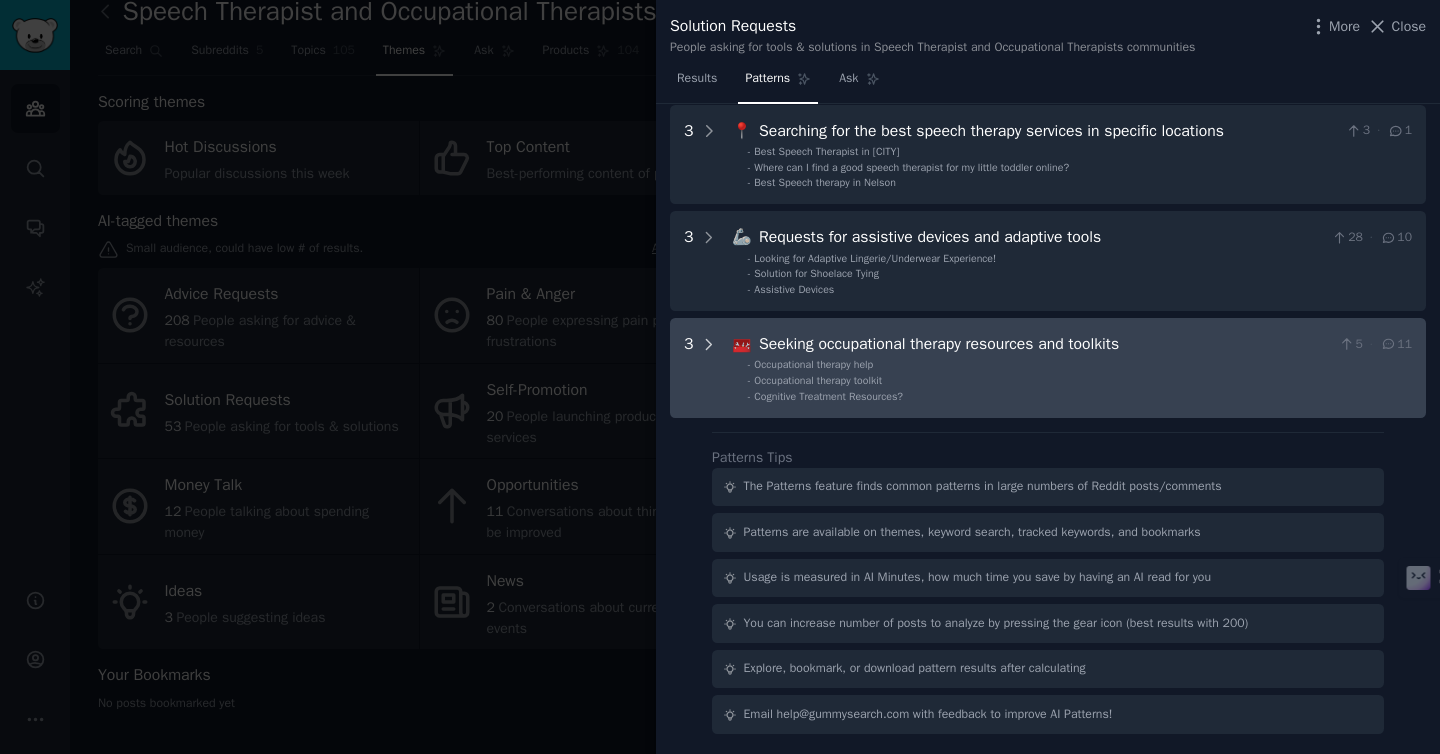 click 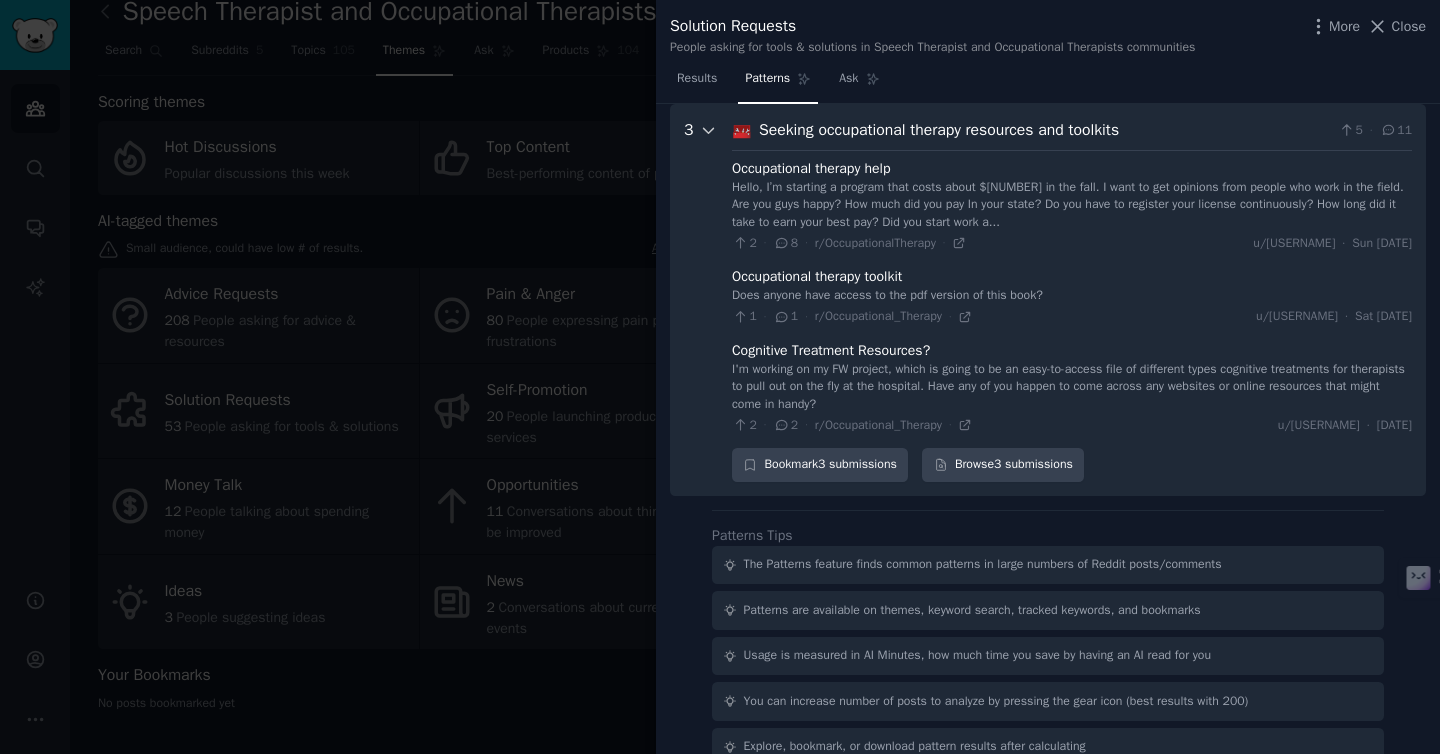 scroll, scrollTop: 697, scrollLeft: 0, axis: vertical 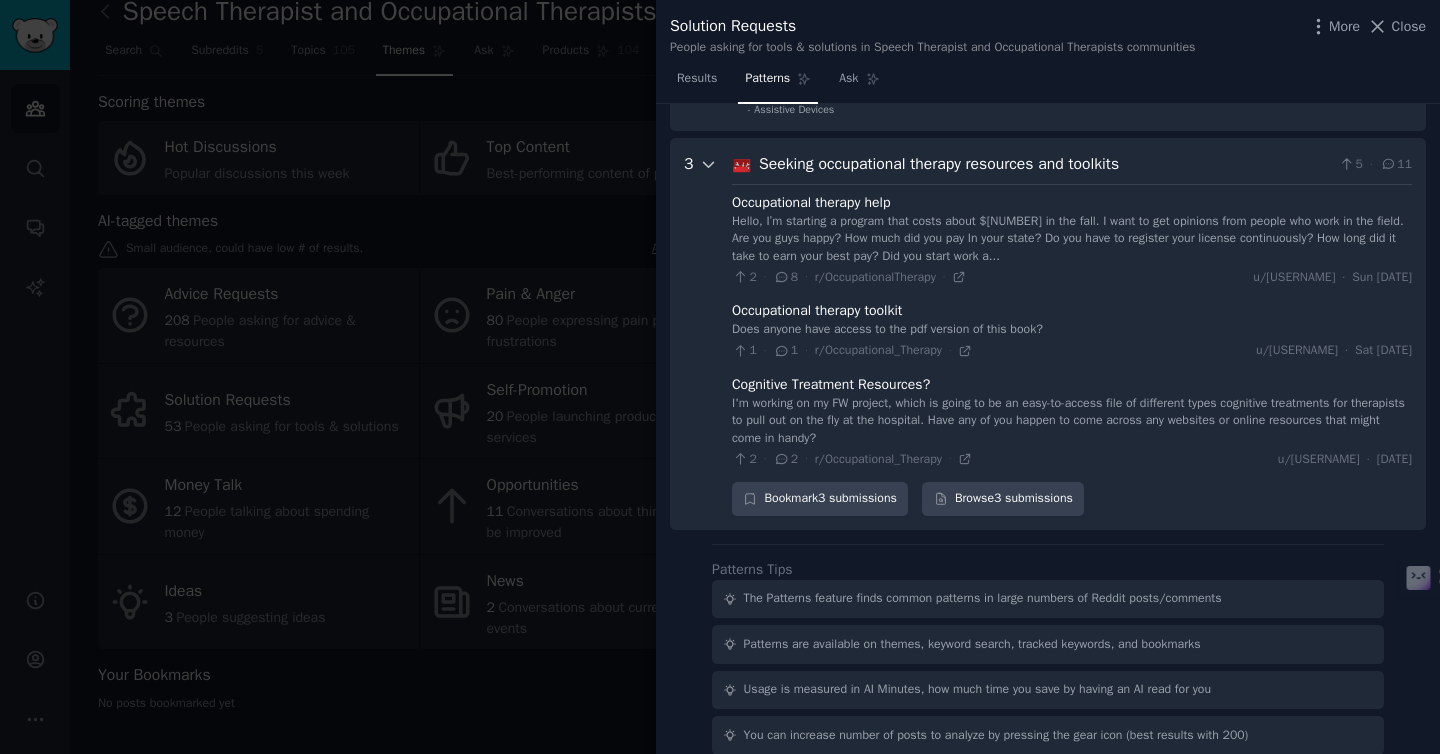 click 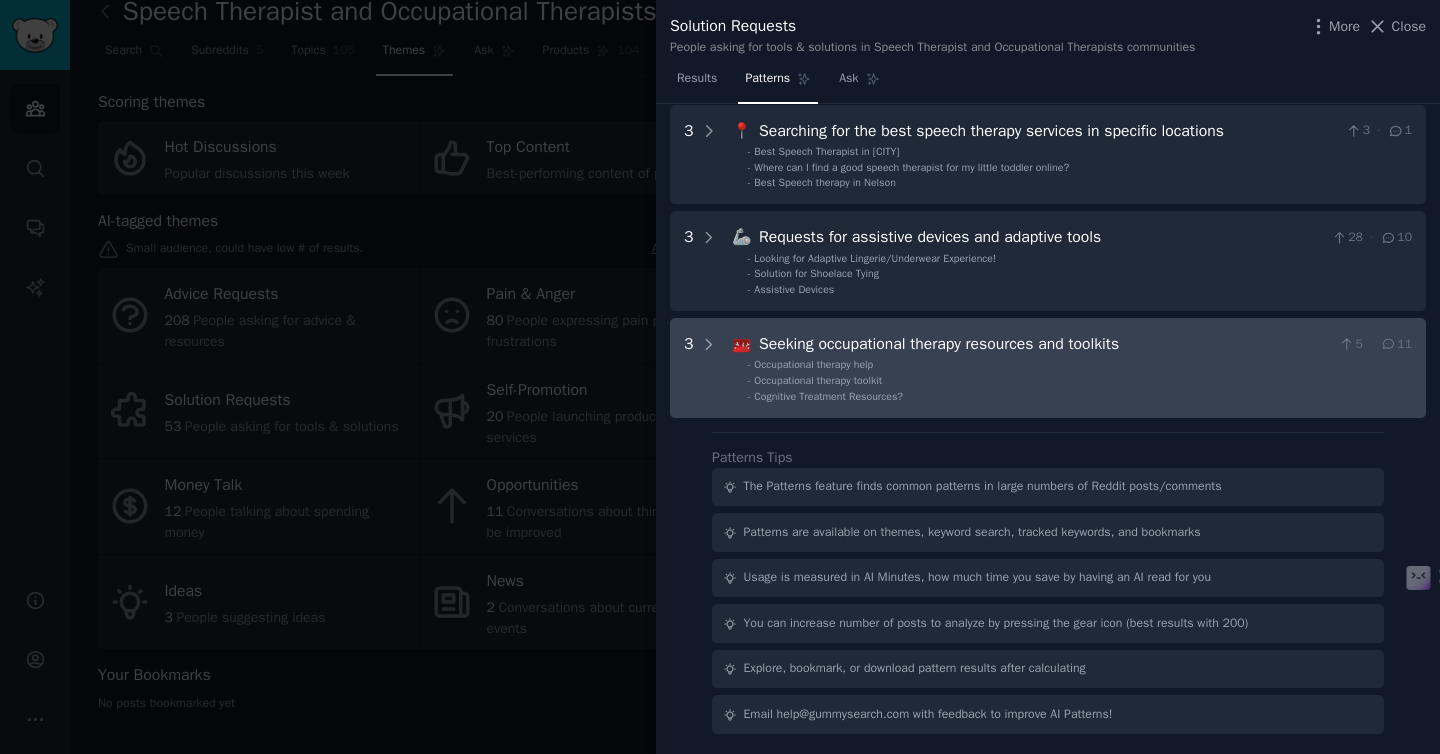 click on "3 🧰 Seeking occupational therapy resources and toolkits 5 · 11 - Occupational therapy help - Occupational therapy toolkit - Cognitive Treatment Resources?" at bounding box center (1048, 368) 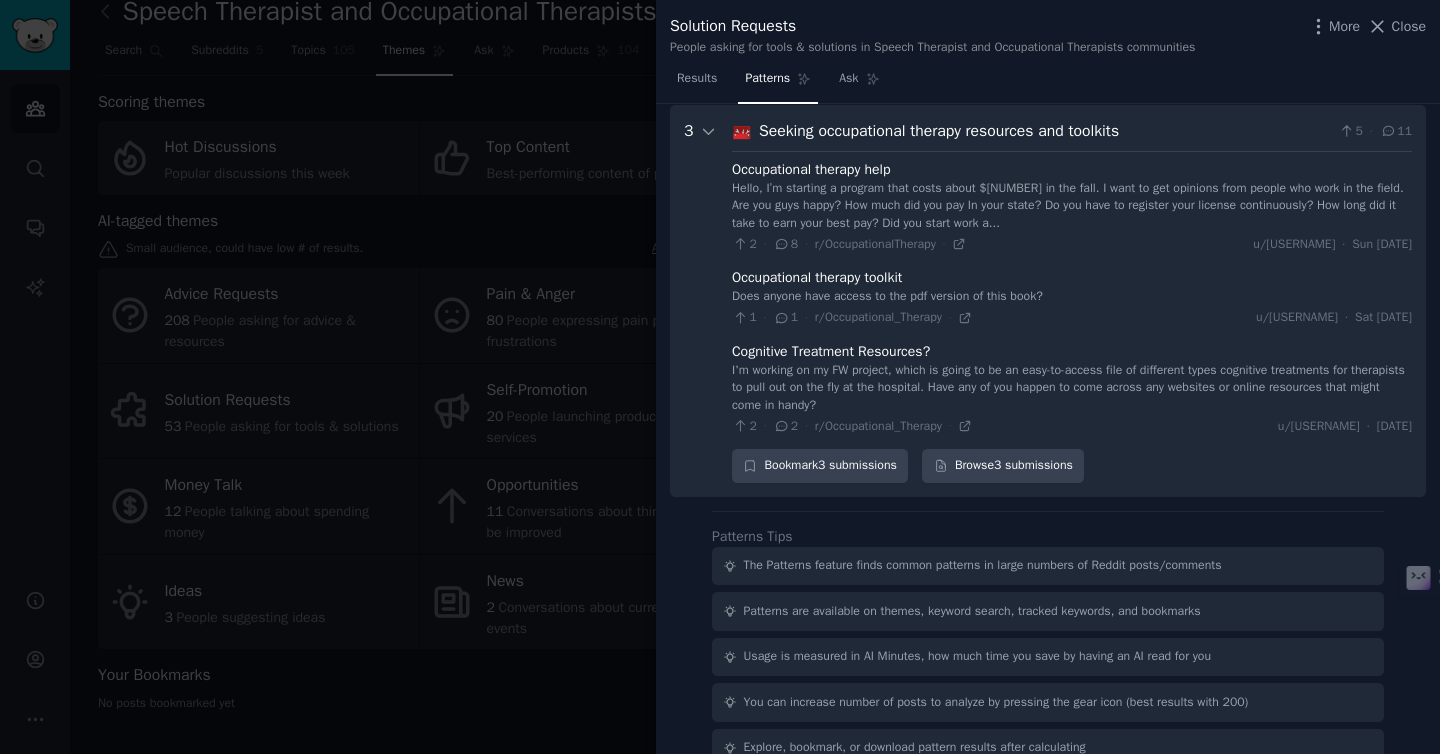 scroll, scrollTop: 731, scrollLeft: 0, axis: vertical 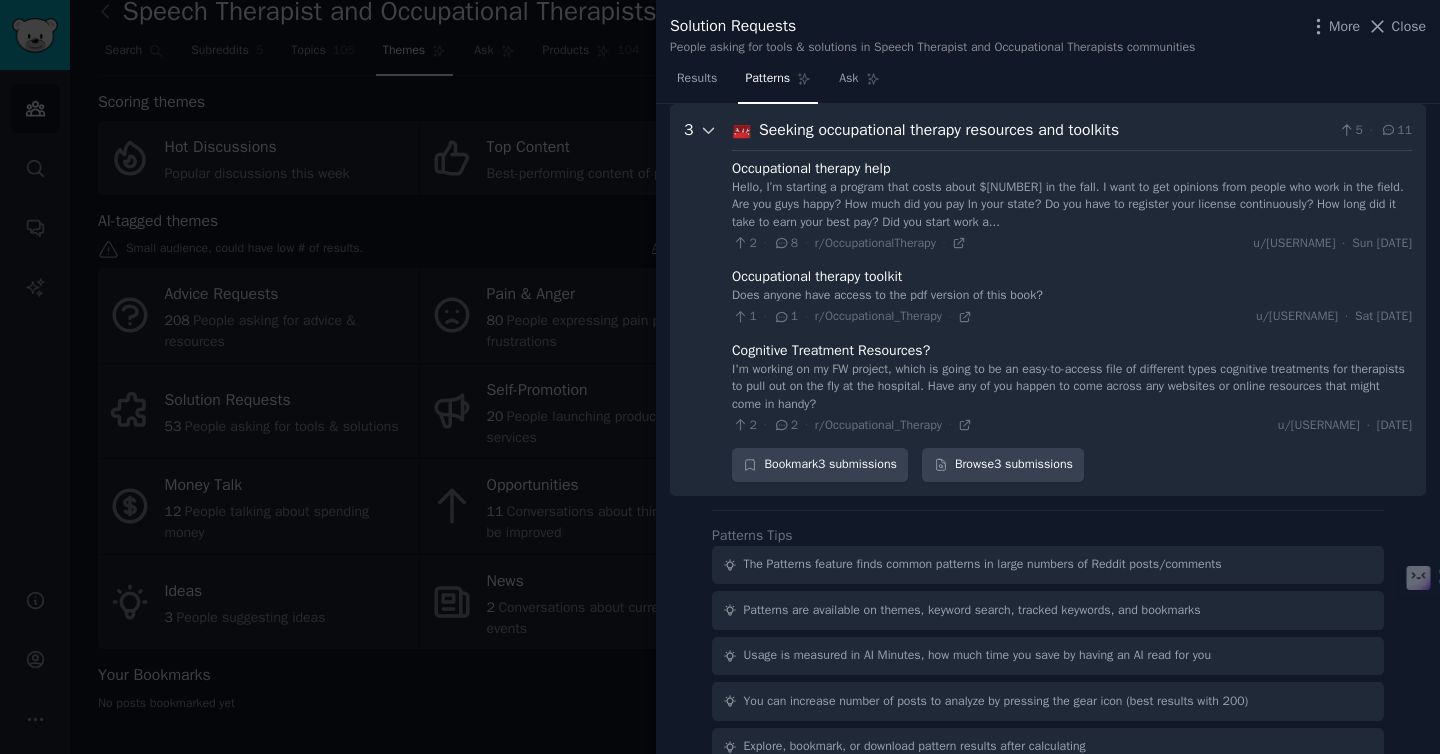 click at bounding box center (709, 300) 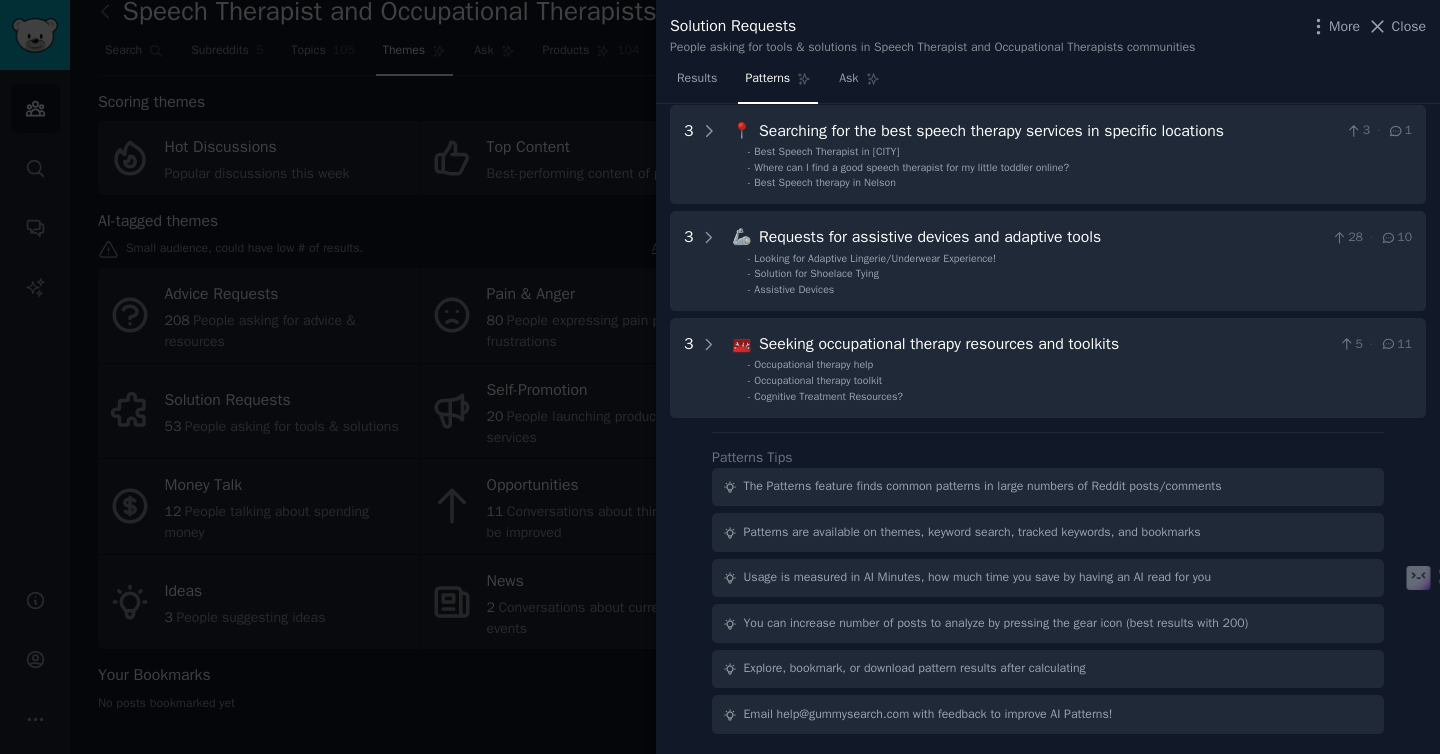 scroll, scrollTop: 0, scrollLeft: 0, axis: both 